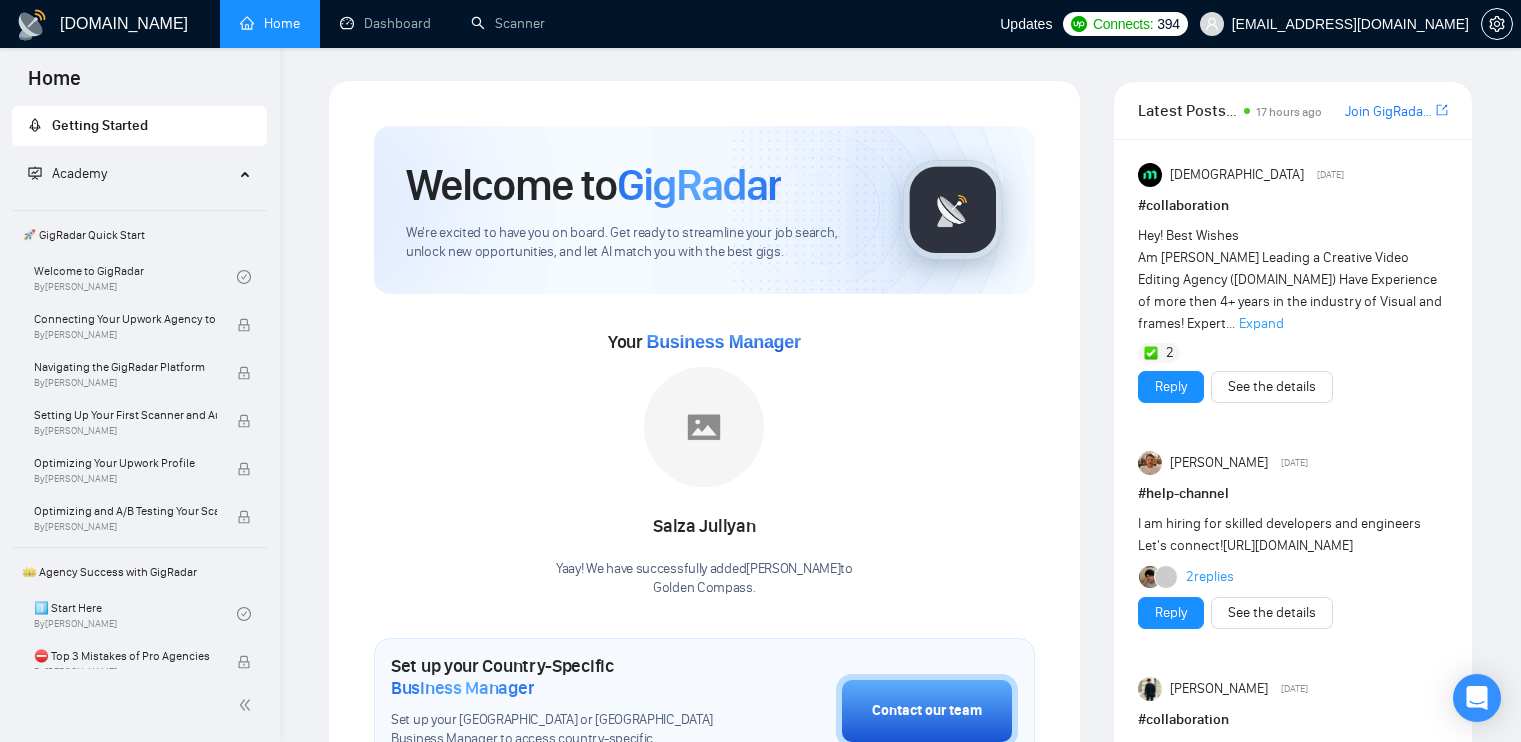 scroll, scrollTop: 0, scrollLeft: 0, axis: both 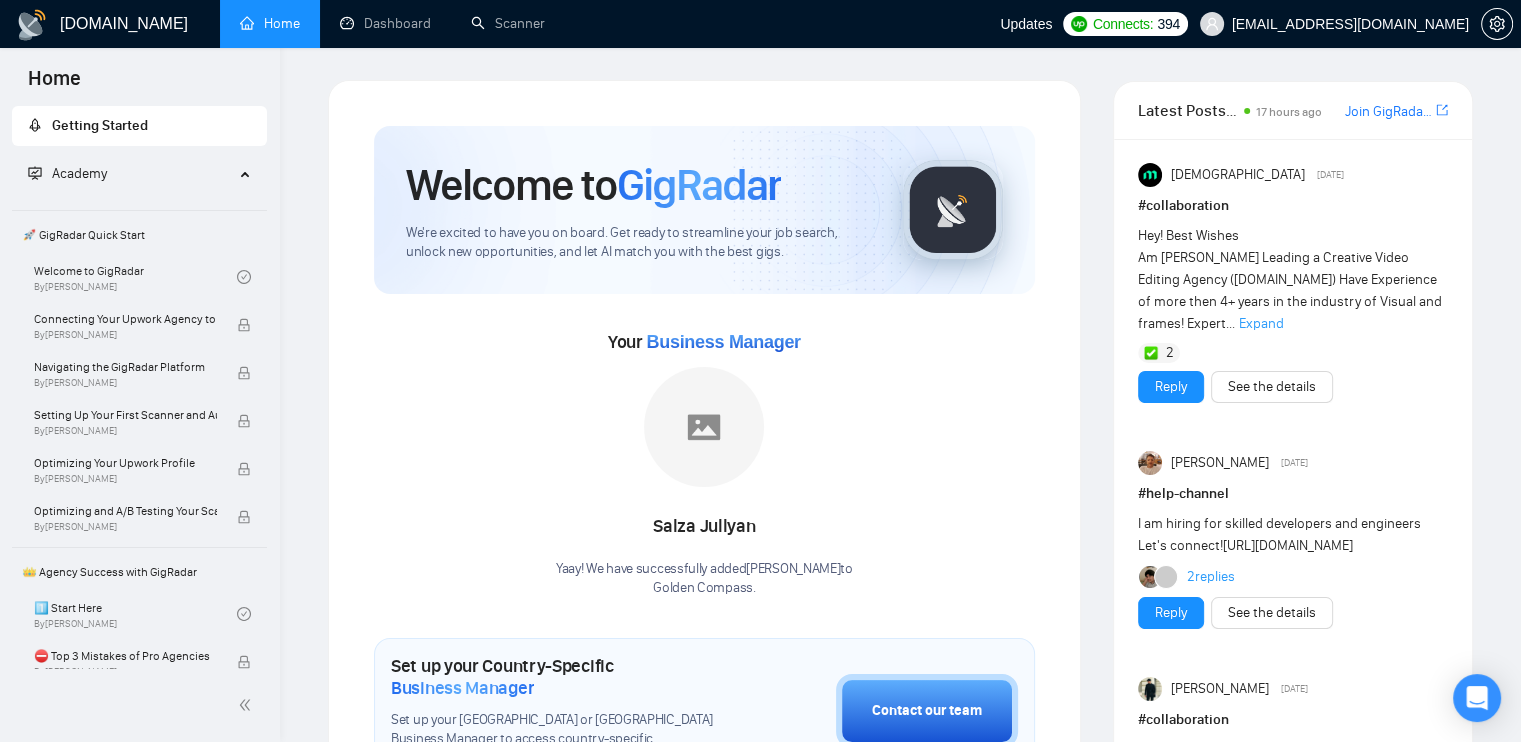 click on "[DOMAIN_NAME] Home Dashboard Scanner Updates  Connects: 394 [EMAIL_ADDRESS][DOMAIN_NAME] Welcome to  GigRadar We're excited to have you on board. Get ready to streamline your job search, unlock new opportunities, and let AI match you with the best gigs. Your   Business Manager [PERSON_NAME]! We have successfully added  Salza Jullyan  to   Golden Compass . Set up your Country-Specific  Business Manager Set up your United States or [GEOGRAPHIC_DATA] Business Manager to access country-specific opportunities. Contact our team GigRadar Automation Set Up a   Scanner Enable the scanner for AI matching and real-time job alerts. Enable   Opportunity Alerts Keep updated on top matches and new jobs. Enable   Automatic Proposal Send Never miss any opportunities. GigRadar Community Join GigRadar   Community Connect with the GigRadar Slack Community for updates, job opportunities, partnerships, and support. Make your   First Post Make your first post on GigRadar community. Level Up Your Skill Explore   Academy   #" at bounding box center (900, 1136) 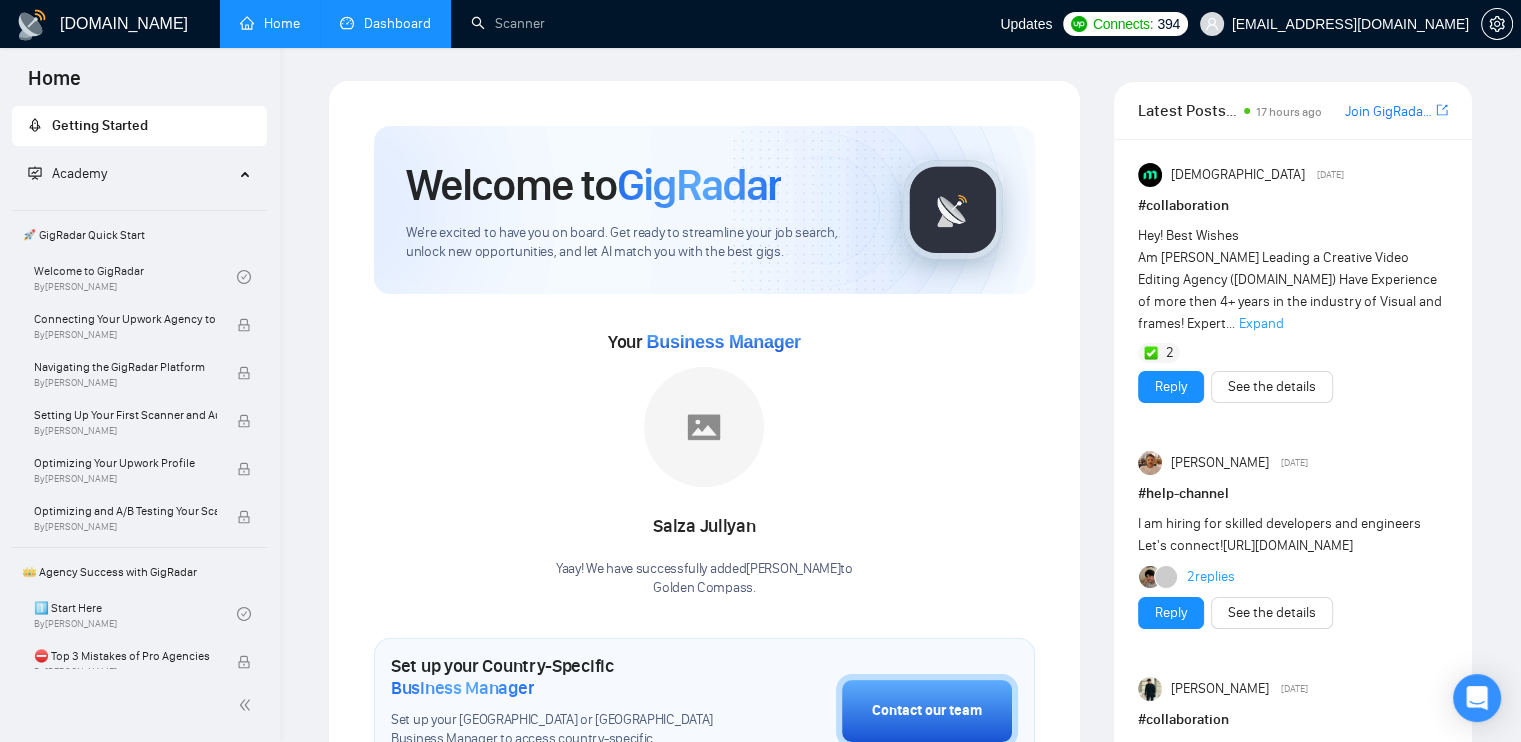 click on "Dashboard" at bounding box center [385, 23] 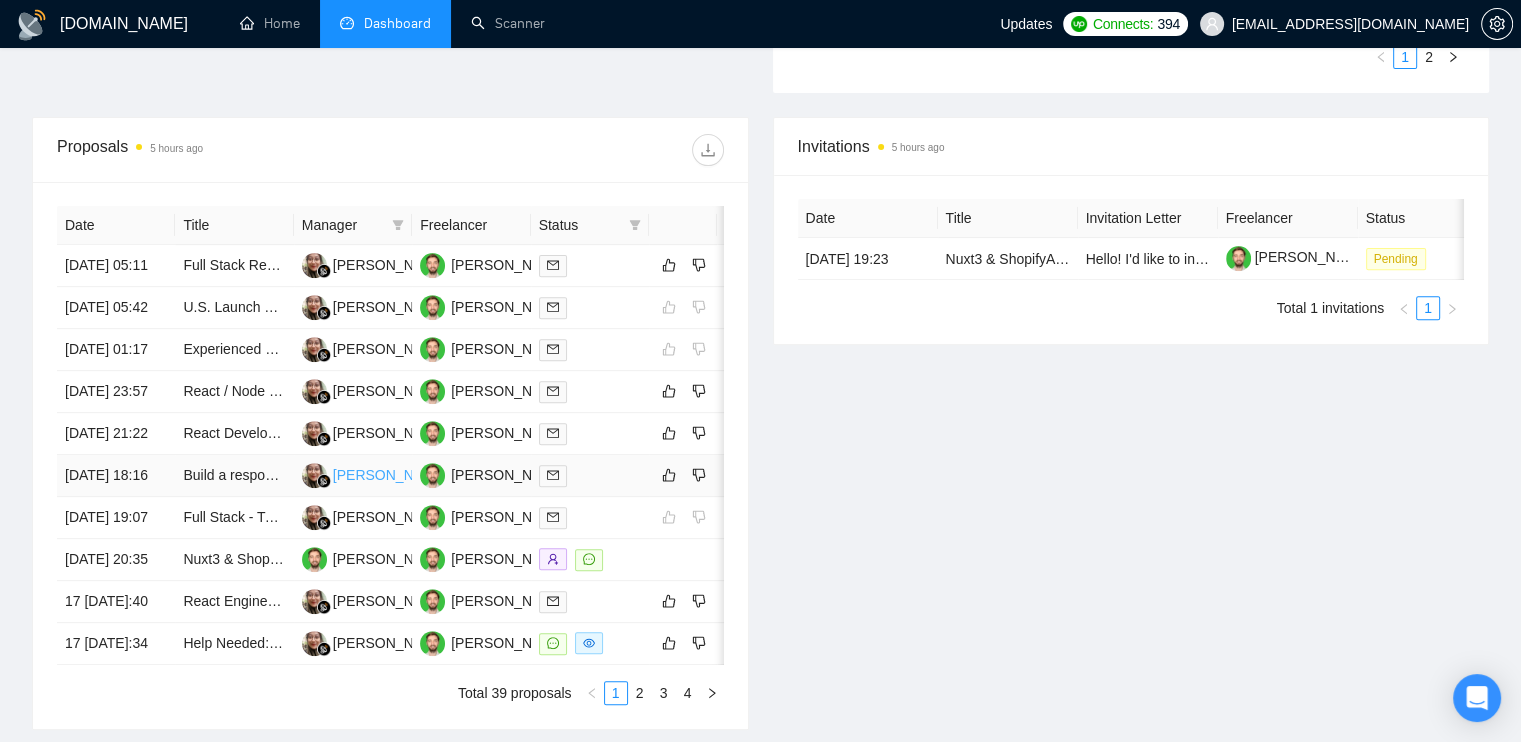 scroll, scrollTop: 700, scrollLeft: 0, axis: vertical 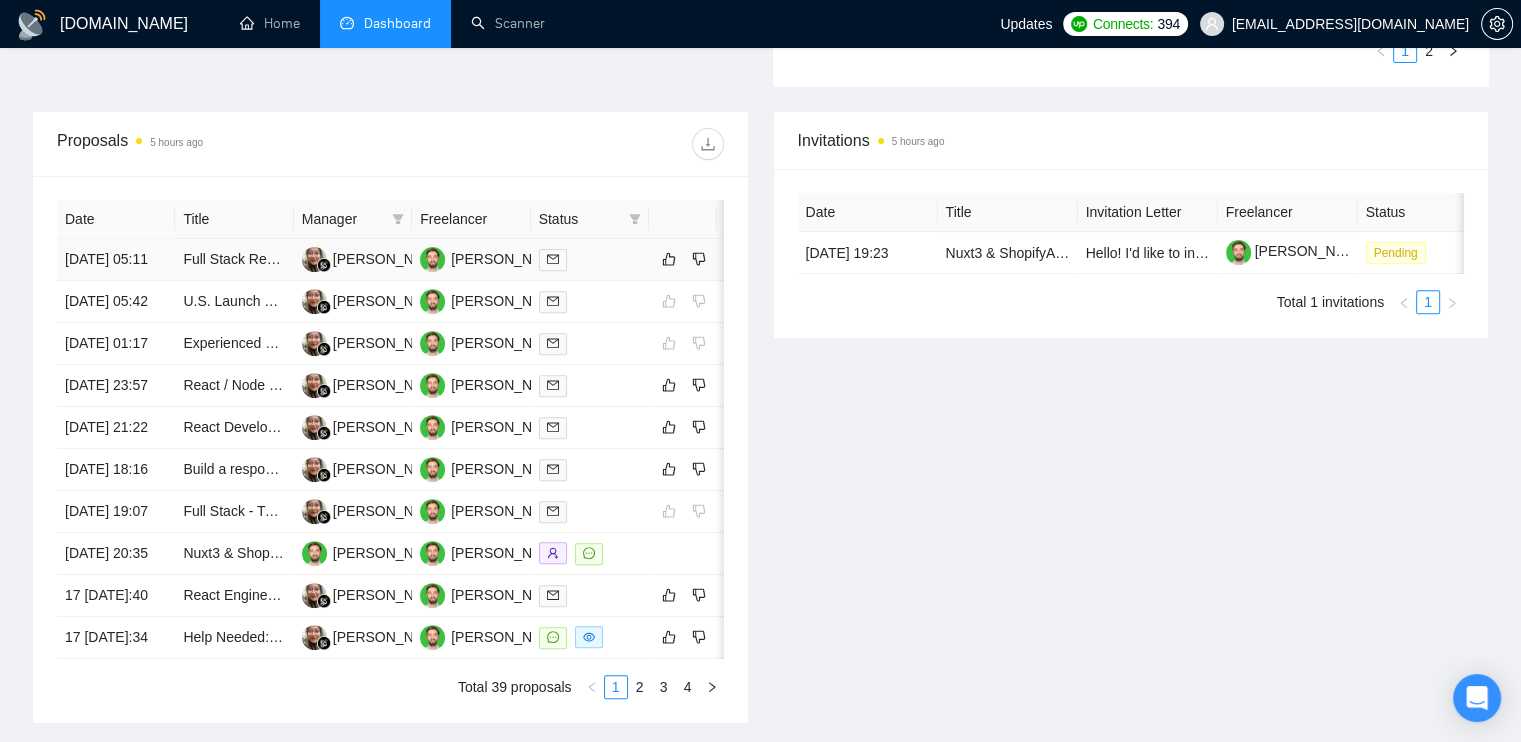 click at bounding box center (590, 259) 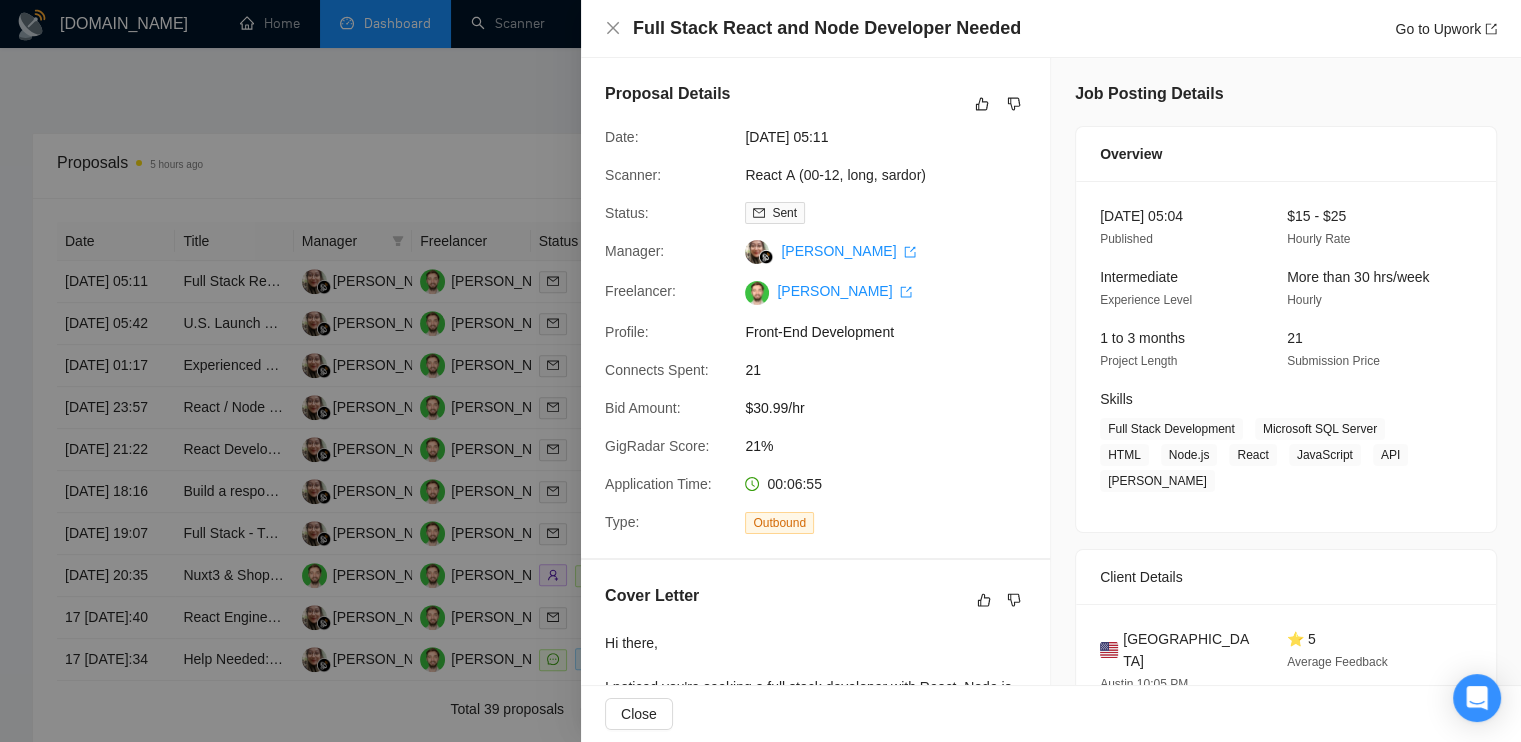 click at bounding box center (760, 371) 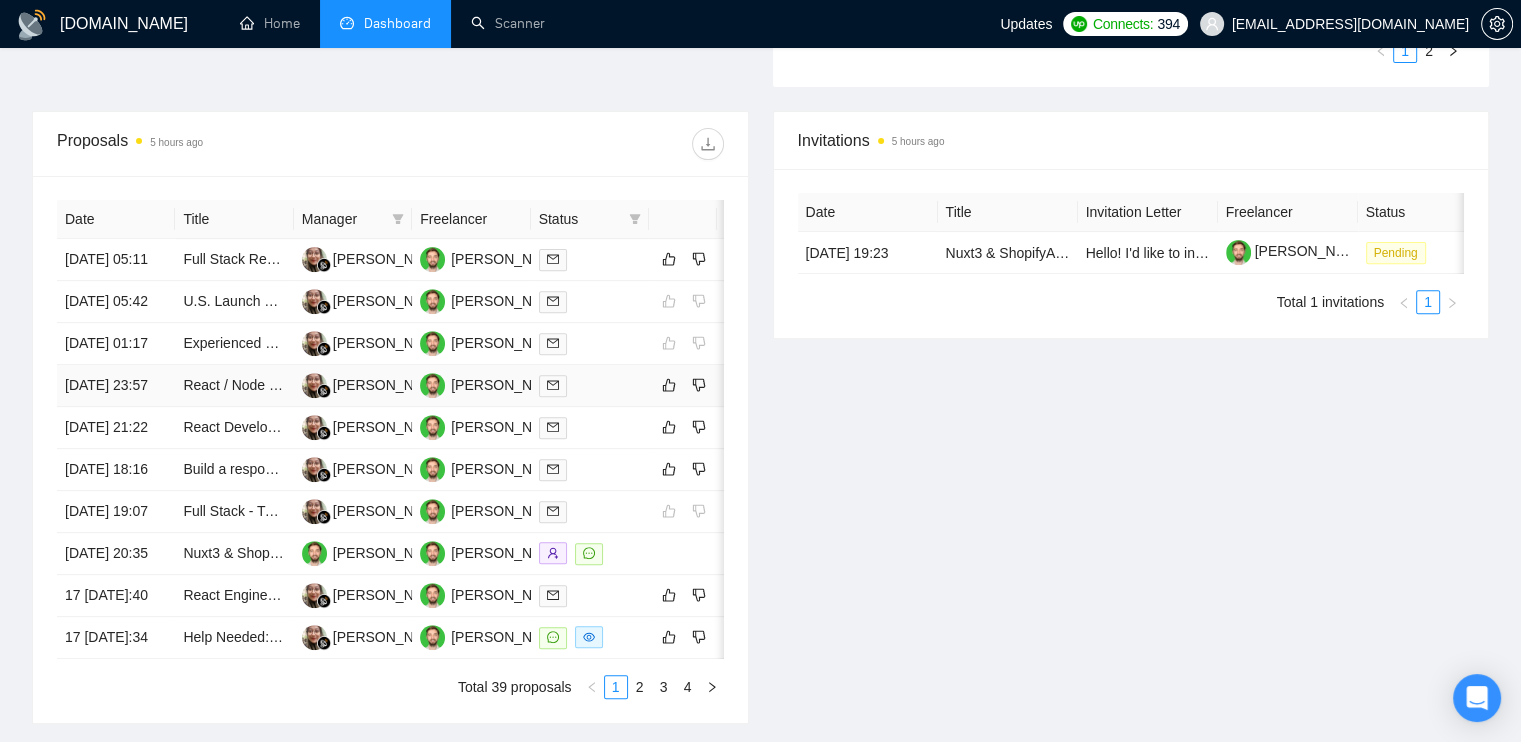 click at bounding box center (590, 385) 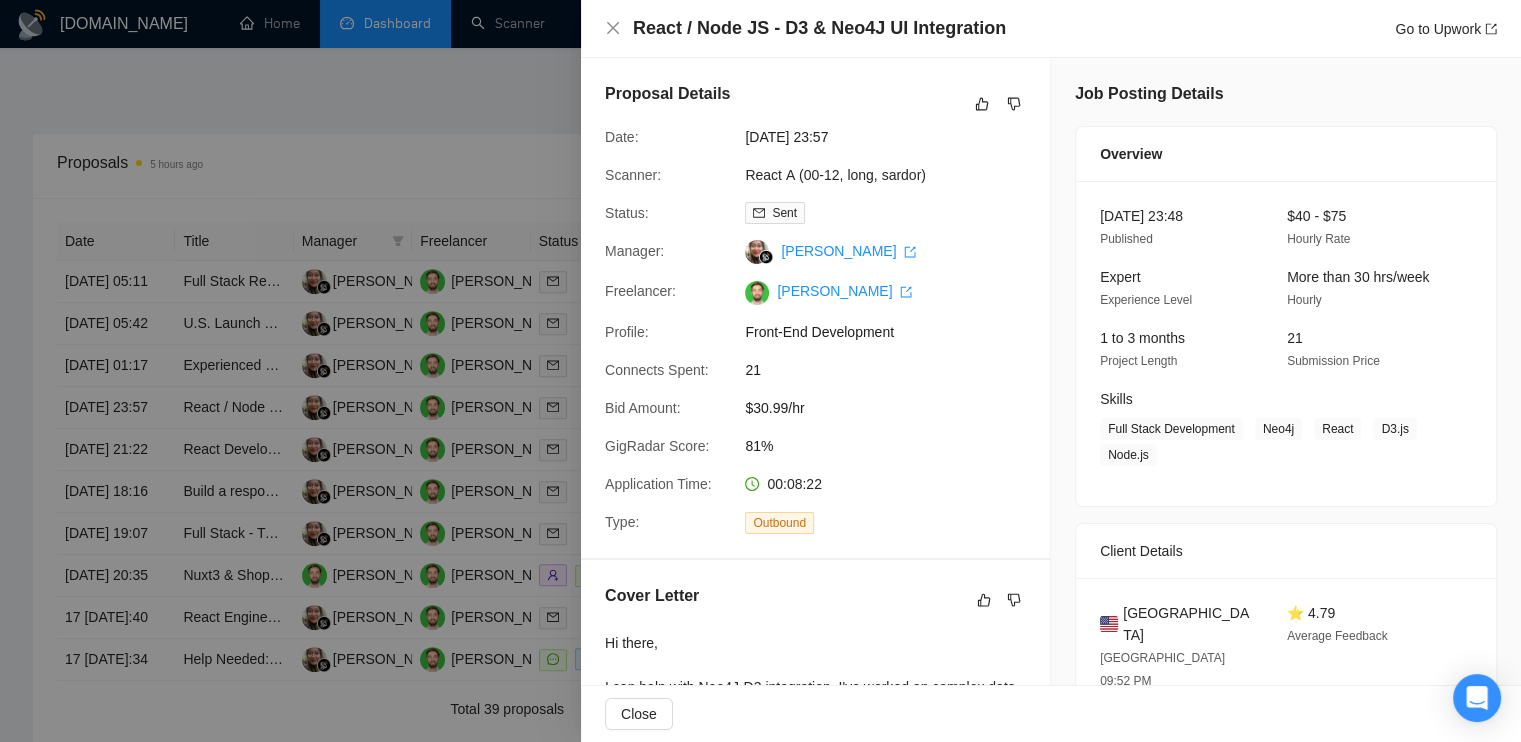 click at bounding box center [760, 371] 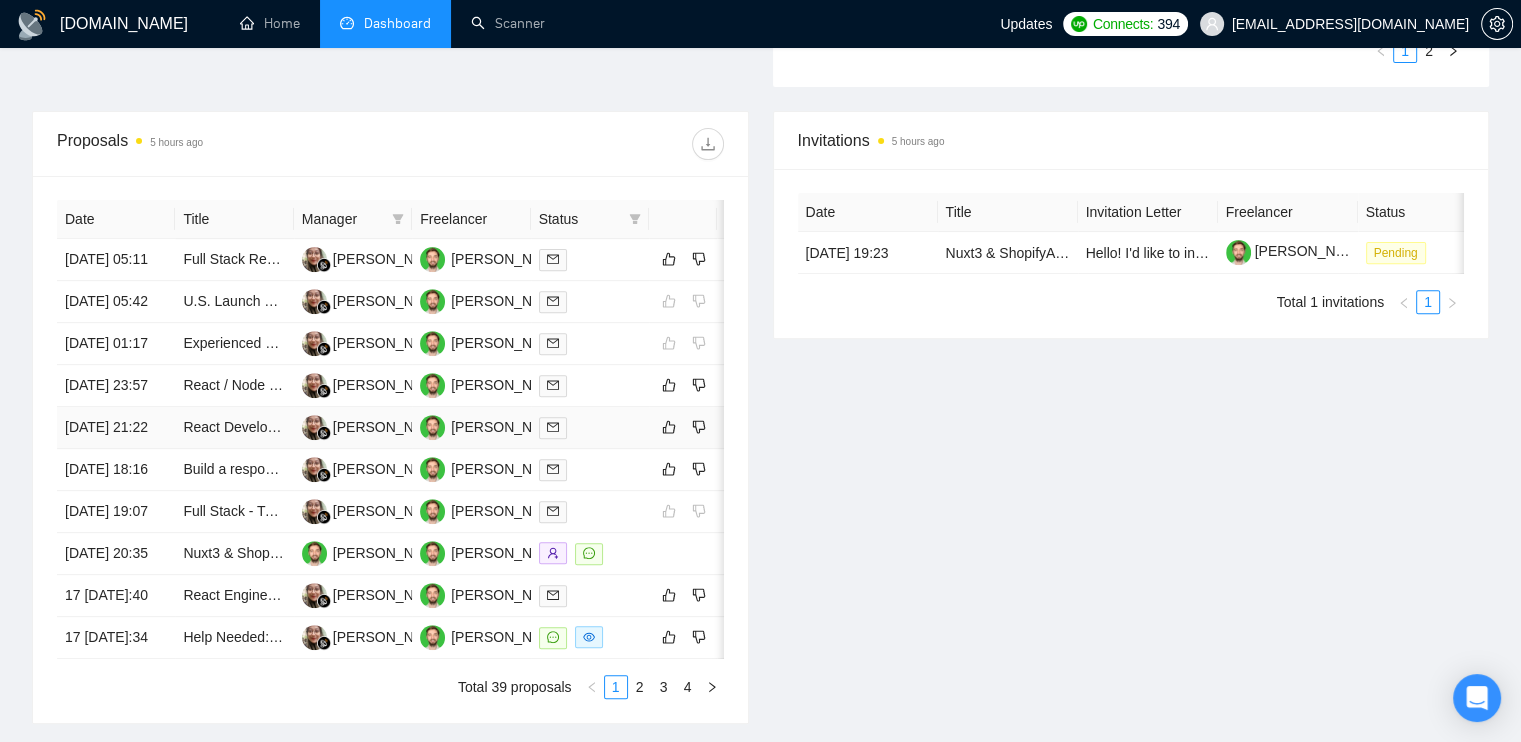 click at bounding box center (590, 427) 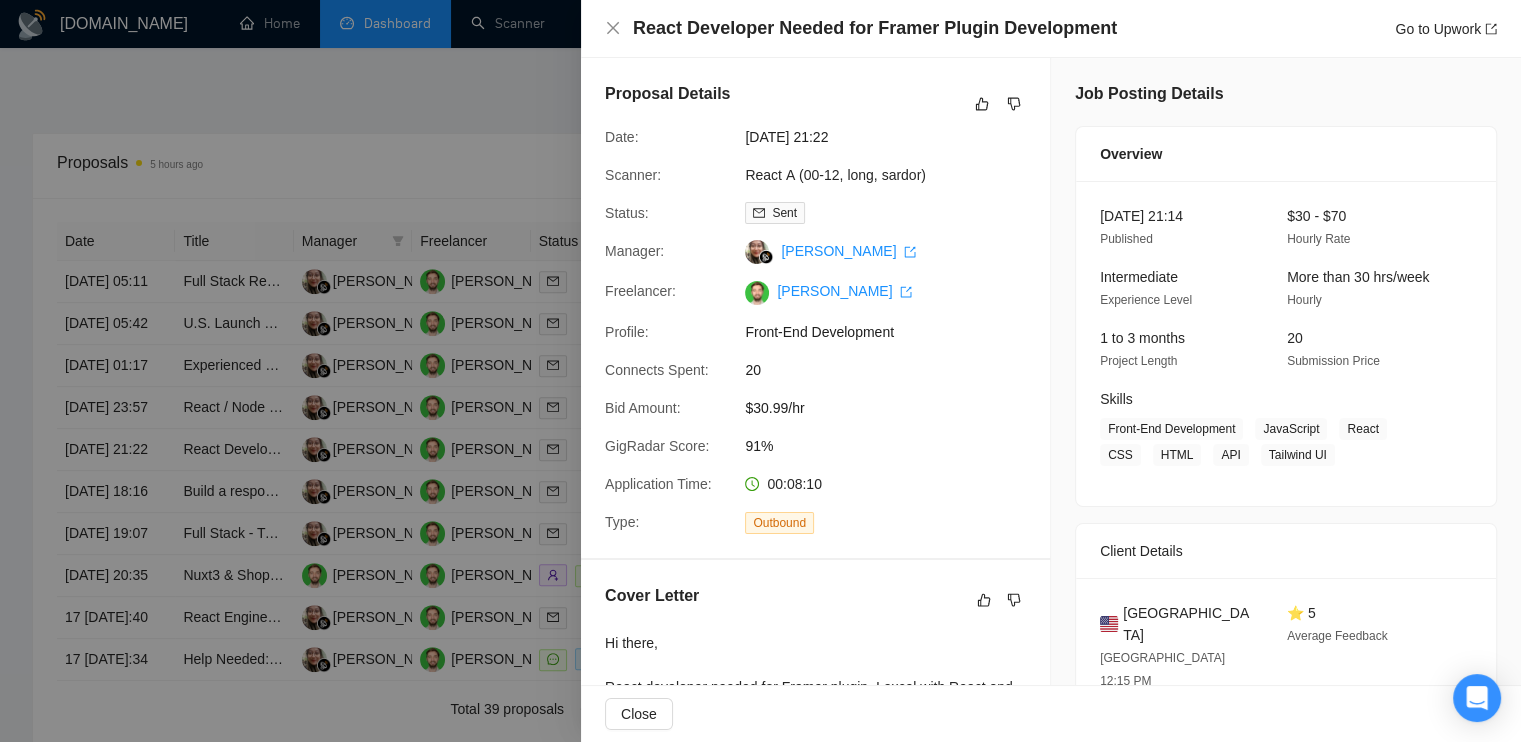 click at bounding box center (760, 371) 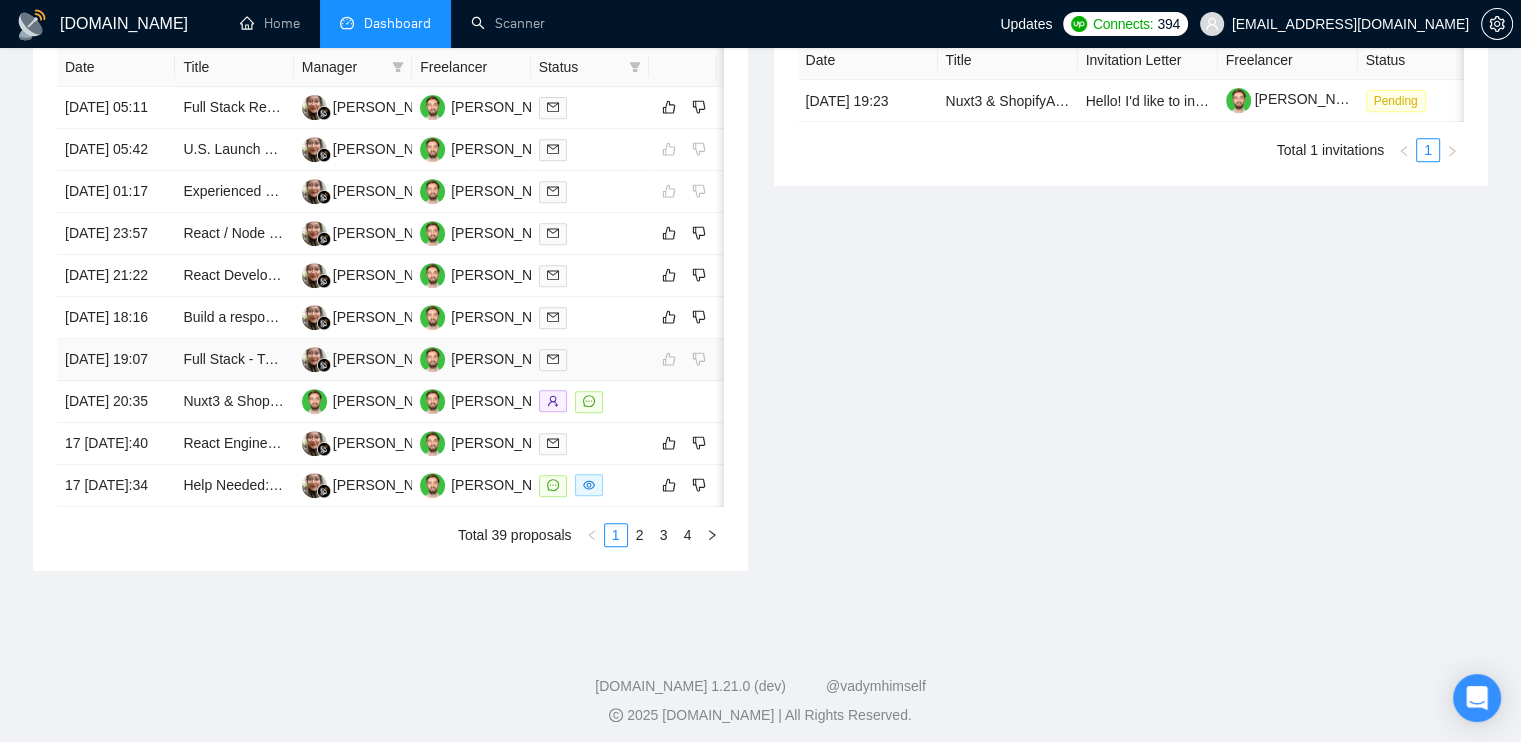 scroll, scrollTop: 900, scrollLeft: 0, axis: vertical 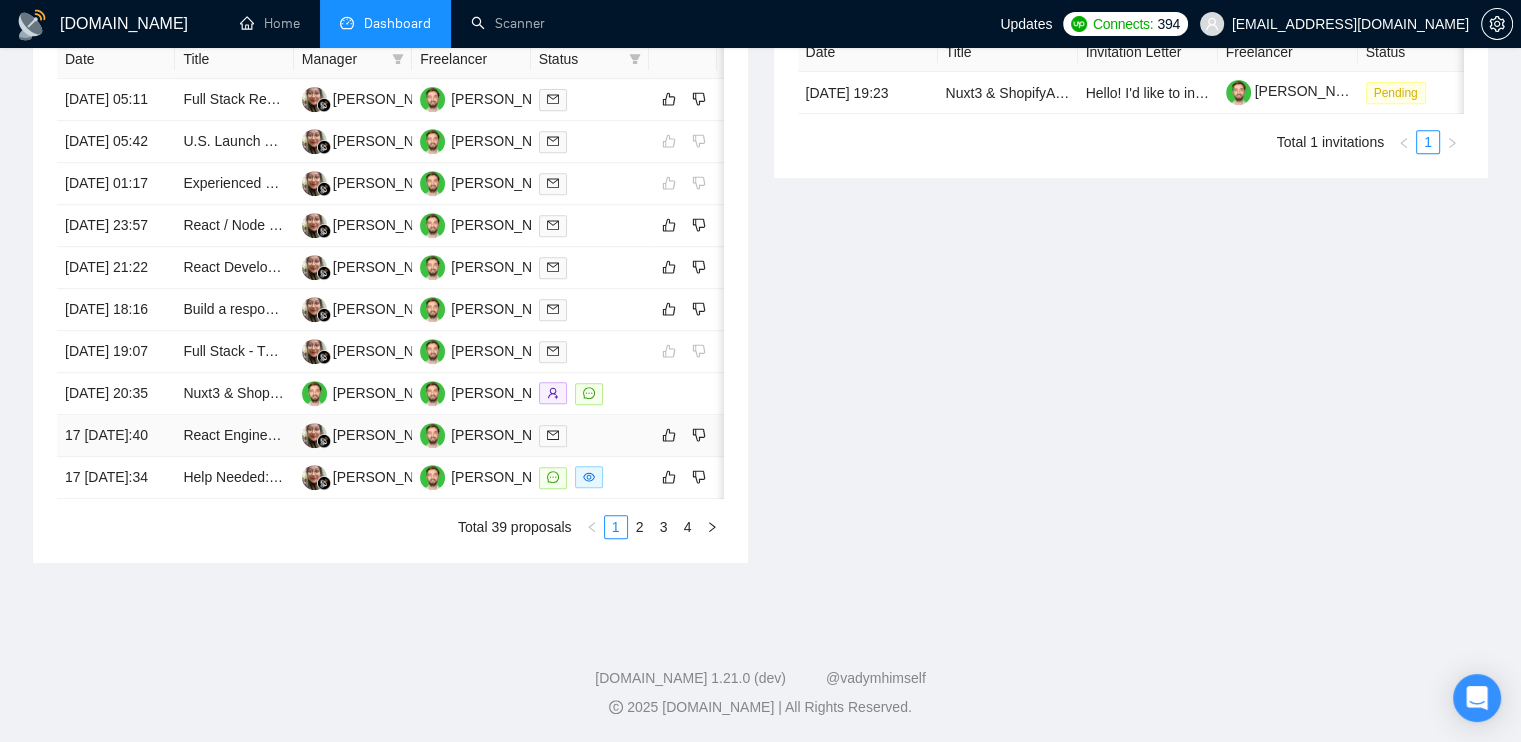 click at bounding box center (590, 435) 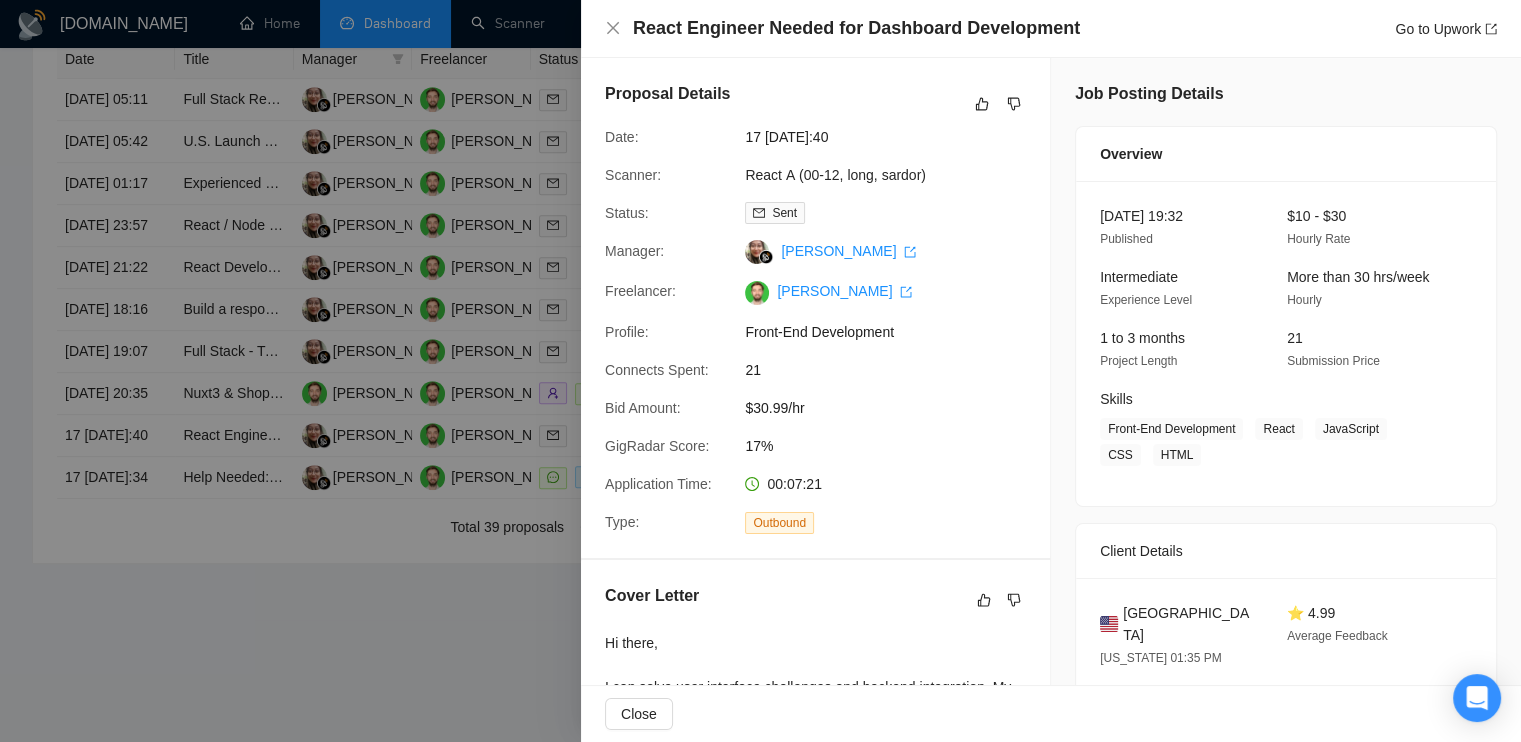 click at bounding box center [760, 371] 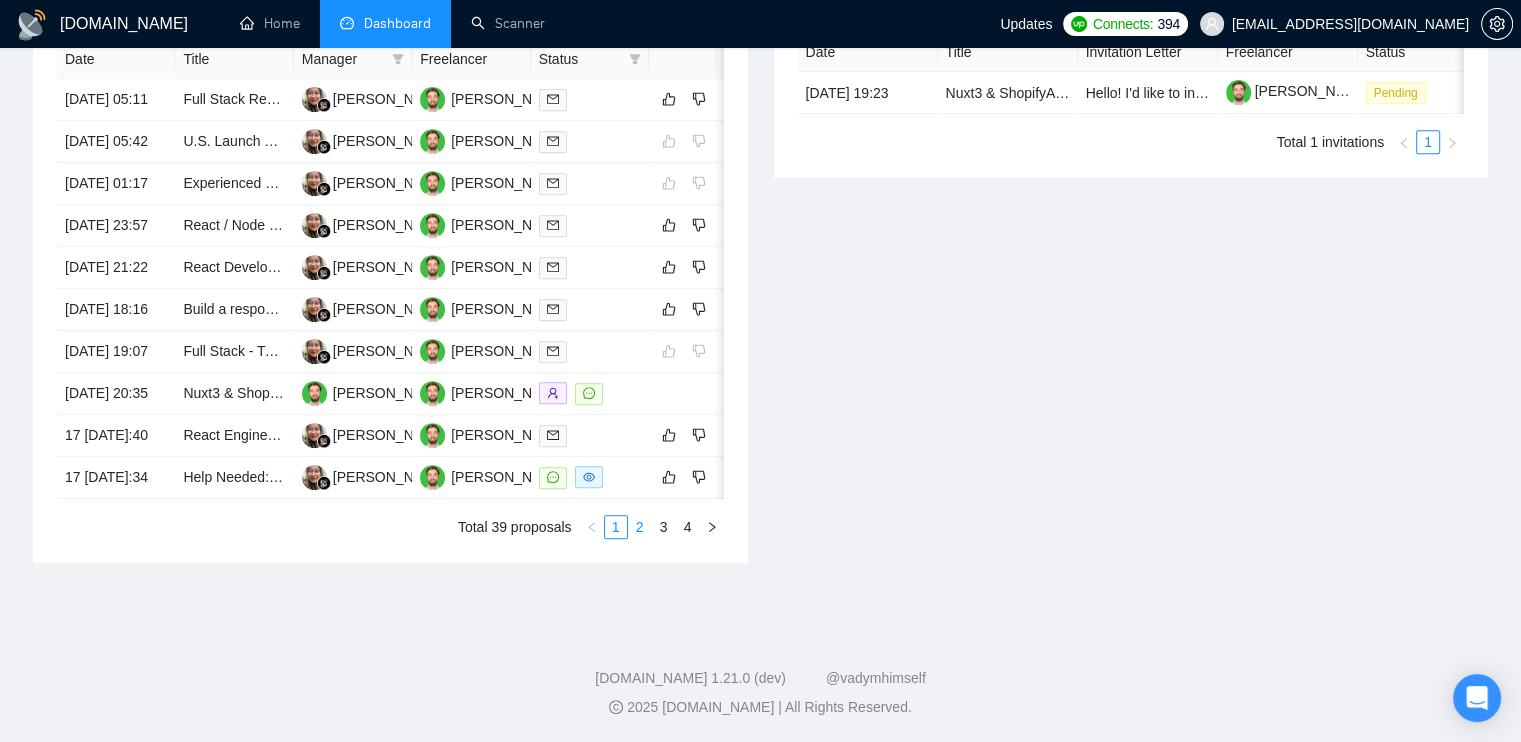 click on "2" at bounding box center [640, 527] 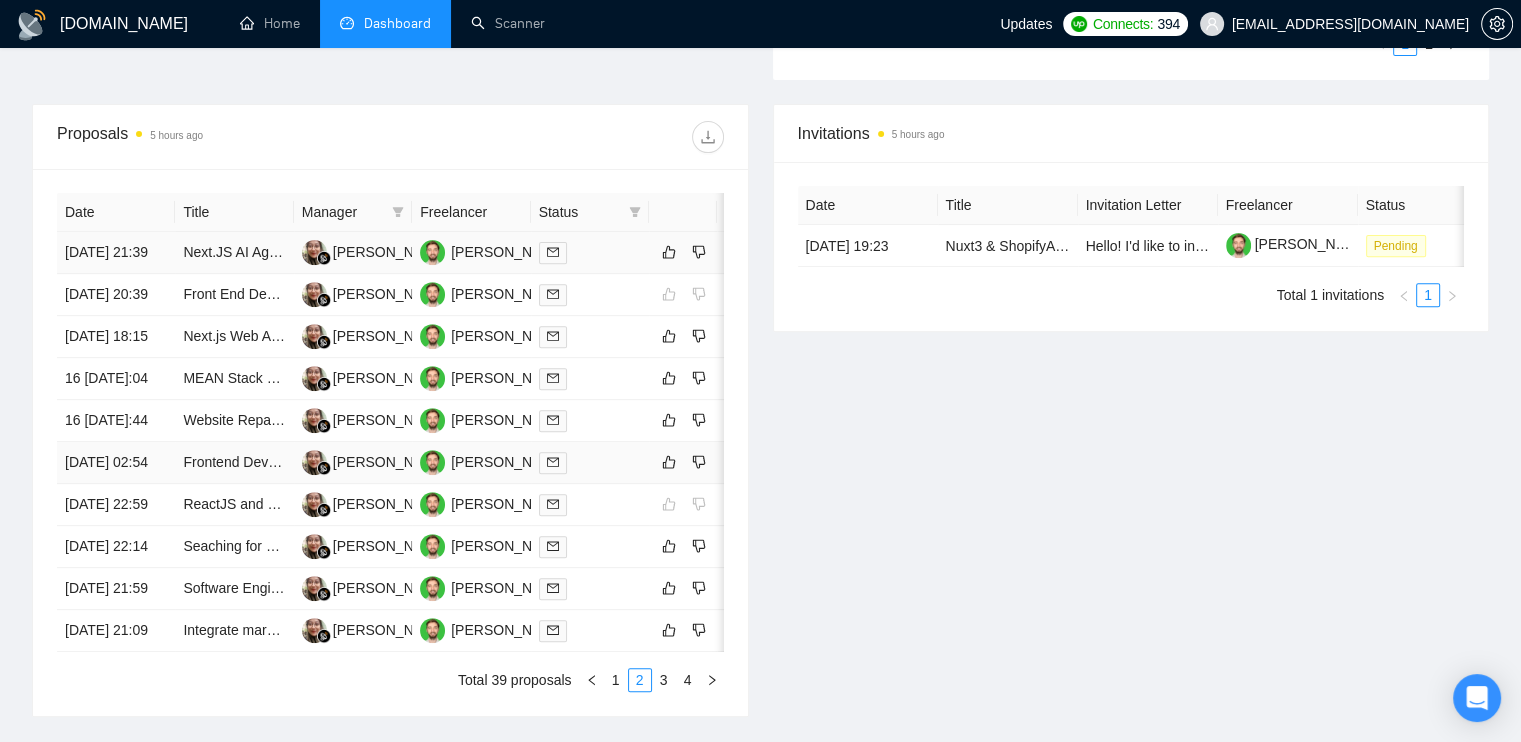 scroll, scrollTop: 700, scrollLeft: 0, axis: vertical 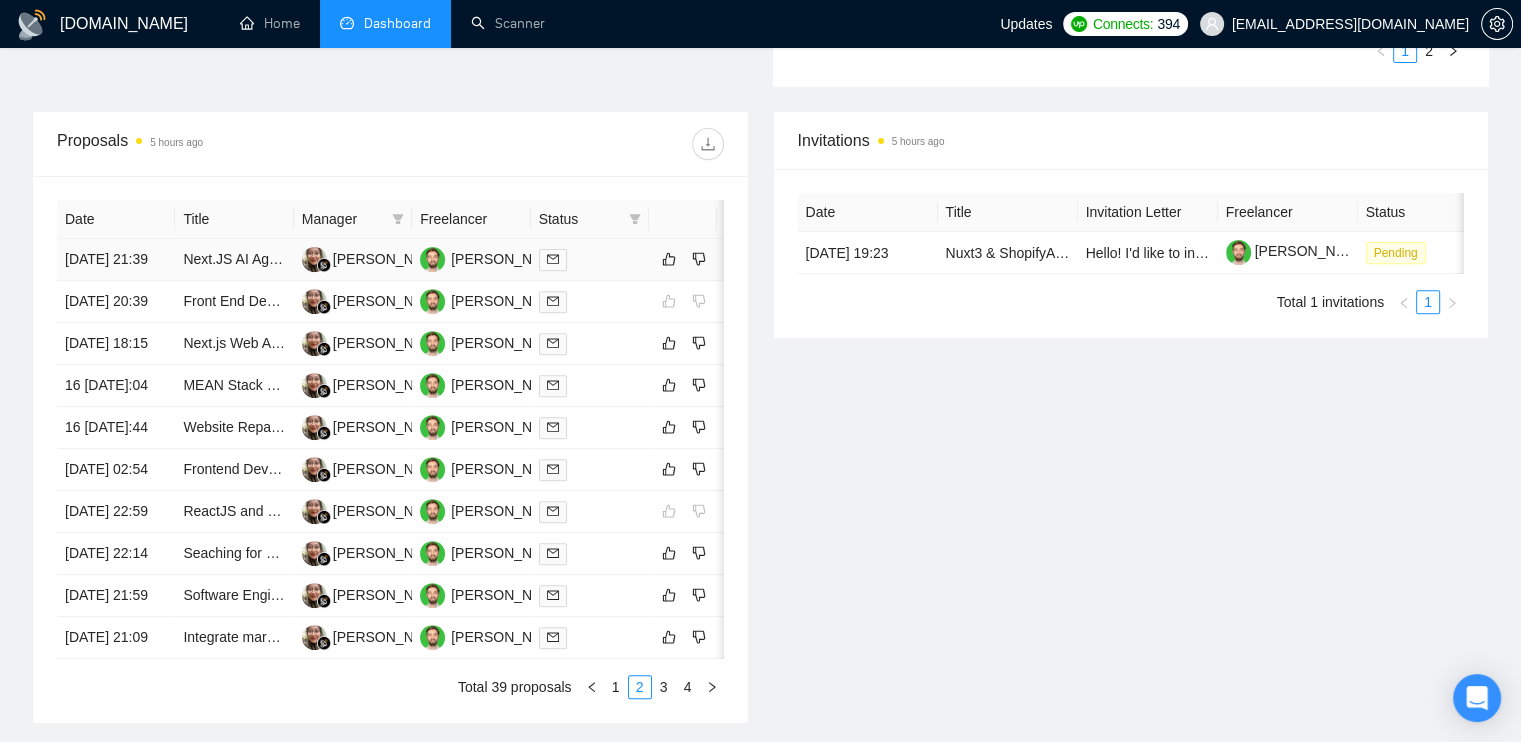 click at bounding box center (590, 259) 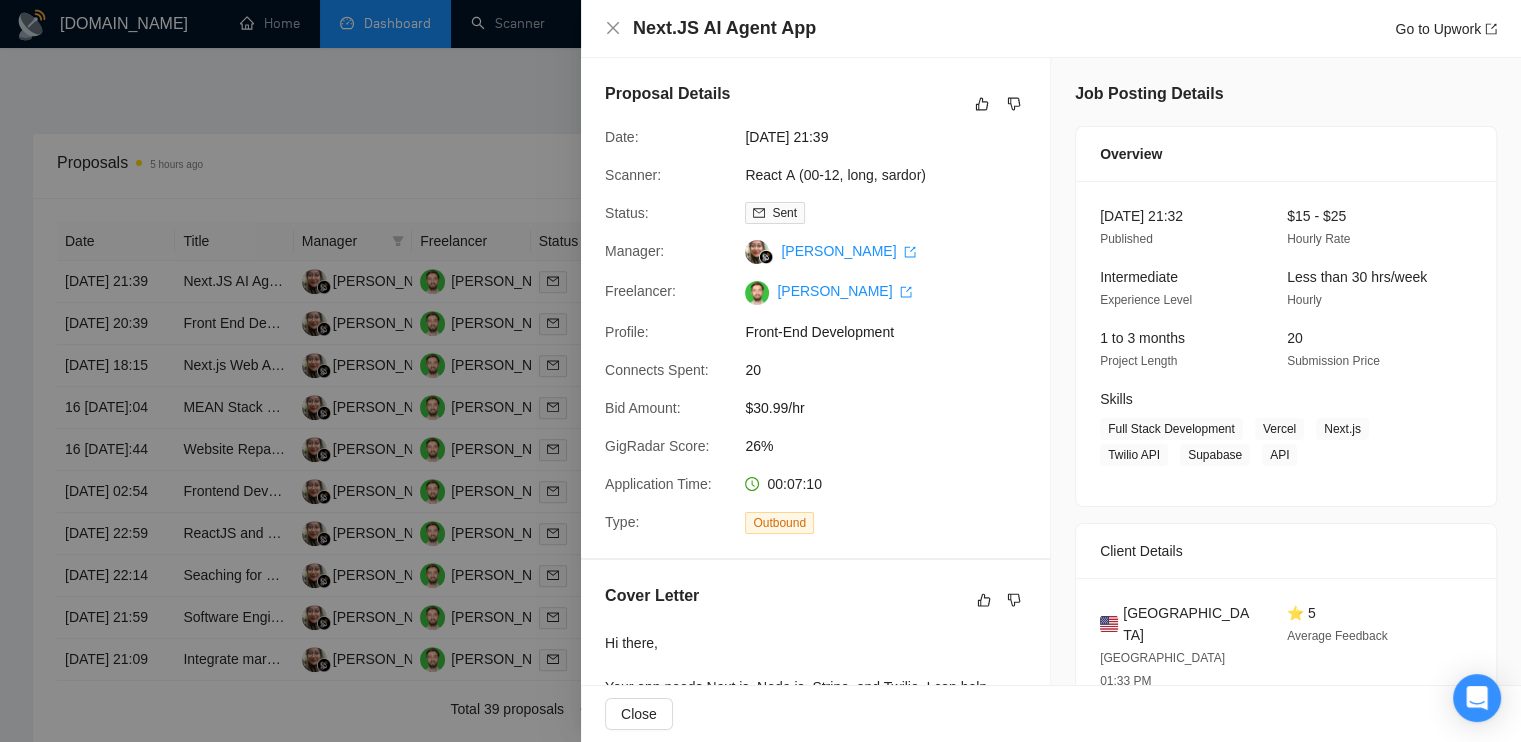 click at bounding box center [760, 371] 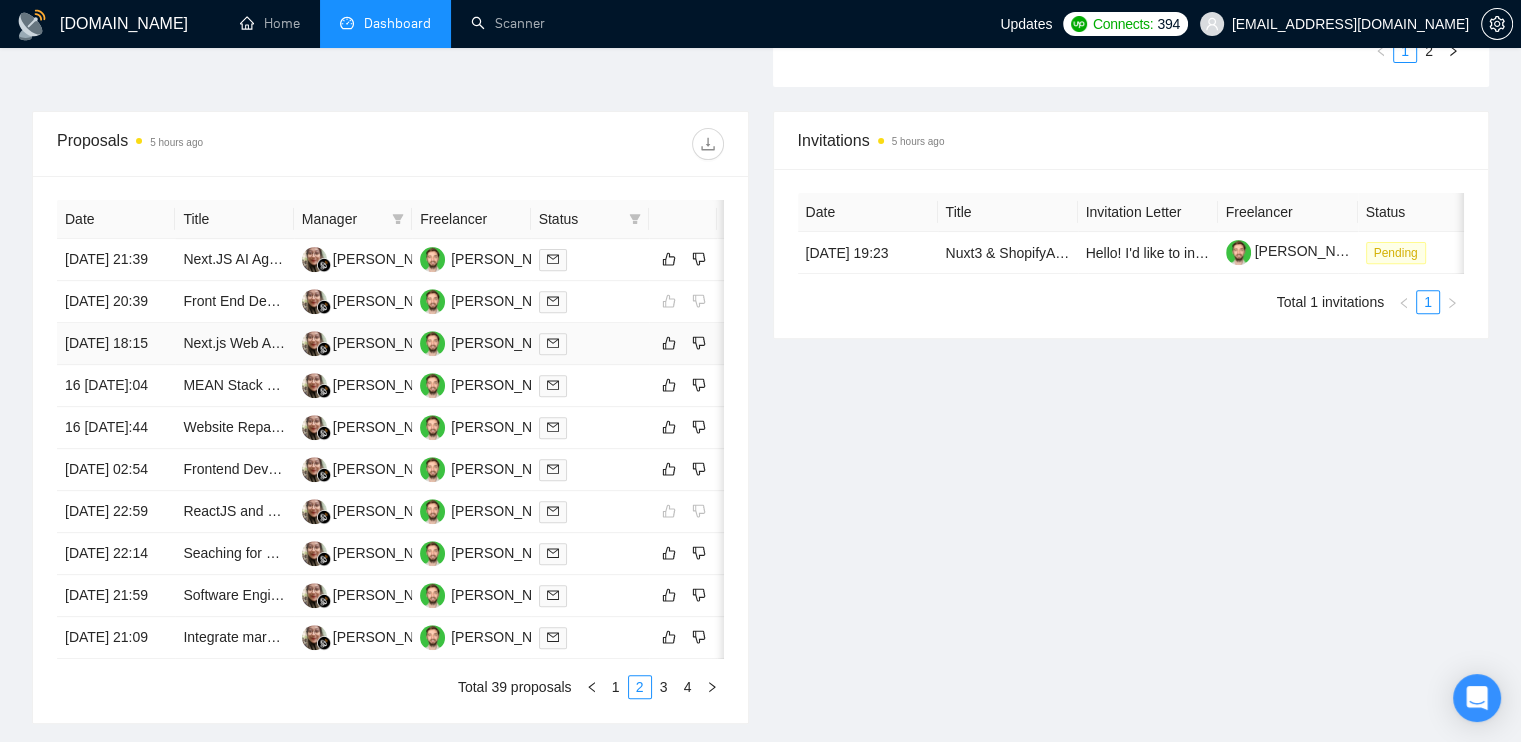click at bounding box center [590, 344] 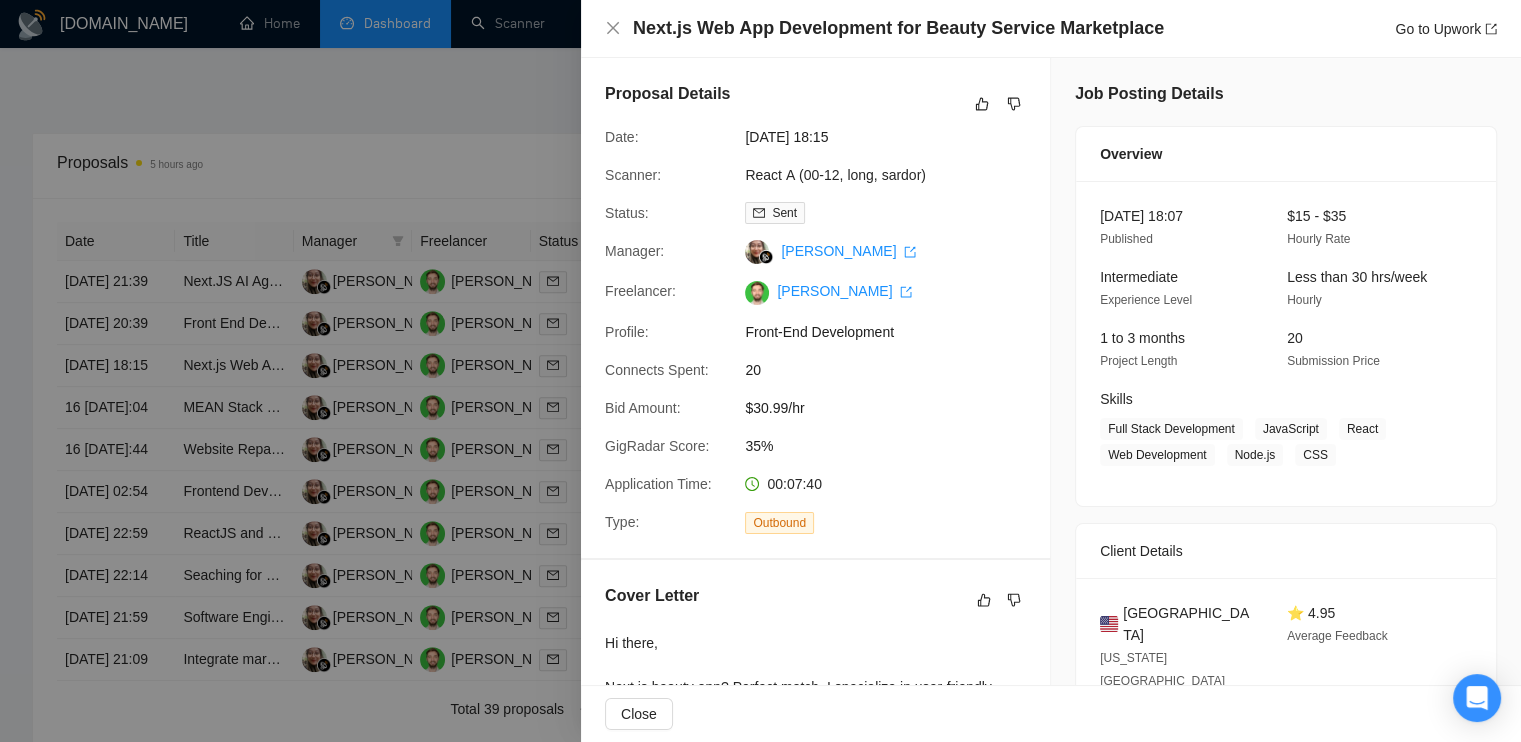 click at bounding box center (760, 371) 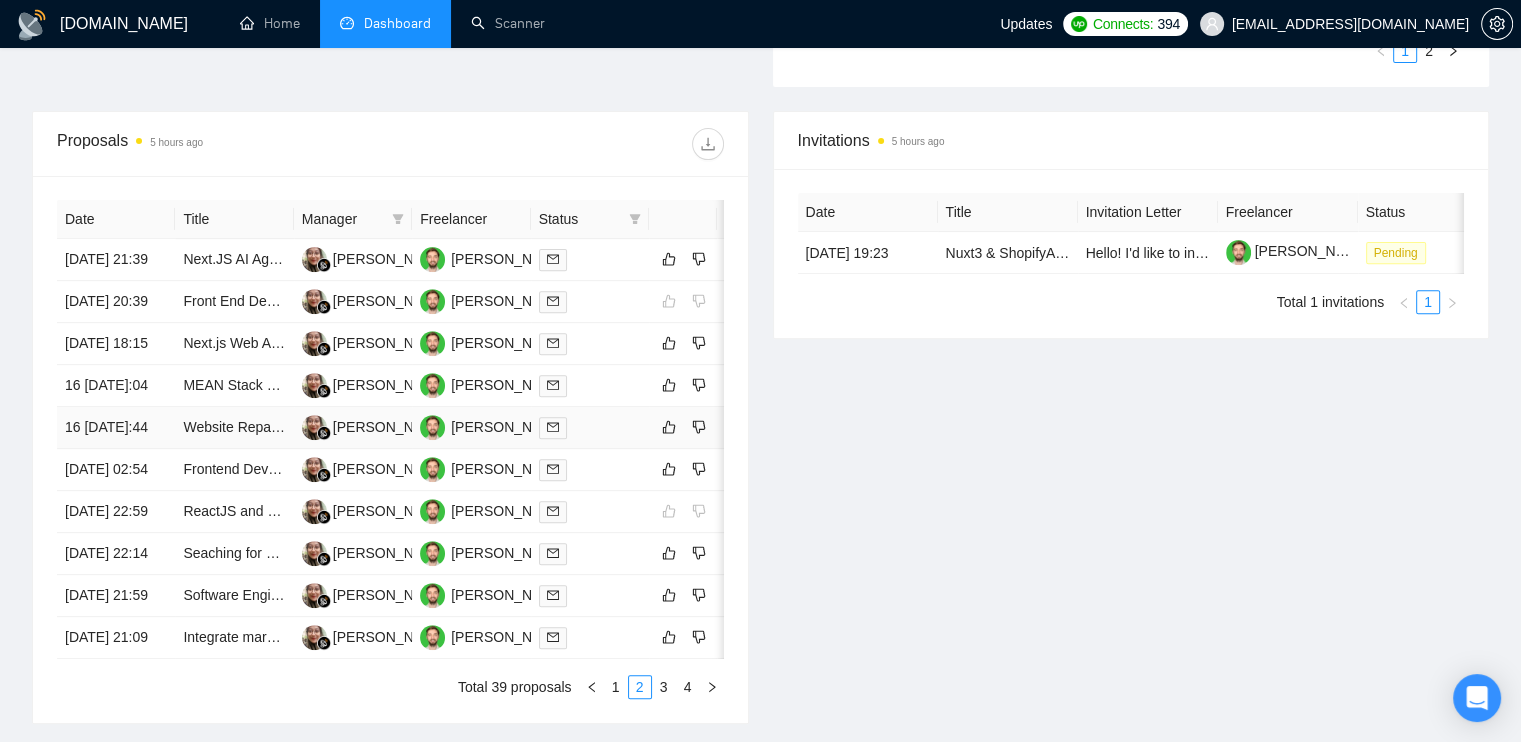 click at bounding box center [590, 427] 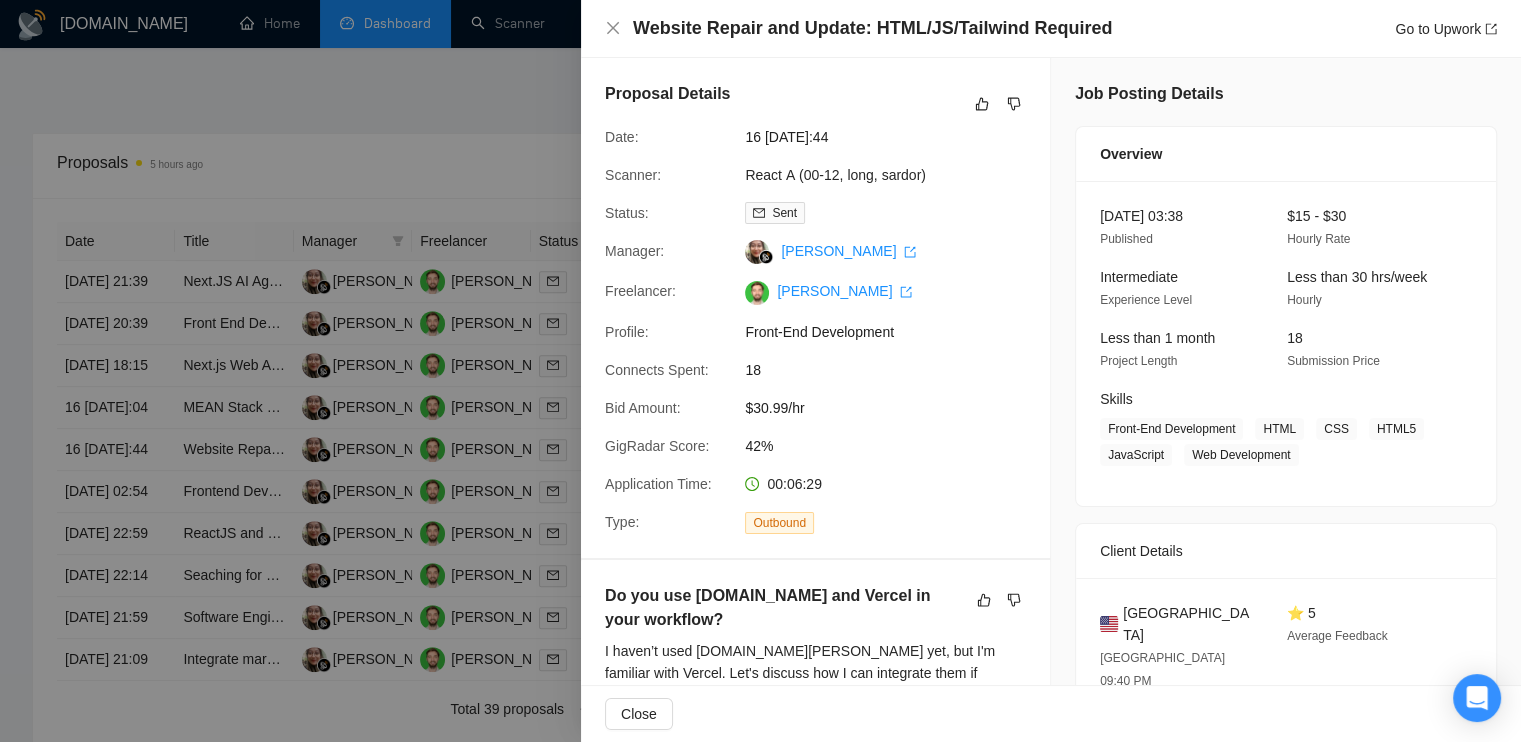 click at bounding box center [760, 371] 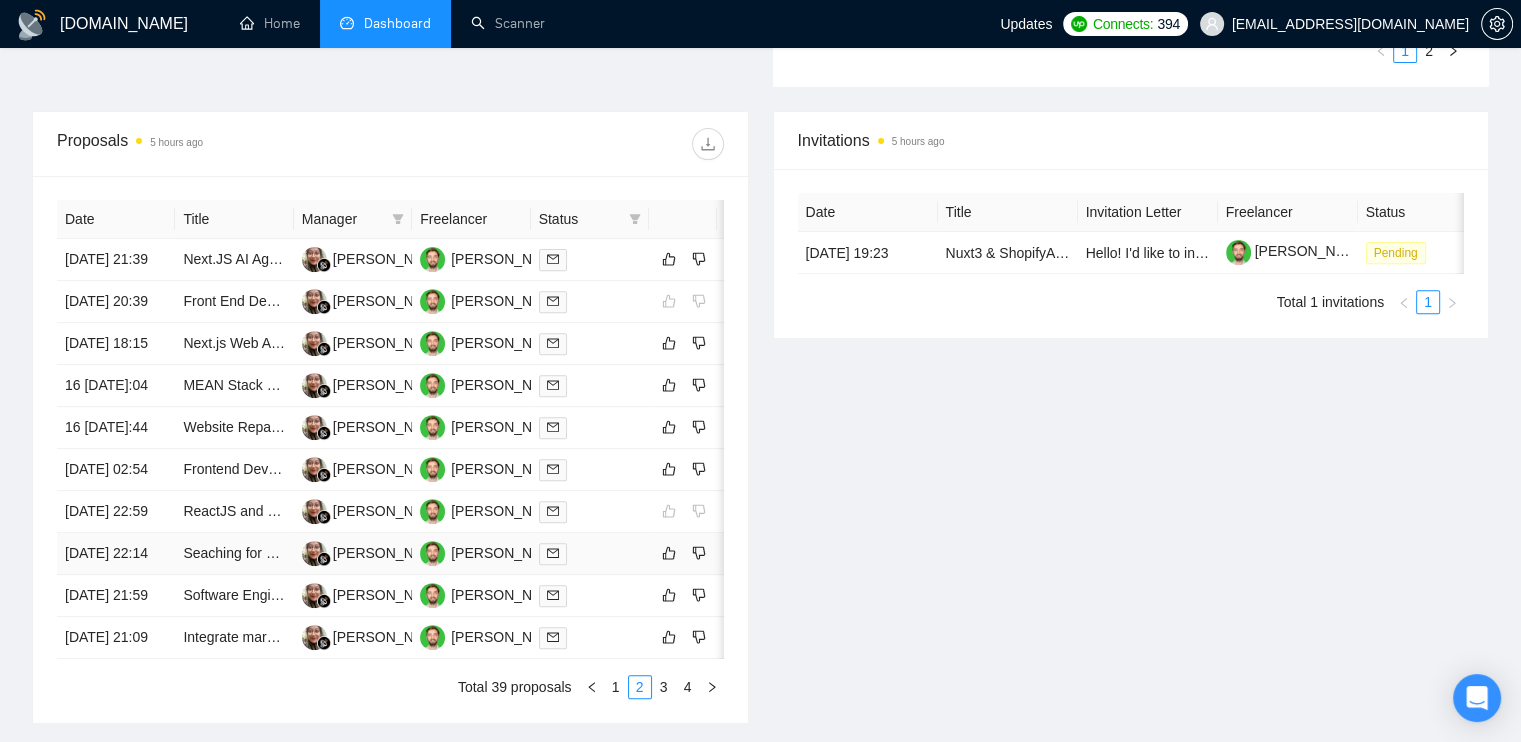 click at bounding box center (590, 554) 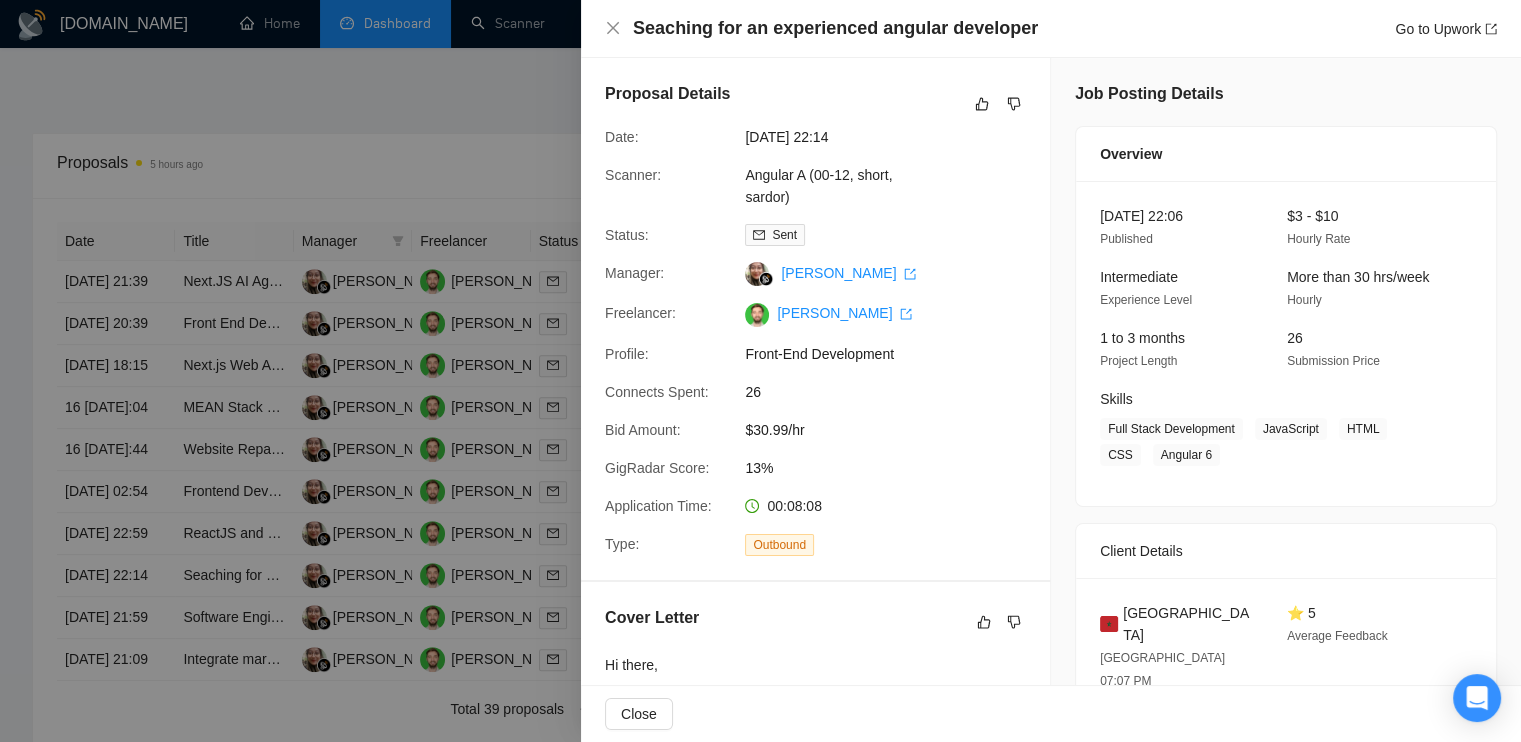 click at bounding box center [760, 371] 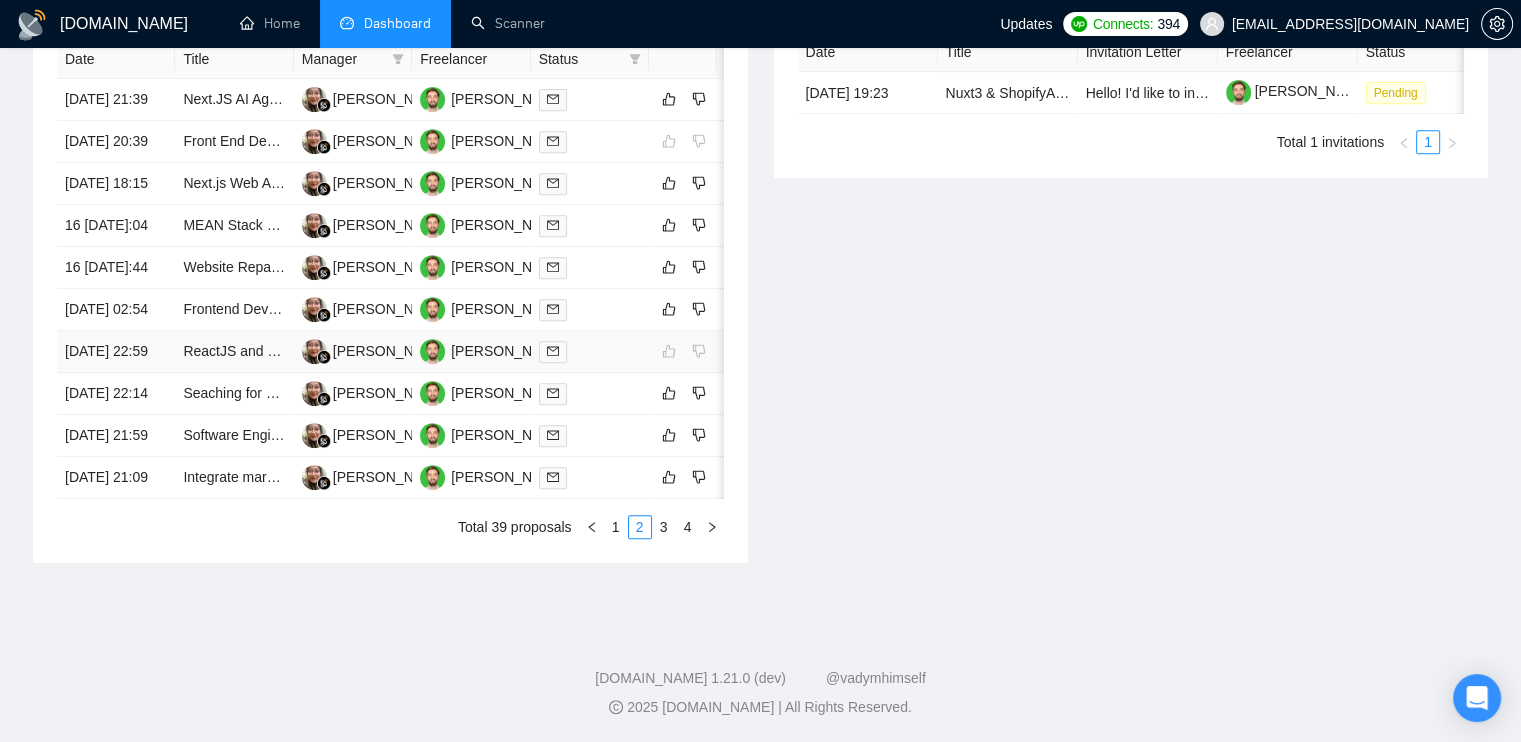 scroll, scrollTop: 900, scrollLeft: 0, axis: vertical 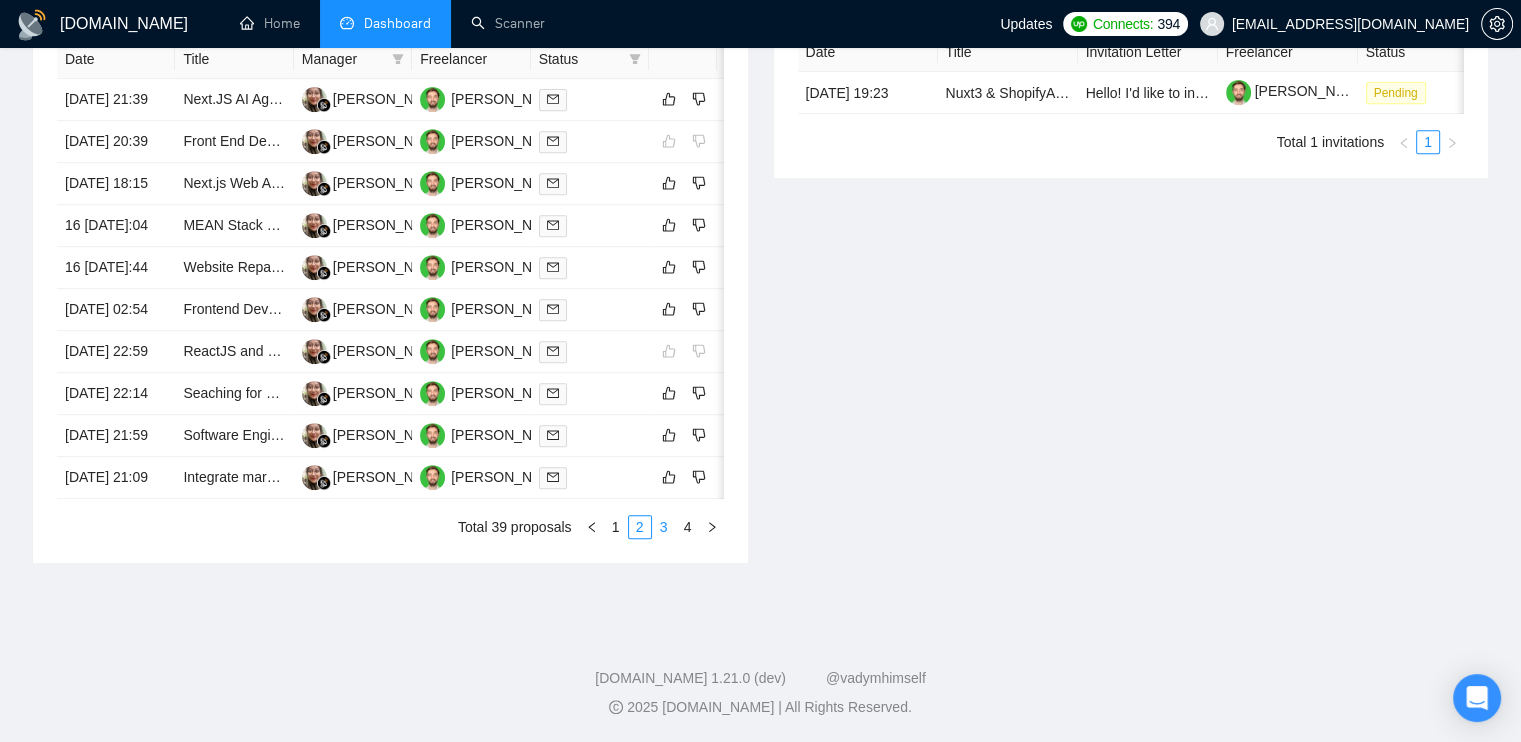 click on "3" at bounding box center (664, 527) 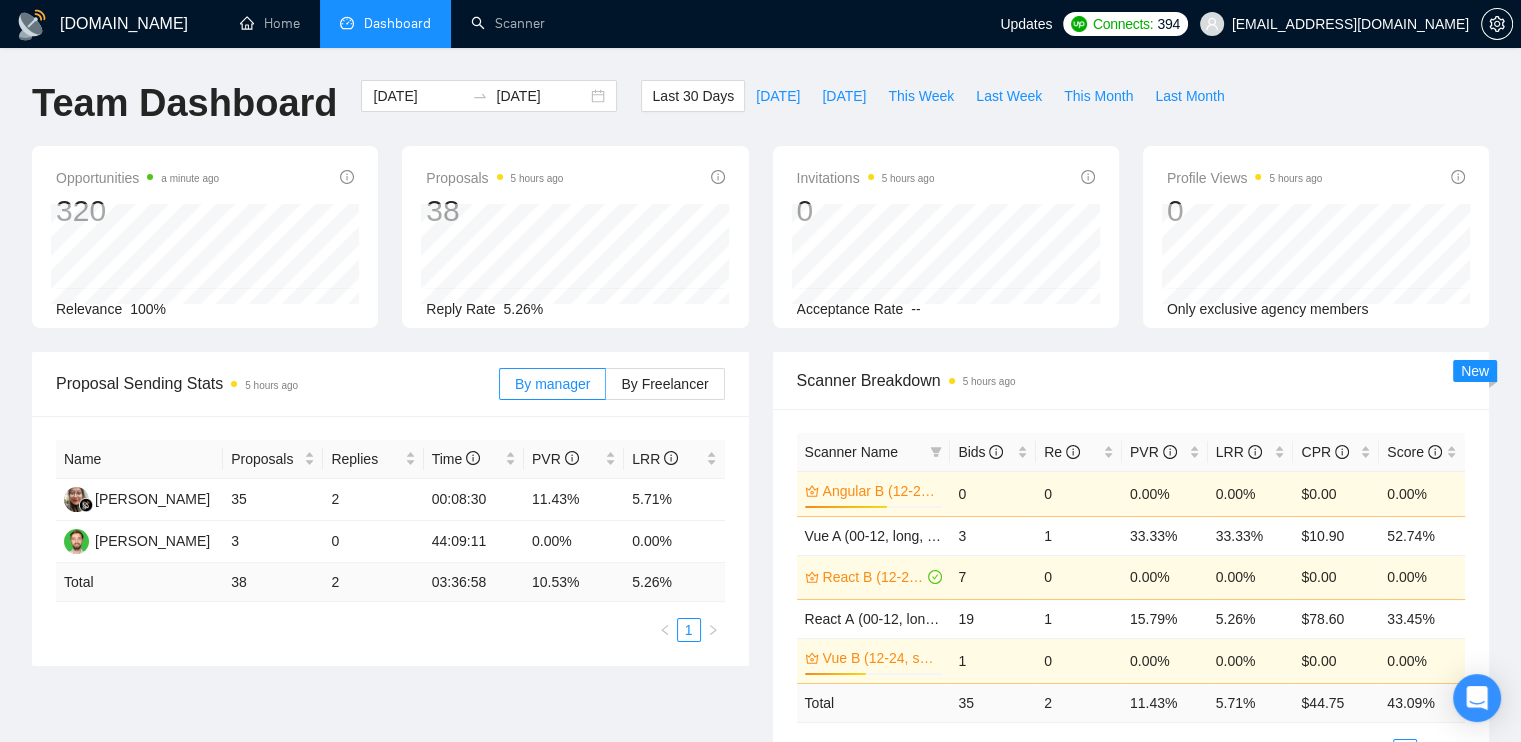 scroll, scrollTop: 0, scrollLeft: 0, axis: both 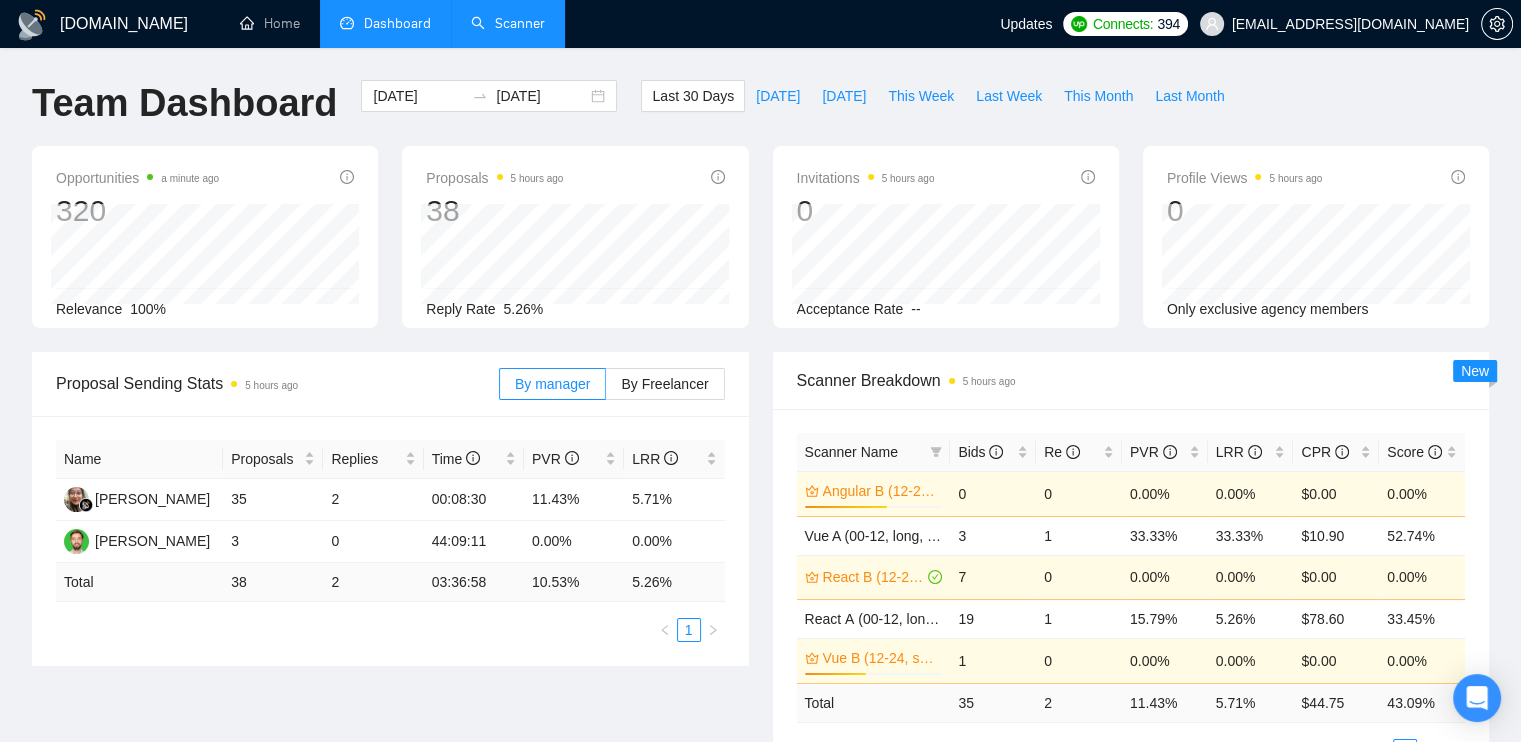 click on "Scanner" at bounding box center [508, 23] 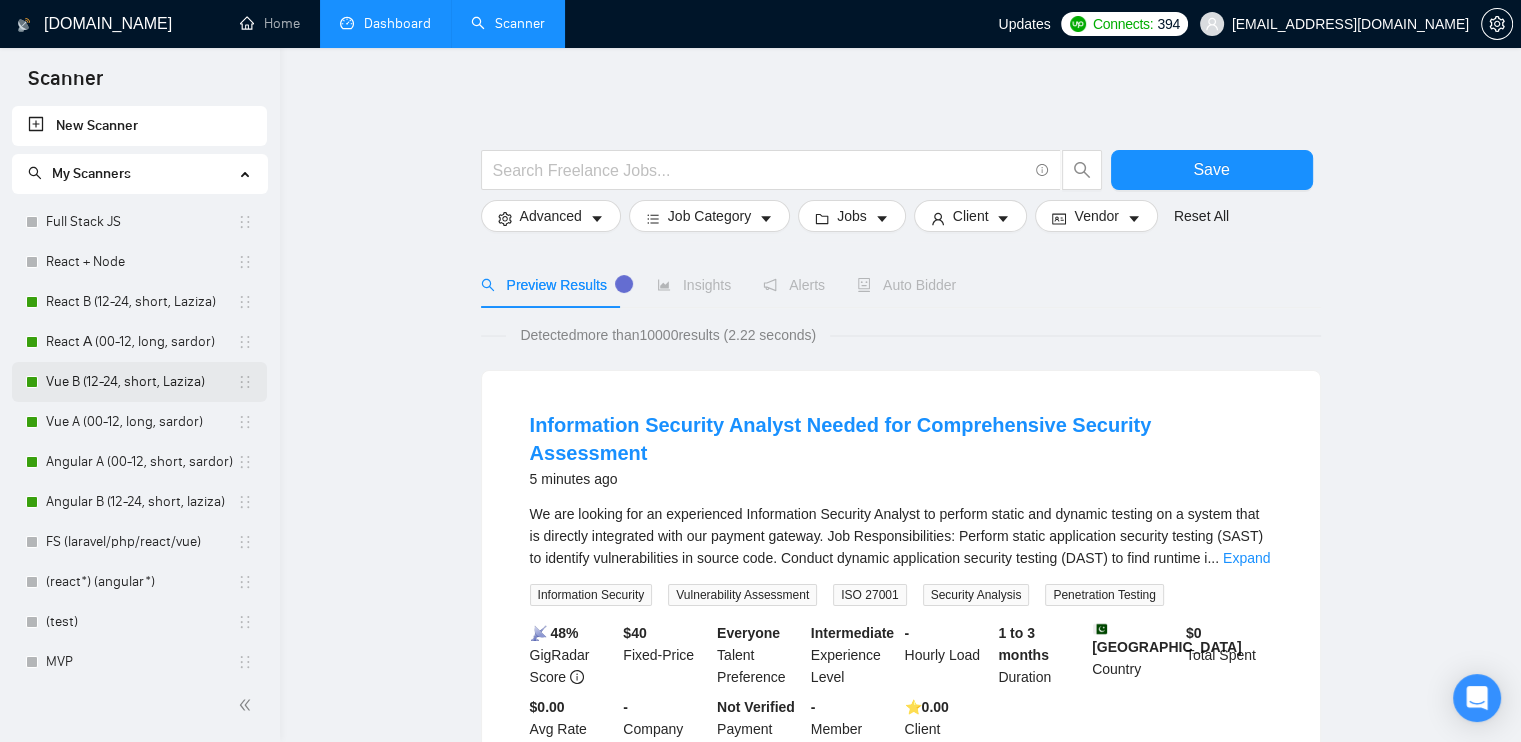 click on "Vue B (12-24, short, Laziza)" at bounding box center [141, 382] 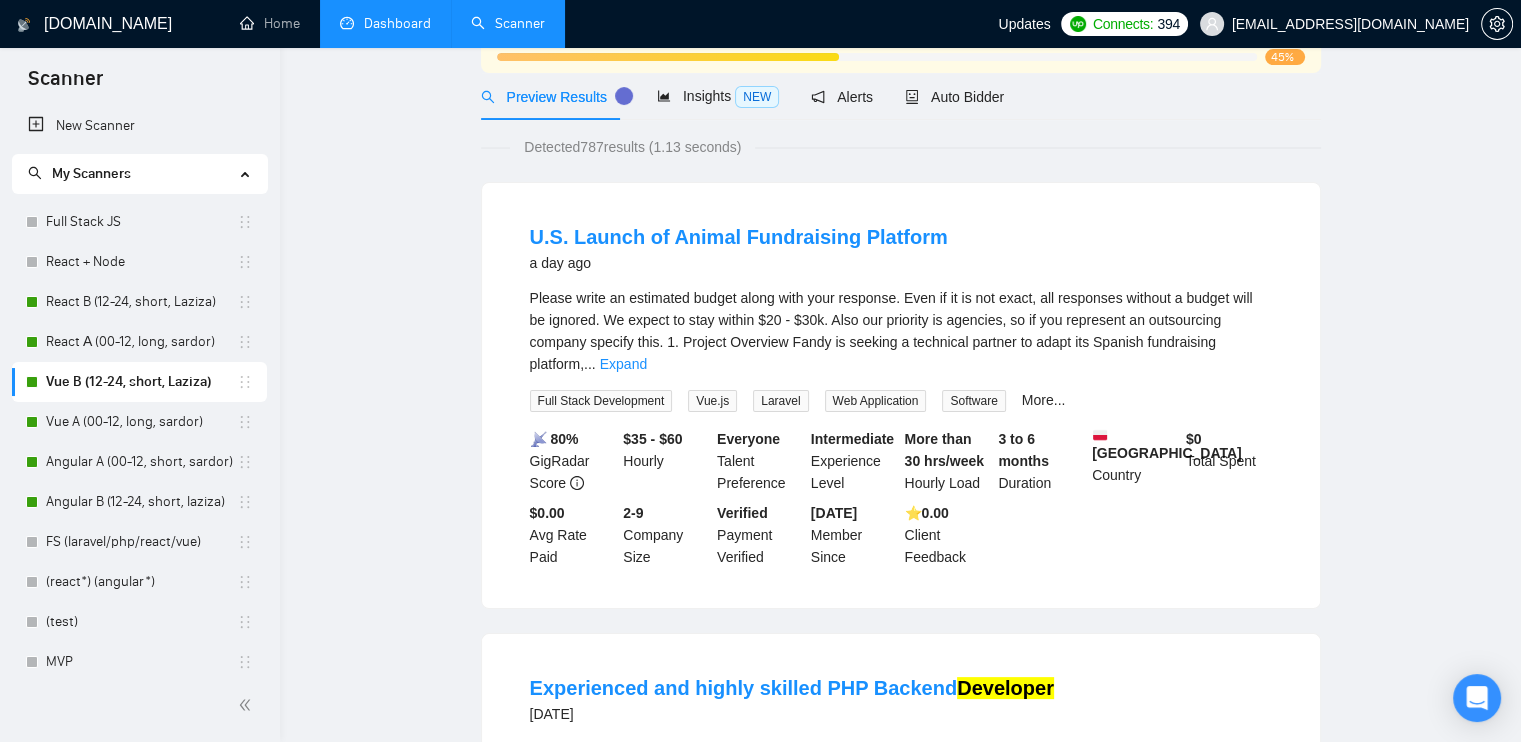 scroll, scrollTop: 0, scrollLeft: 0, axis: both 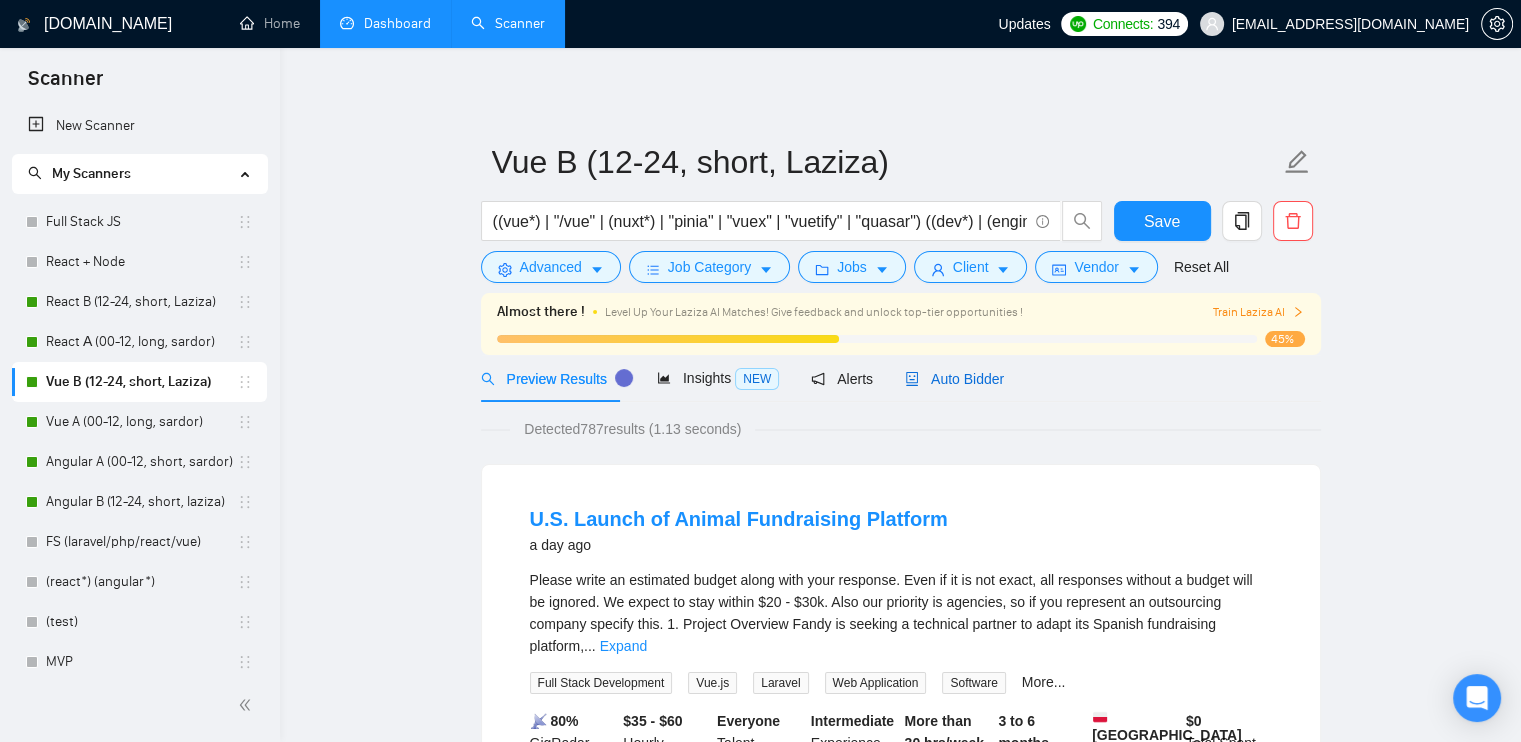 click on "Auto Bidder" at bounding box center (954, 379) 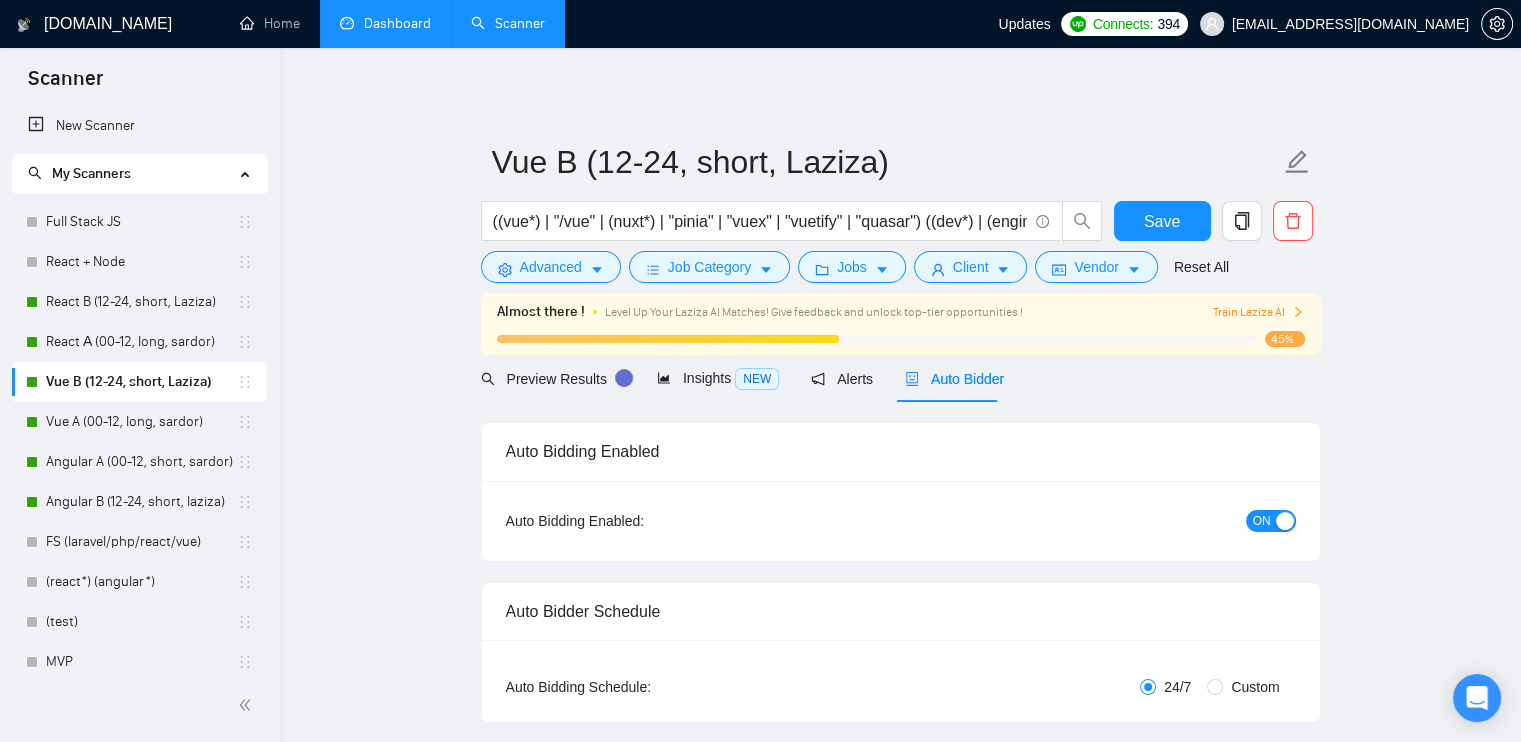 radio on "false" 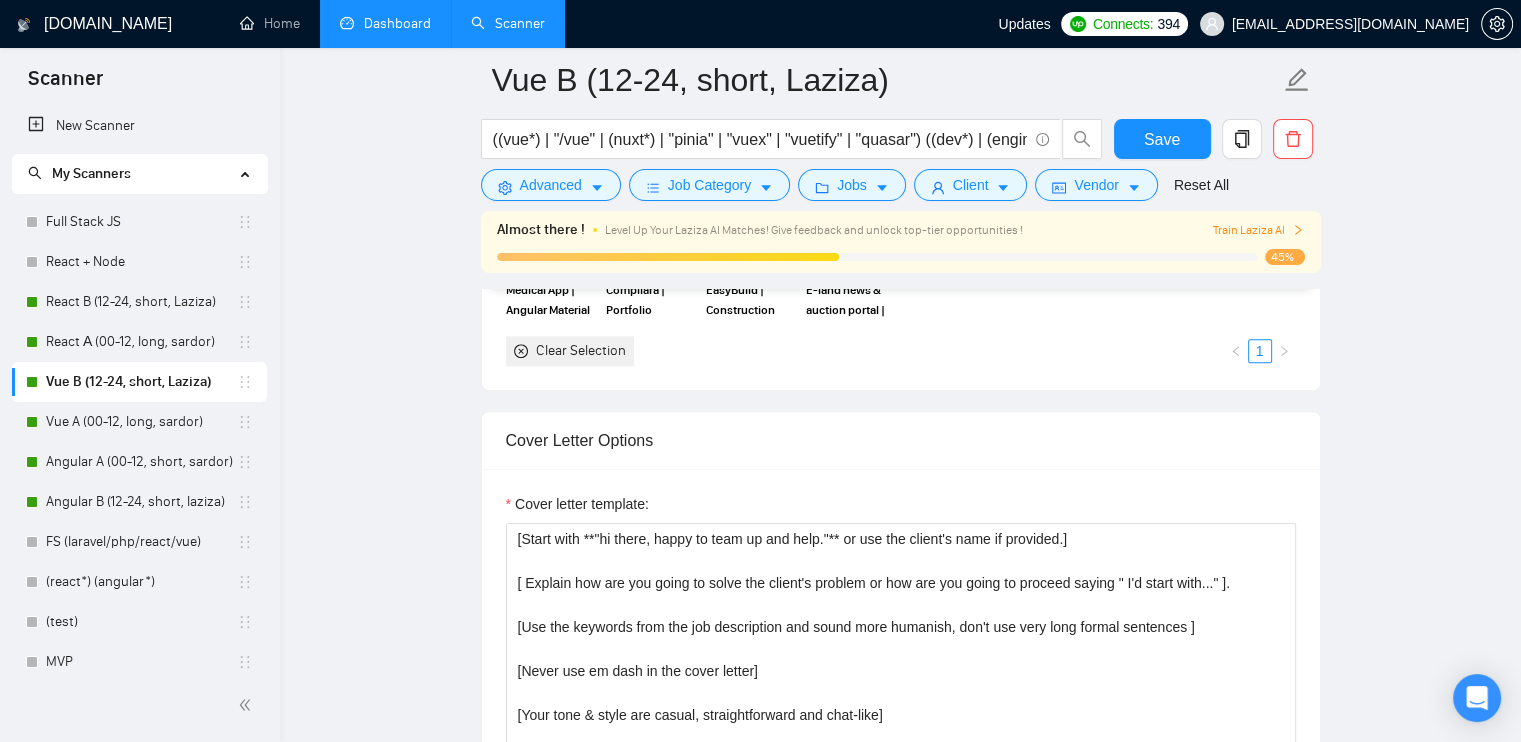 scroll, scrollTop: 2200, scrollLeft: 0, axis: vertical 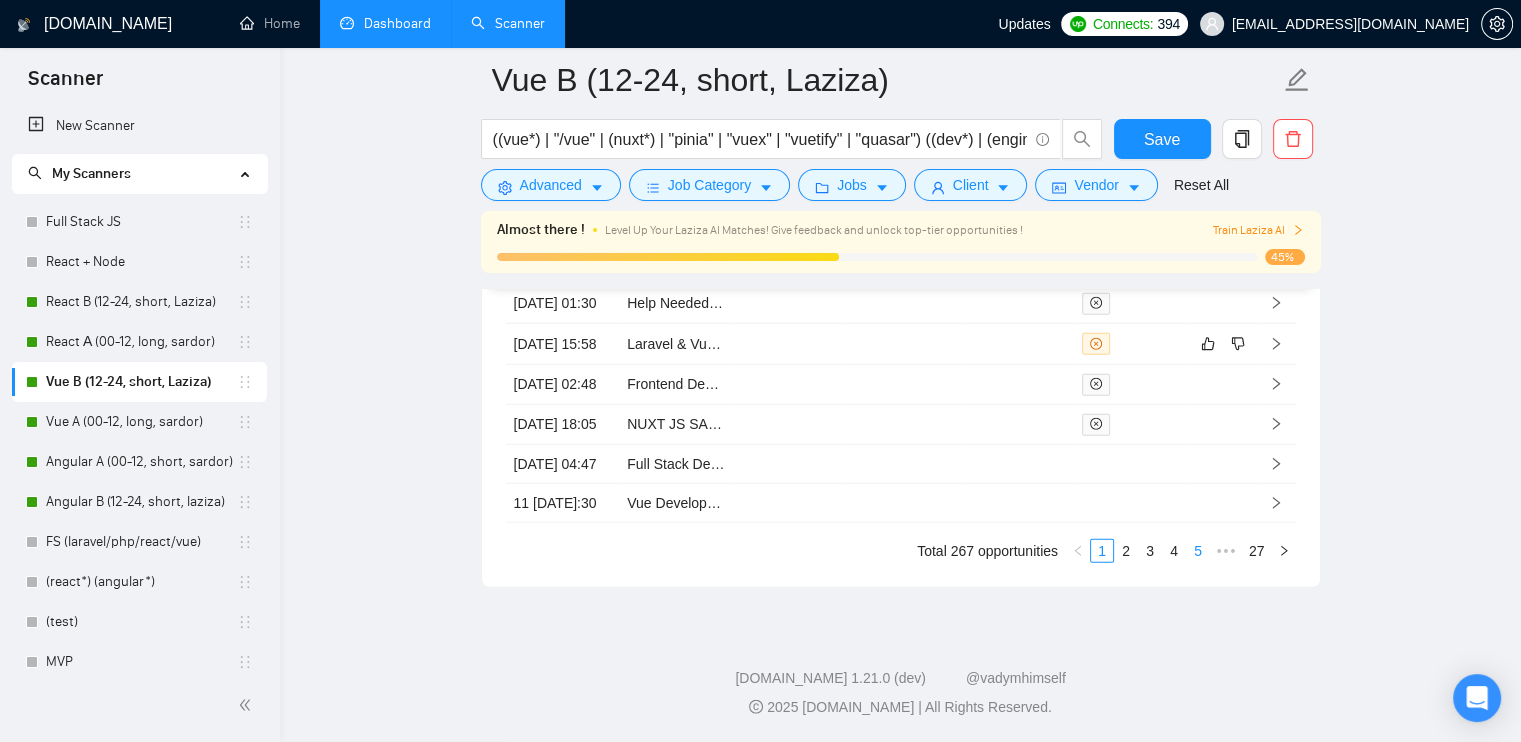 click on "5" at bounding box center [1198, 551] 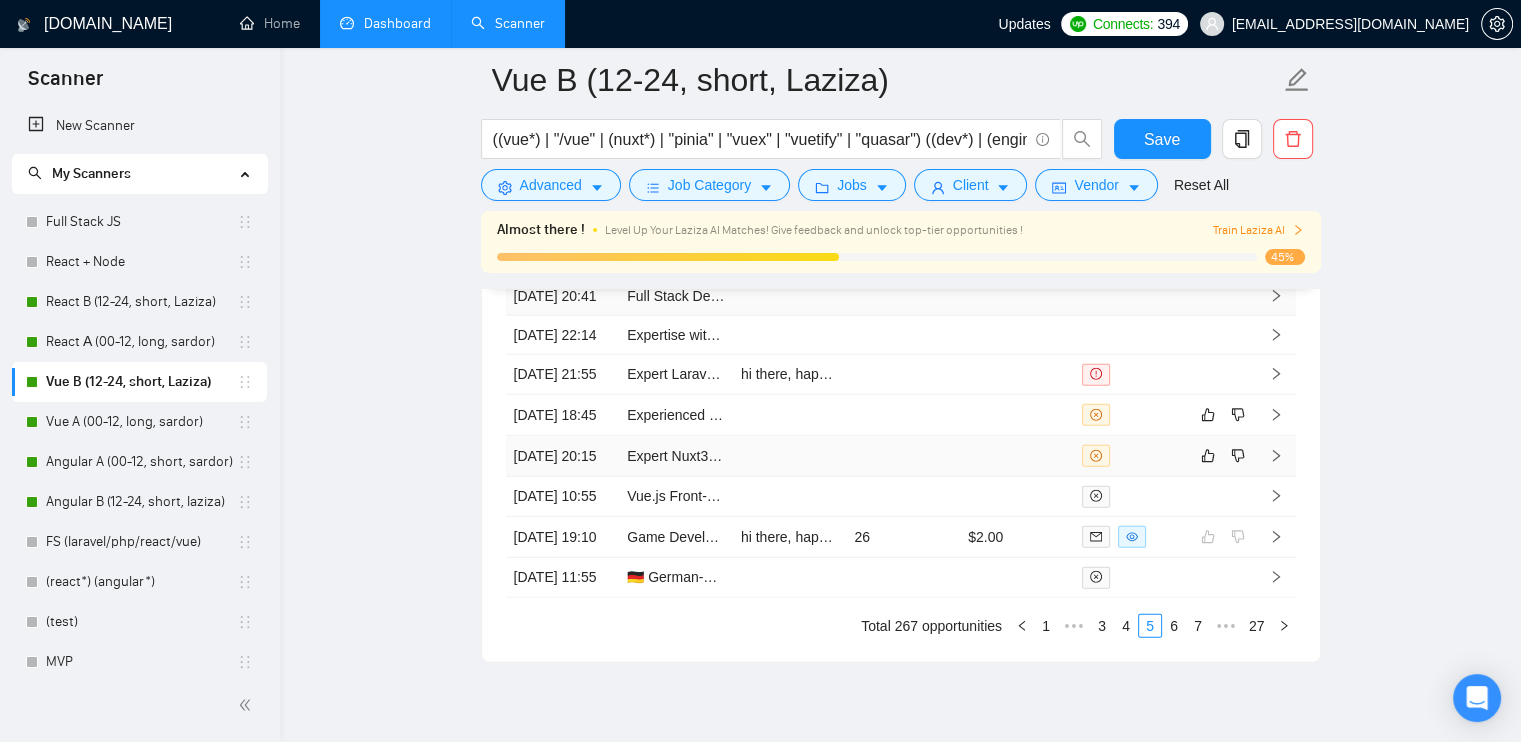 scroll, scrollTop: 5300, scrollLeft: 0, axis: vertical 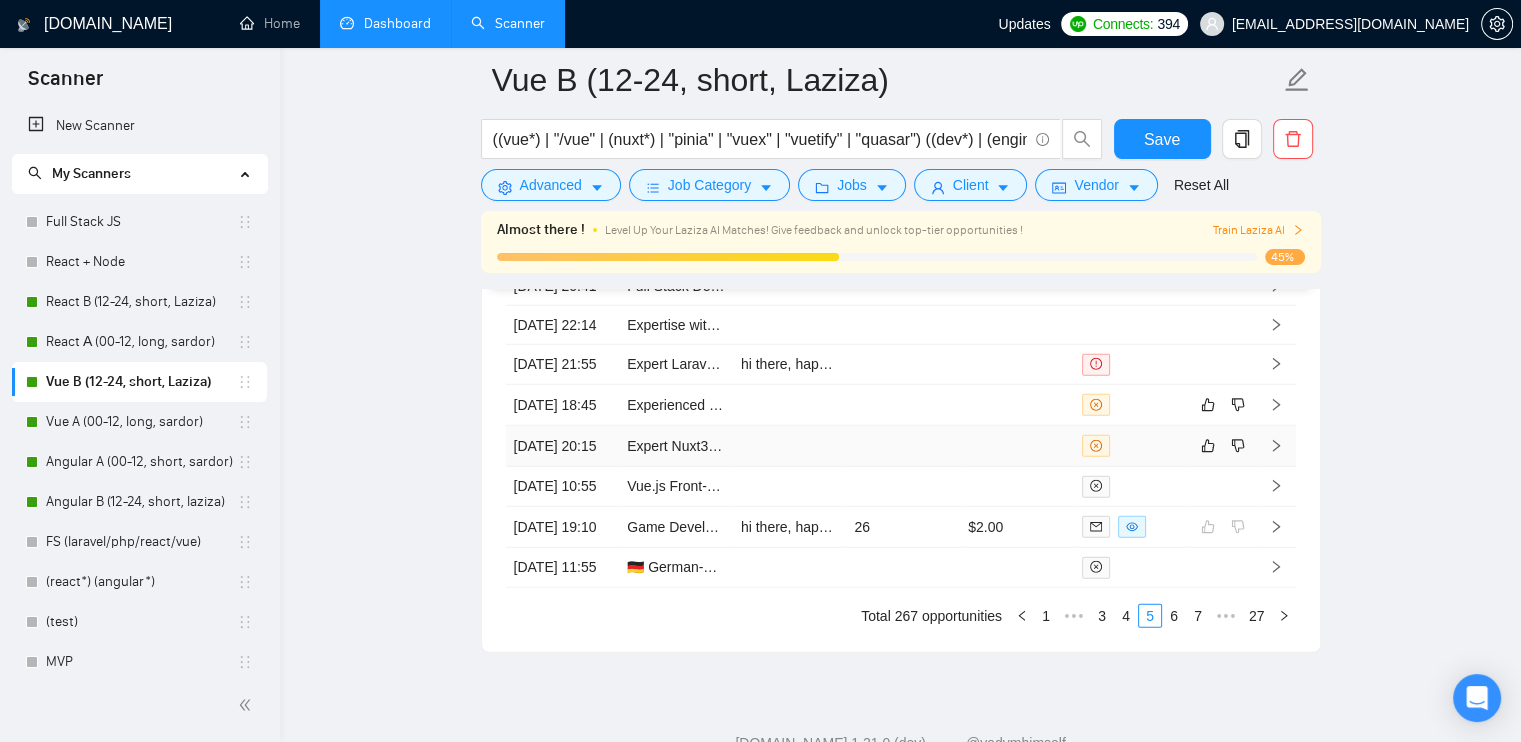 click at bounding box center (1131, 445) 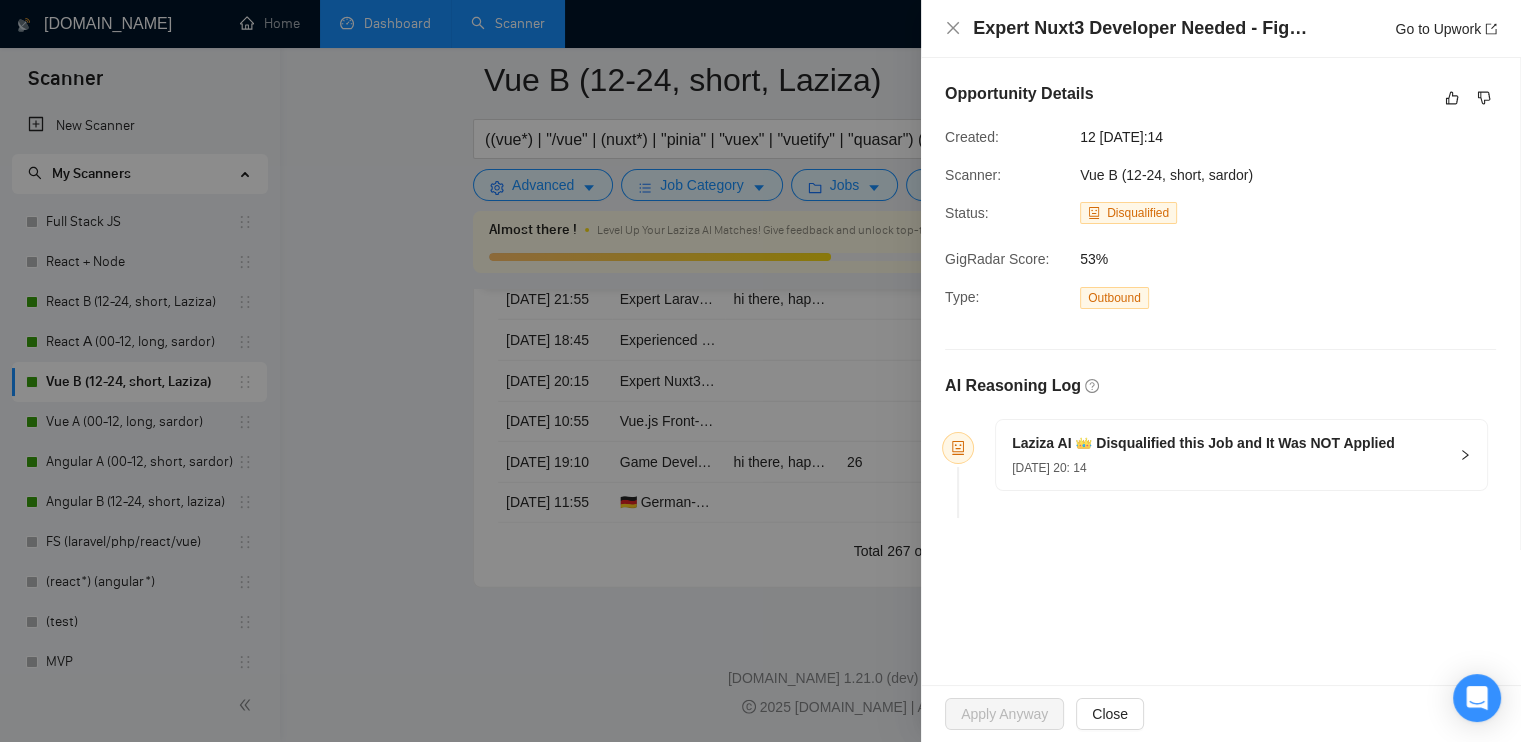 scroll, scrollTop: 5564, scrollLeft: 0, axis: vertical 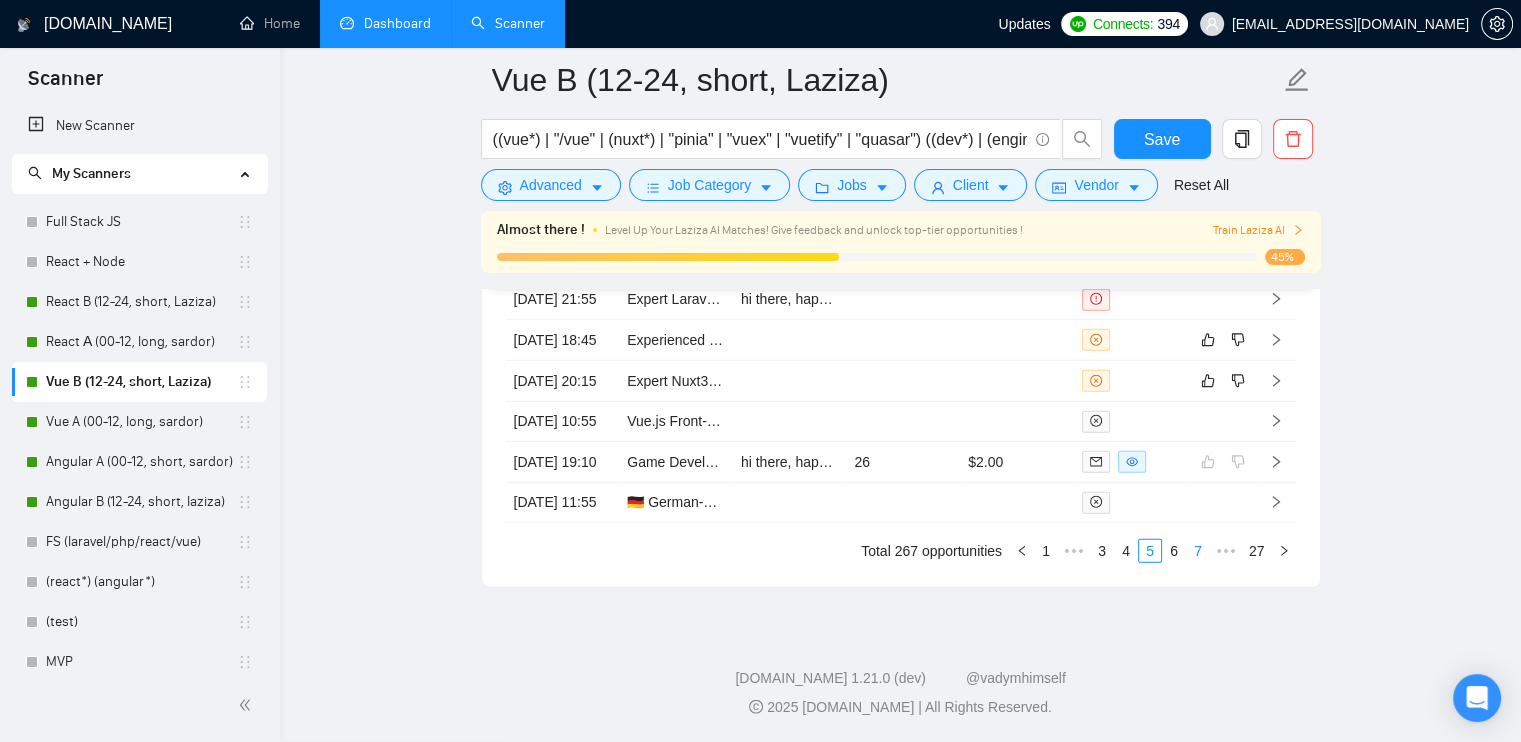 click on "6" at bounding box center [1174, 551] 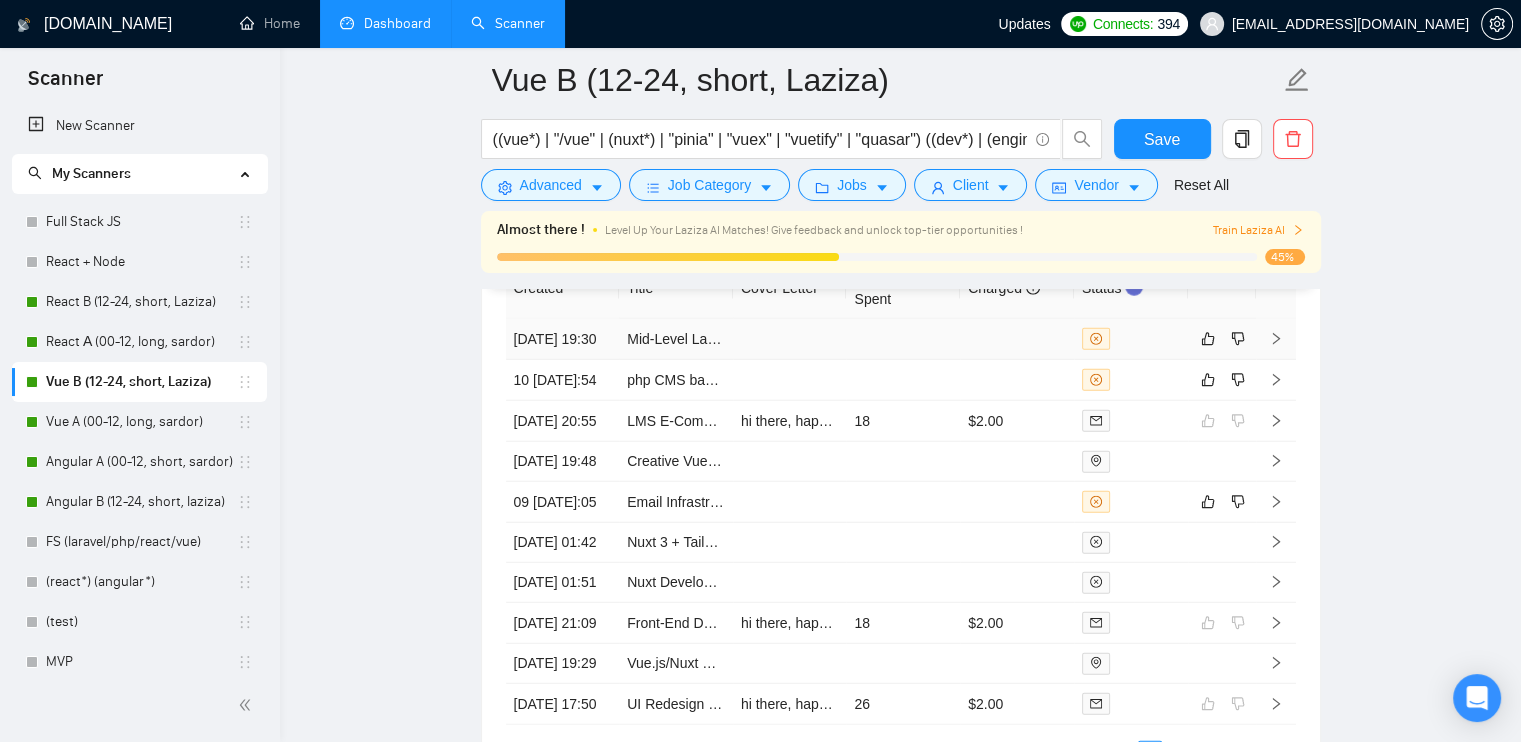 scroll, scrollTop: 5464, scrollLeft: 0, axis: vertical 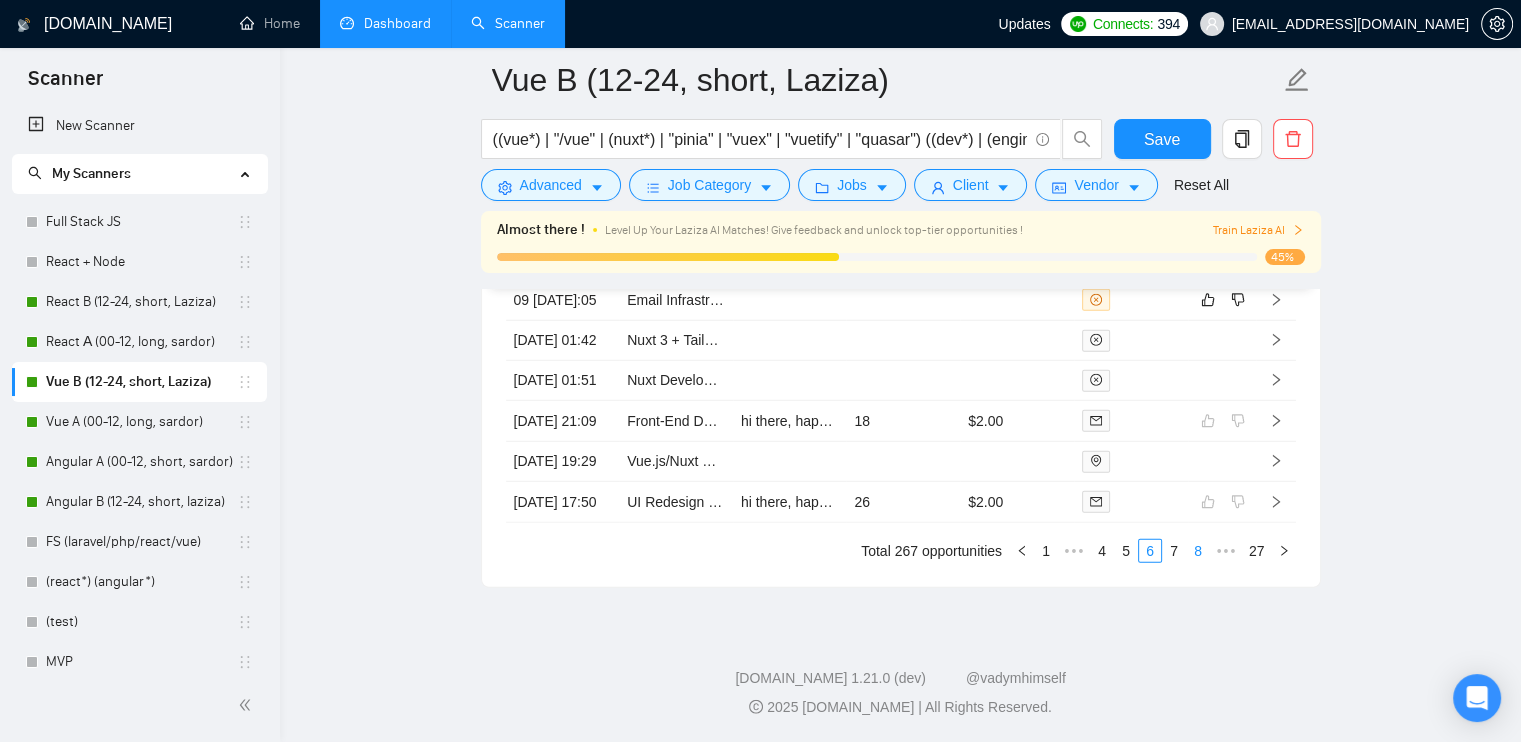 click on "8" at bounding box center [1198, 551] 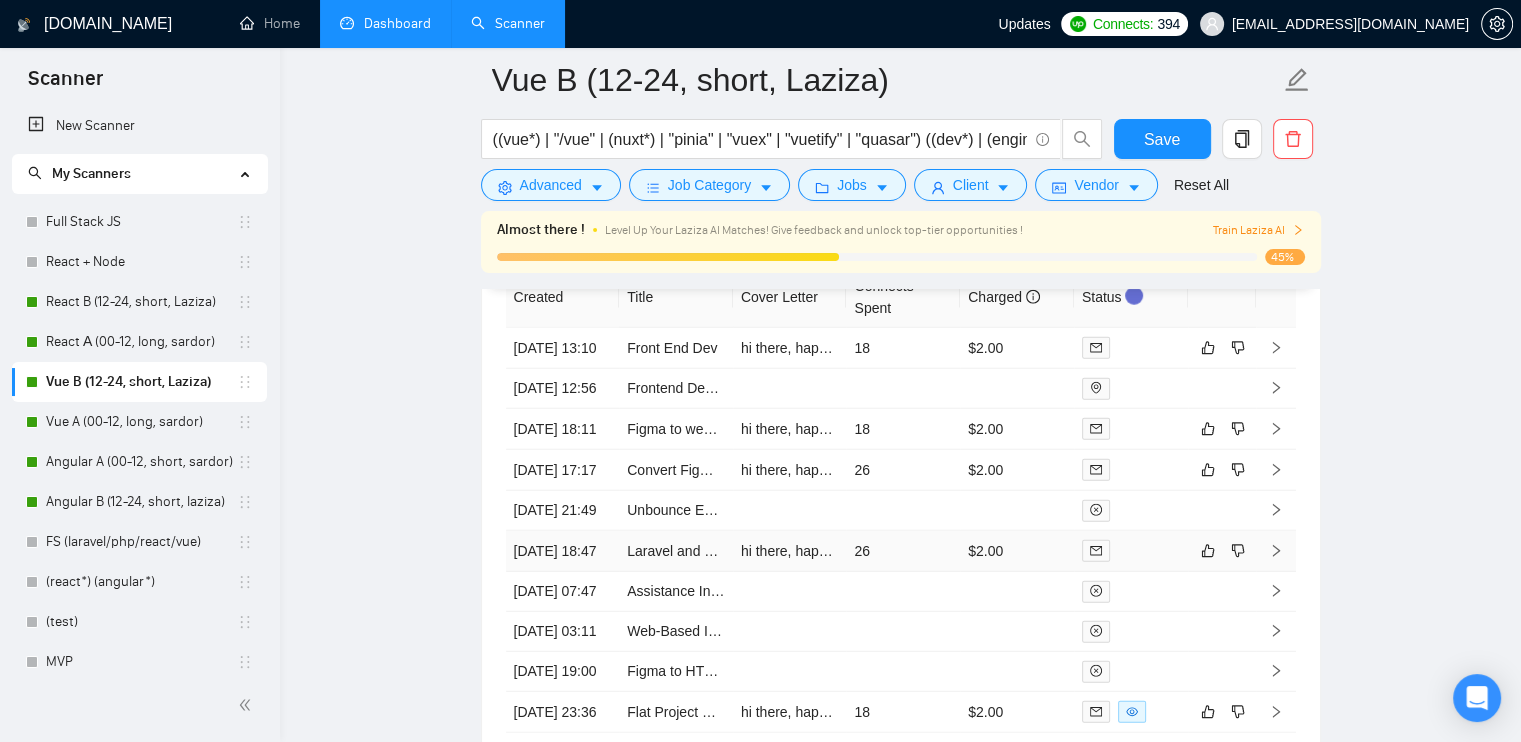 scroll, scrollTop: 5064, scrollLeft: 0, axis: vertical 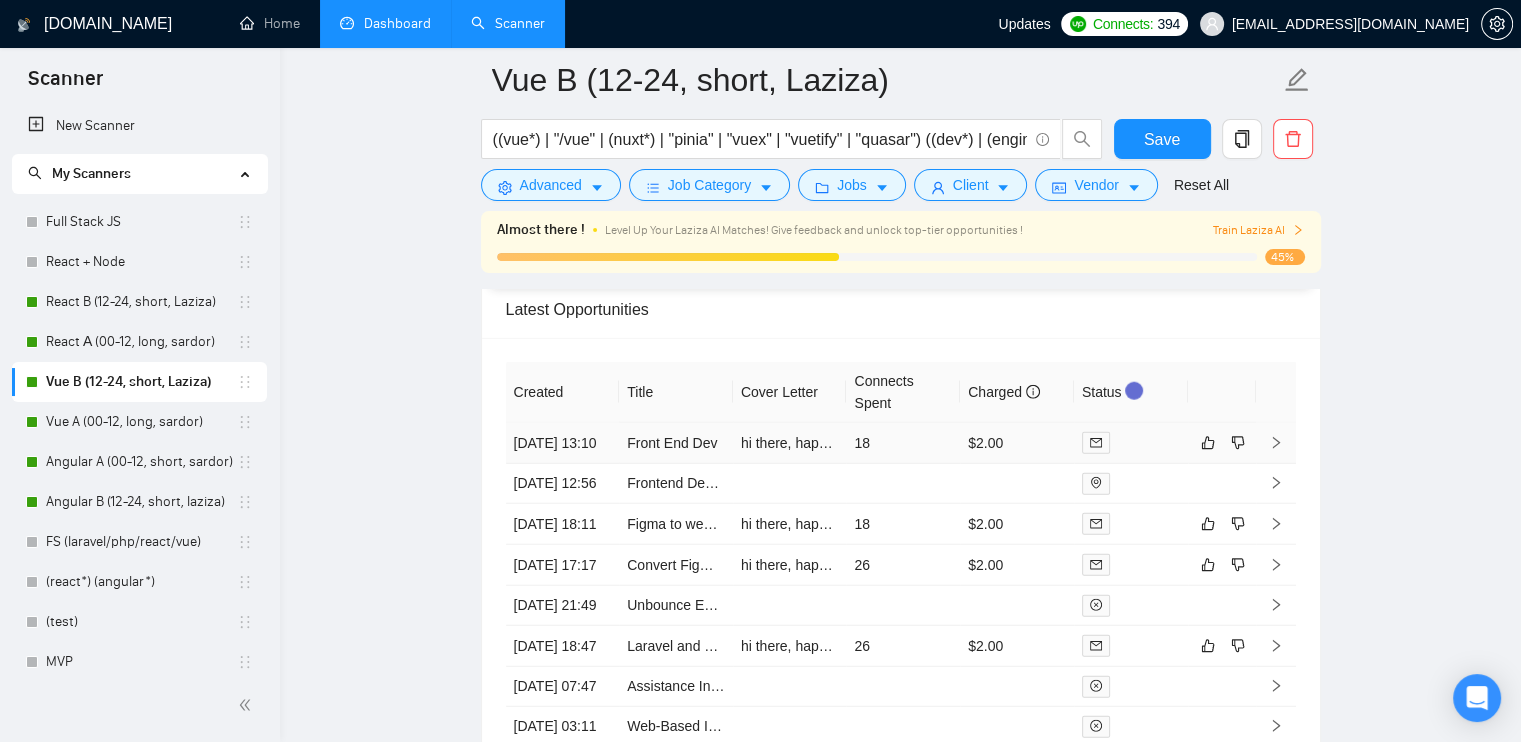click at bounding box center [1131, 442] 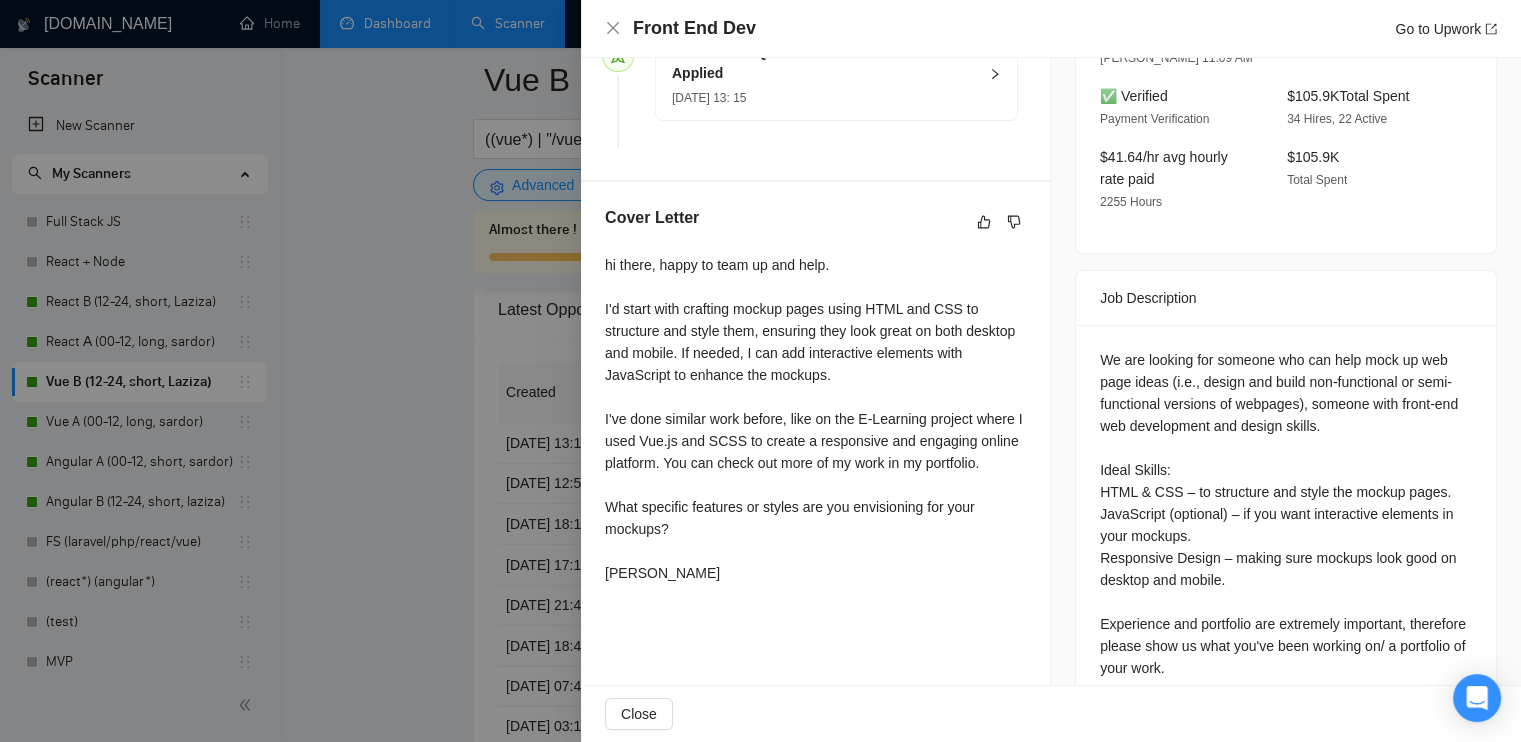scroll, scrollTop: 629, scrollLeft: 0, axis: vertical 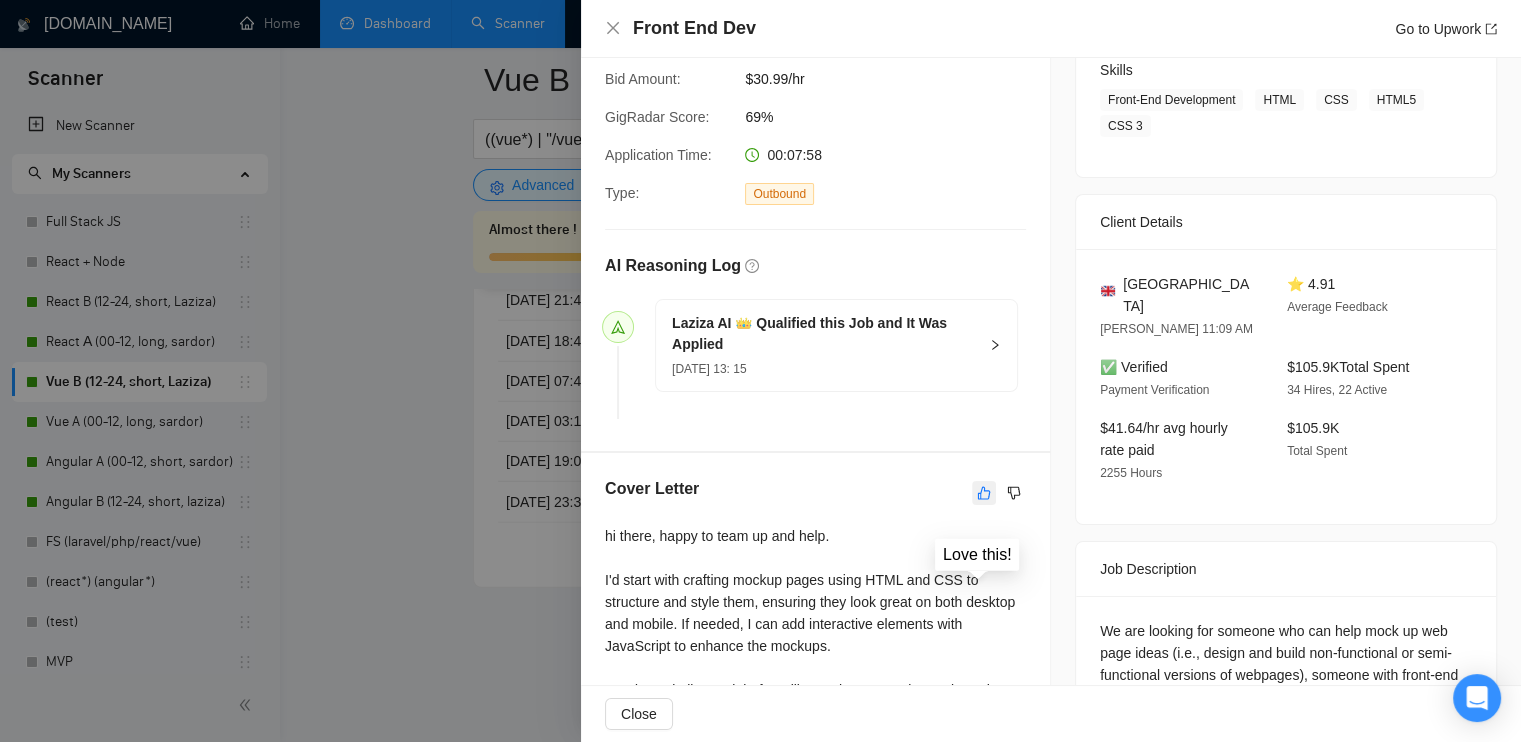 click 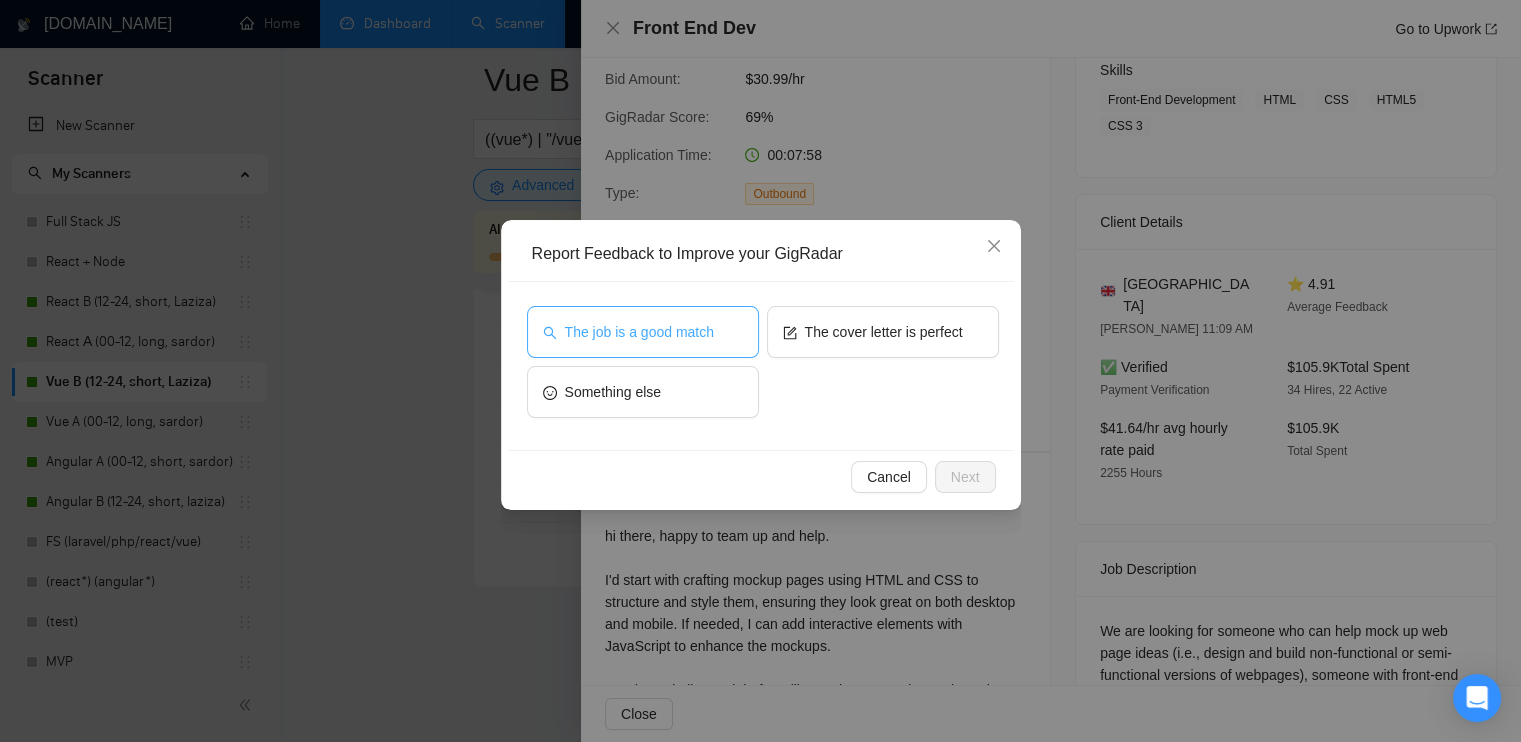 click on "The job is a good match" at bounding box center [643, 332] 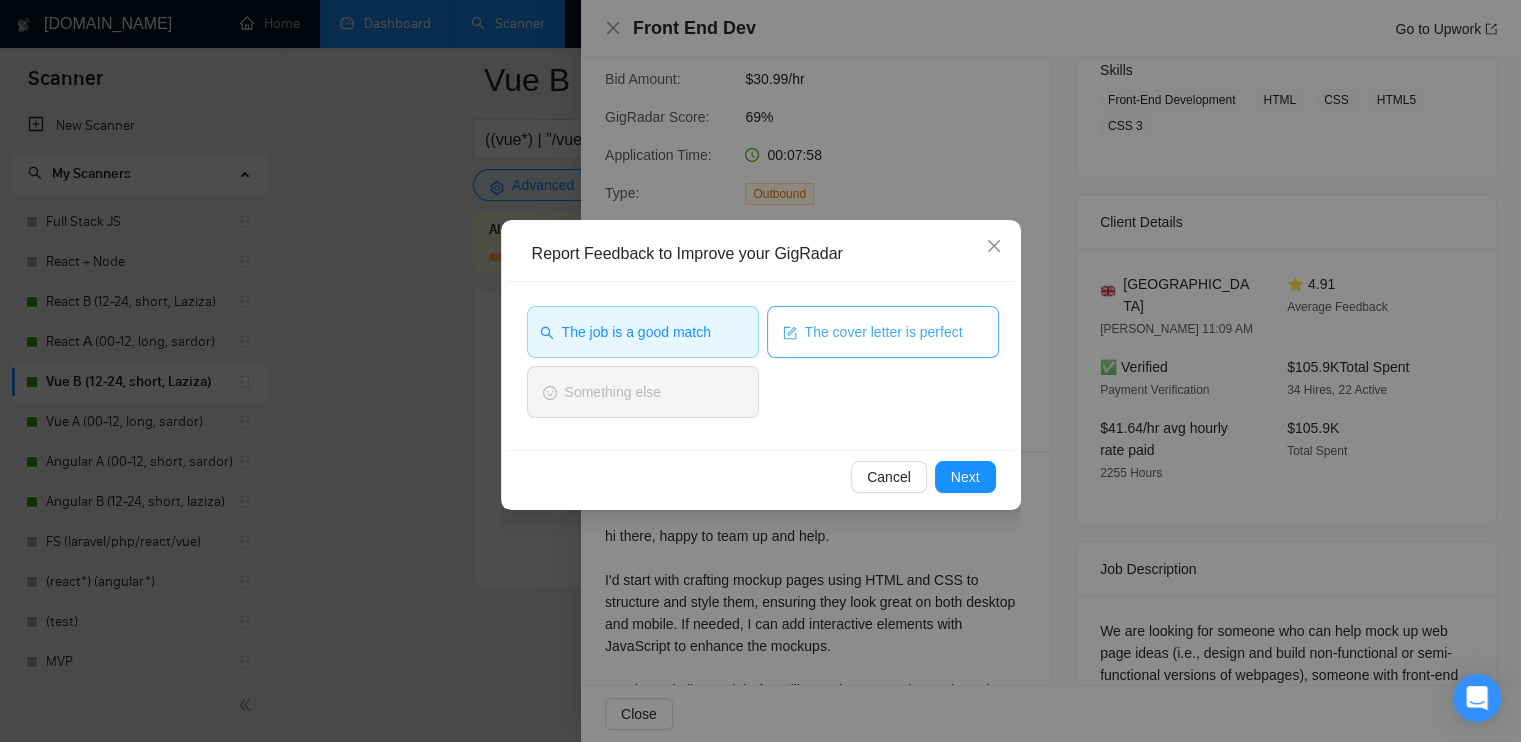 click on "The cover letter is perfect" at bounding box center [884, 332] 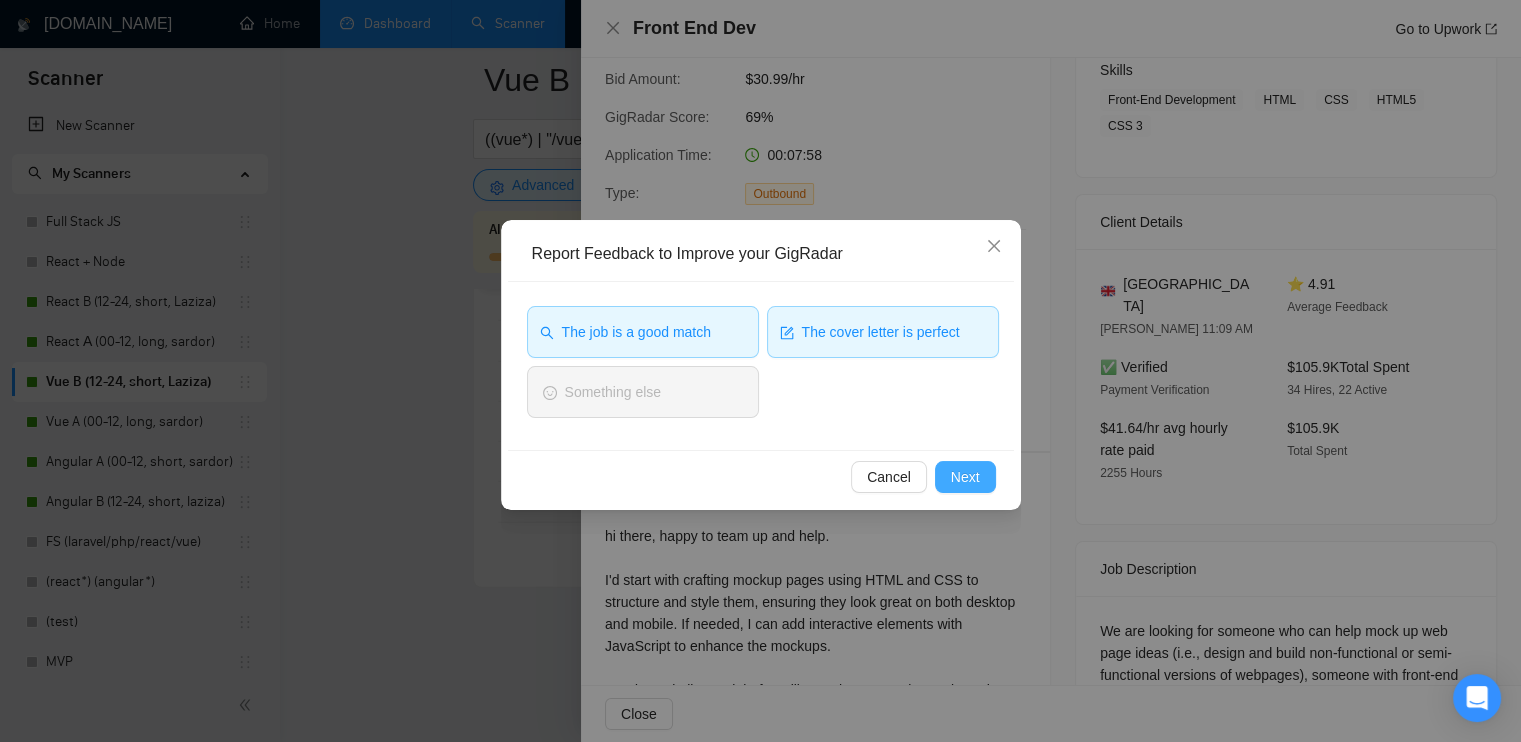 click on "Next" at bounding box center (965, 477) 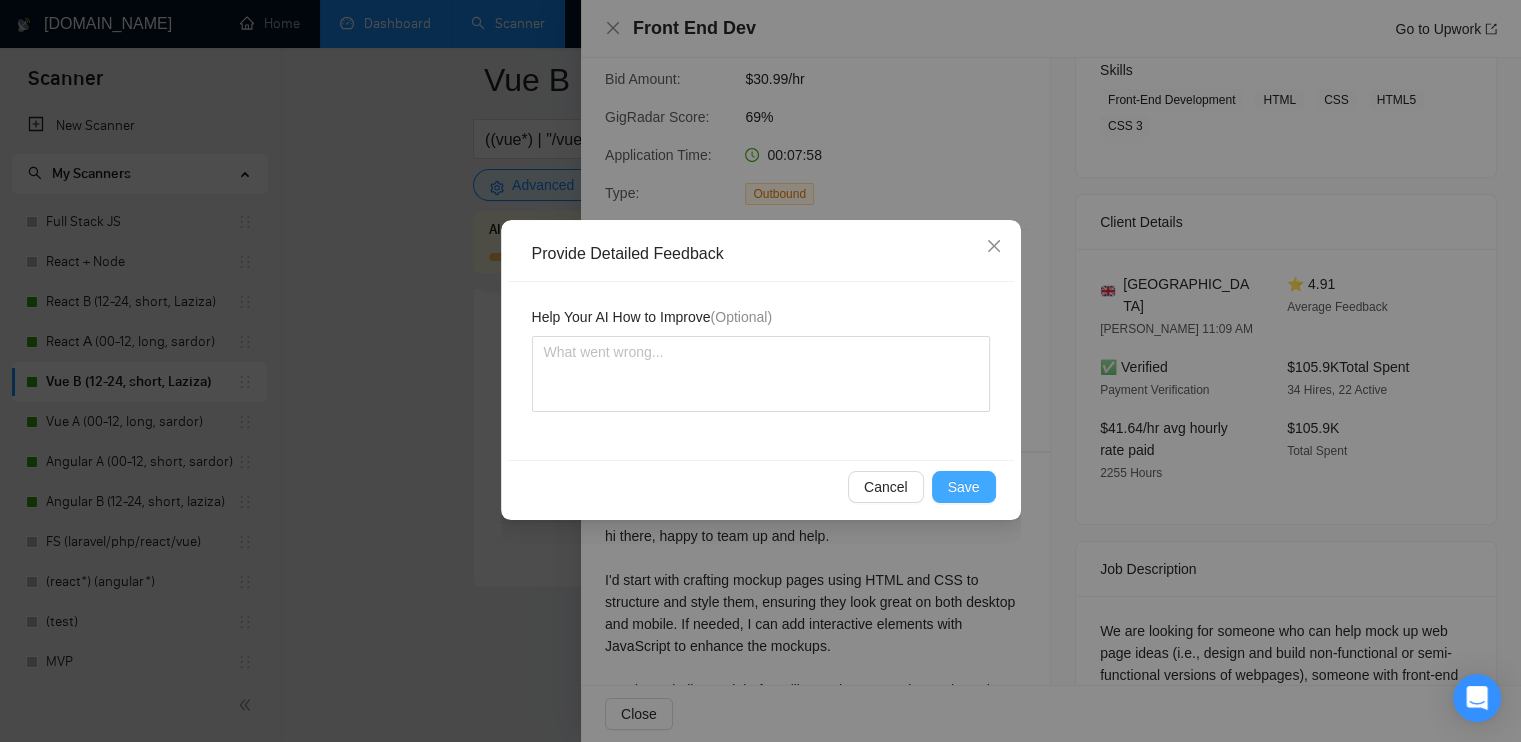 click on "Save" at bounding box center [964, 487] 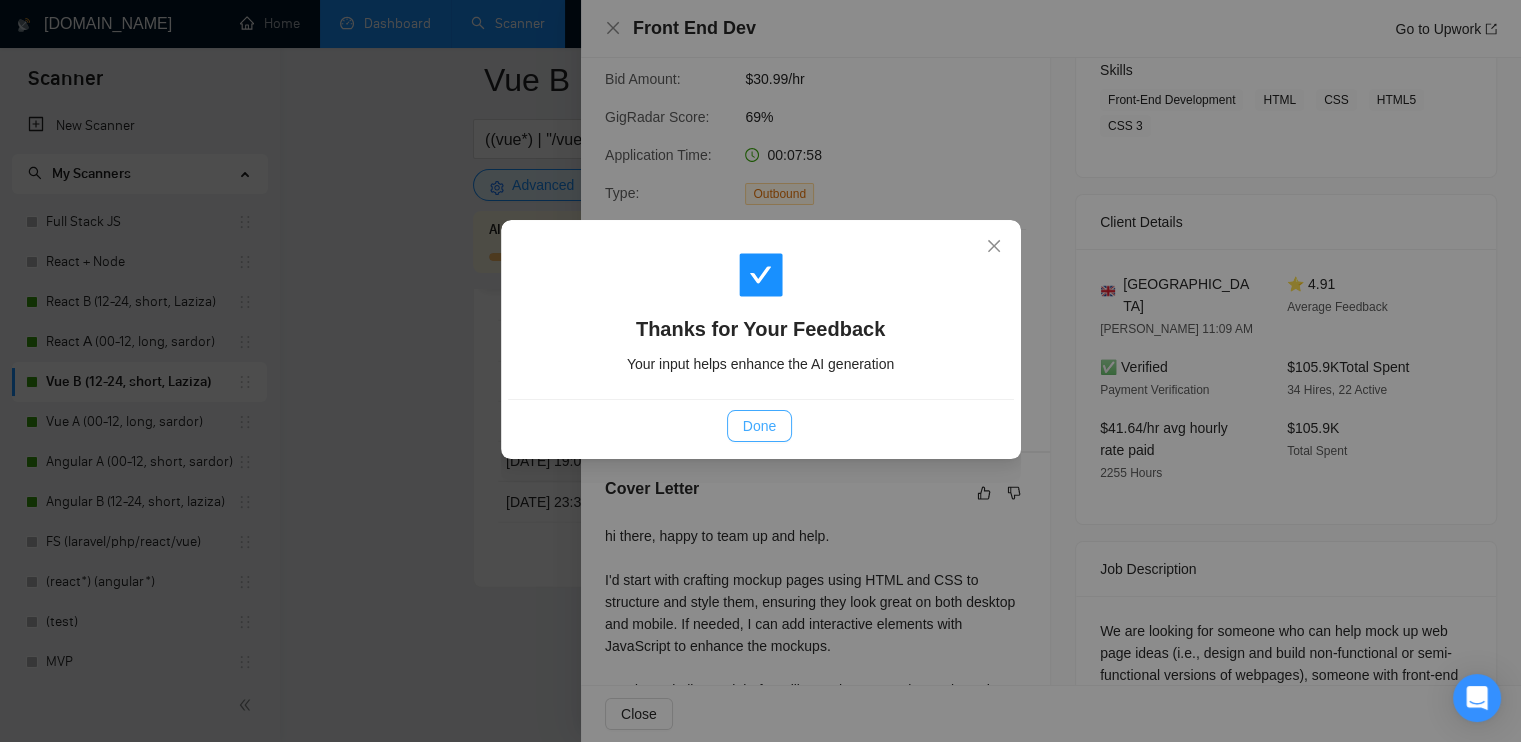drag, startPoint x: 762, startPoint y: 427, endPoint x: 779, endPoint y: 433, distance: 18.027756 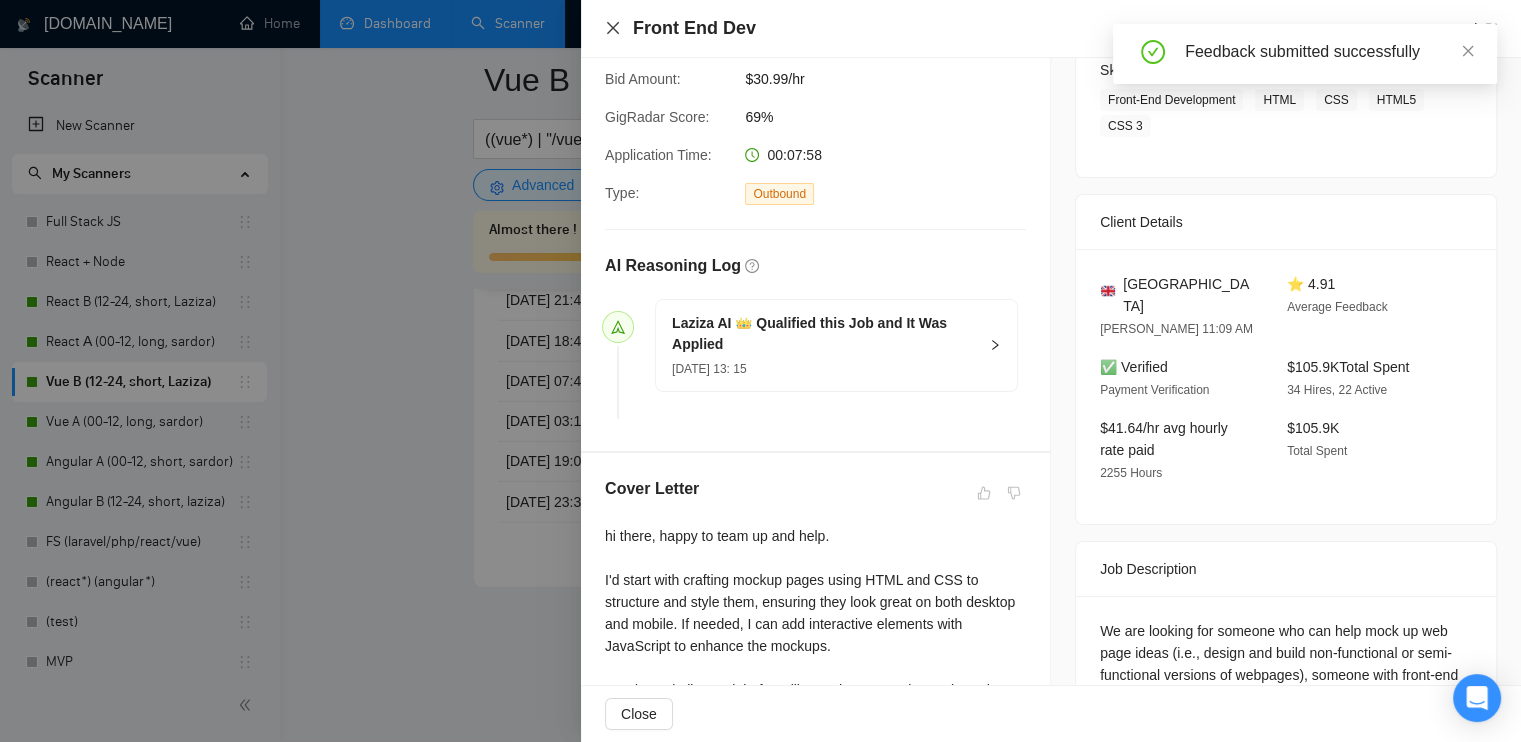 click 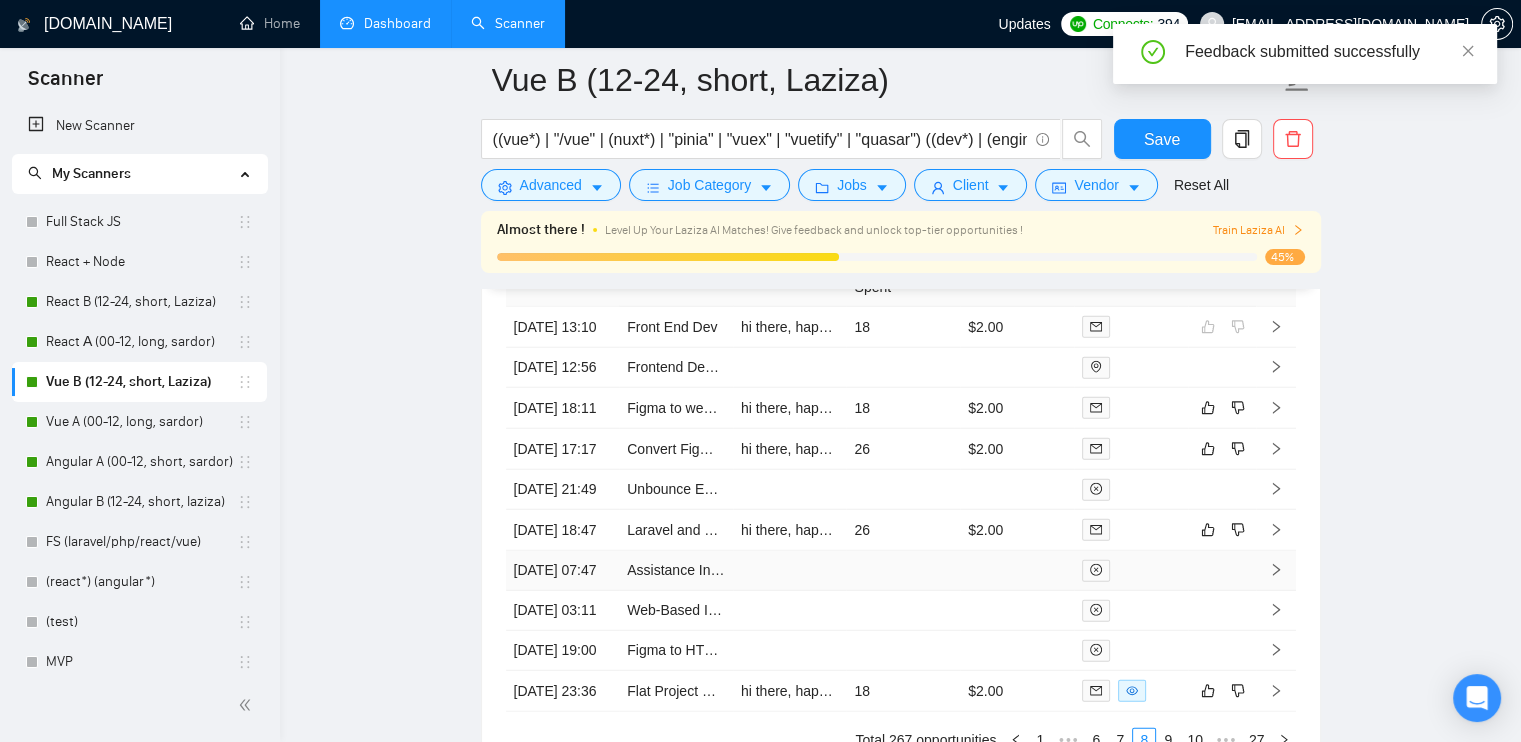 scroll, scrollTop: 5164, scrollLeft: 0, axis: vertical 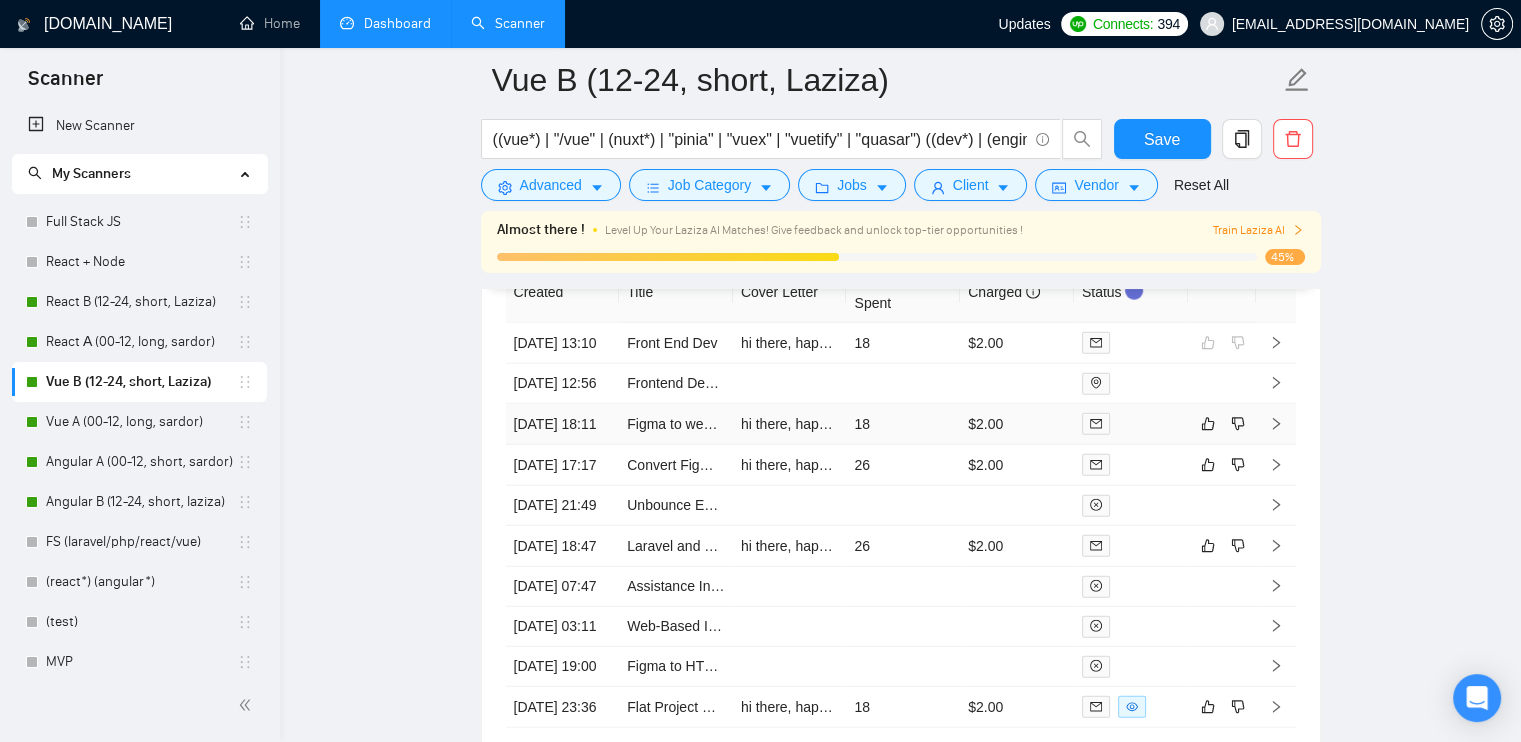 click at bounding box center [1131, 423] 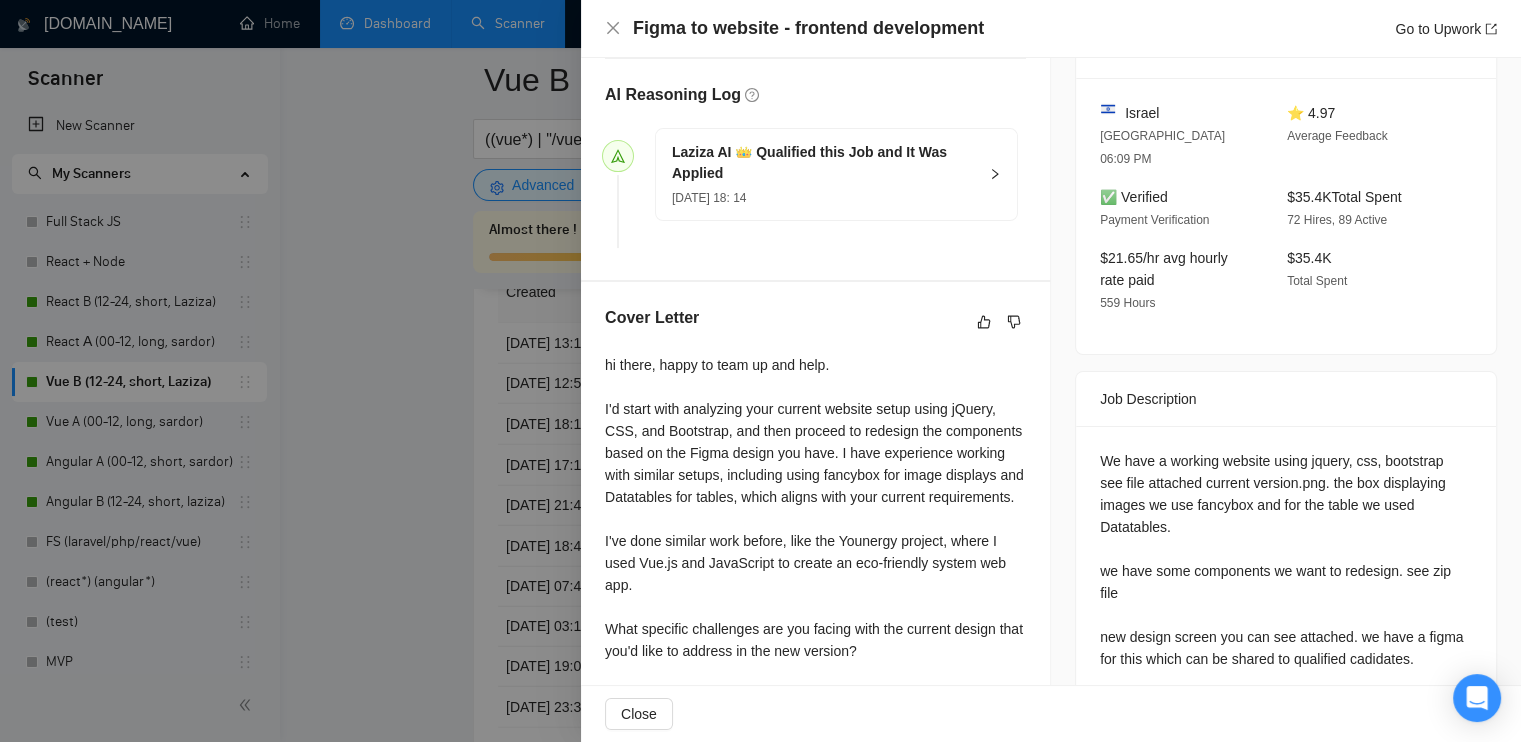 scroll, scrollTop: 629, scrollLeft: 0, axis: vertical 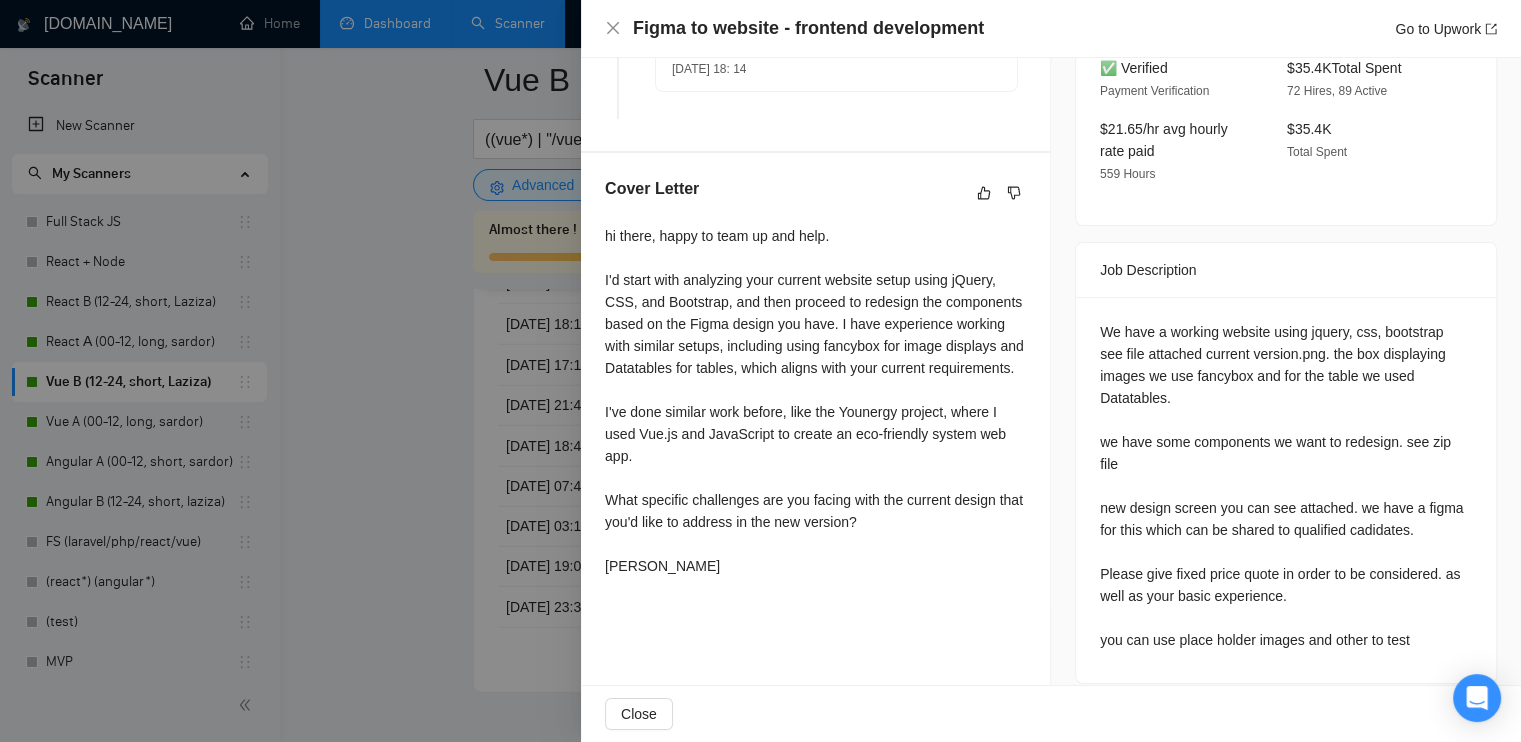 click on "We have a working website using jquery, css, bootstrap
see file attached current version.png. the box displaying images we use fancybox and for the table we used Datatables.
we have some components we want to redesign. see zip file
new design screen you can see attached. we have a figma for this which can be shared to qualified cadidates.
Please give fixed price quote in order to be considered. as well as your basic experience.
you can use place holder images and other to test" at bounding box center [1286, 486] 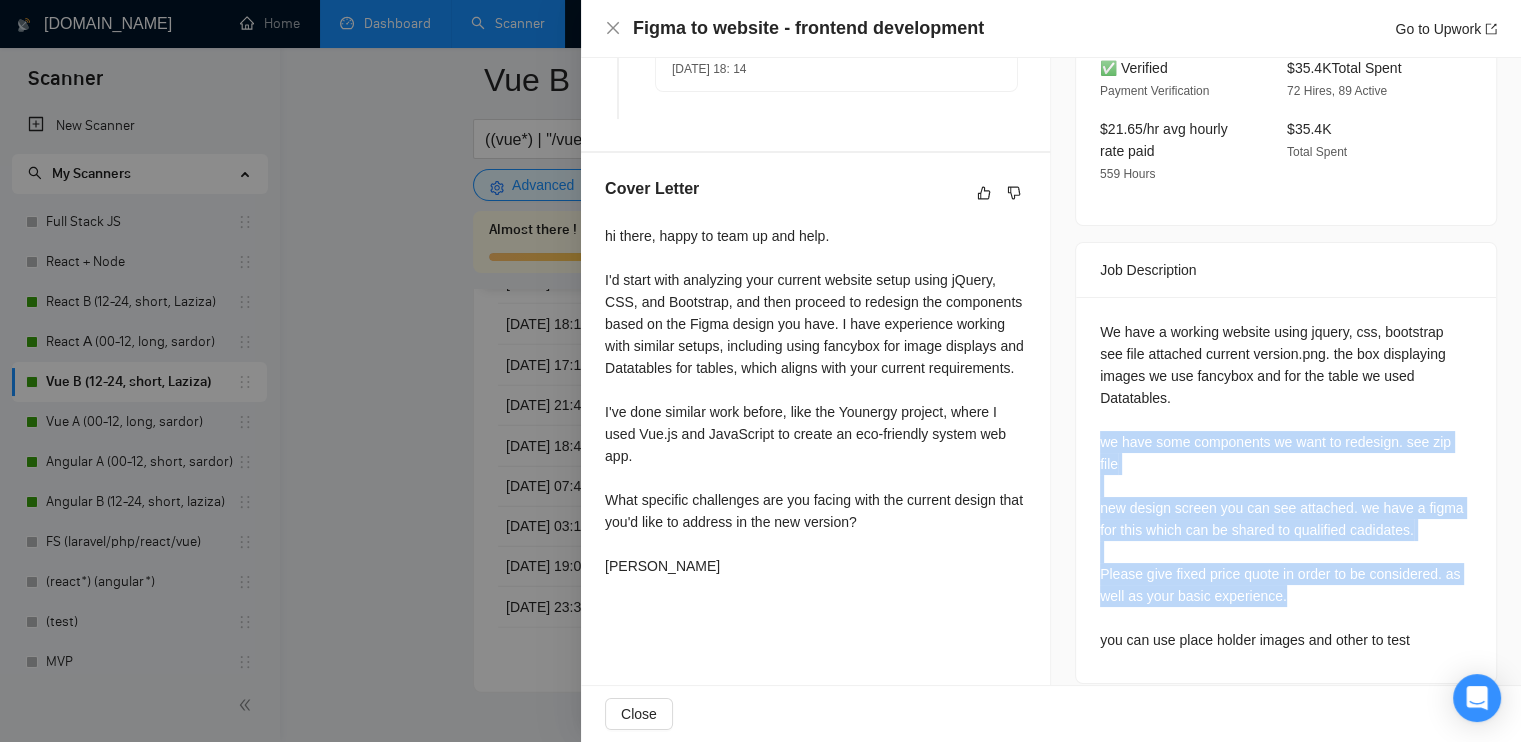 drag, startPoint x: 1092, startPoint y: 419, endPoint x: 1328, endPoint y: 583, distance: 287.38824 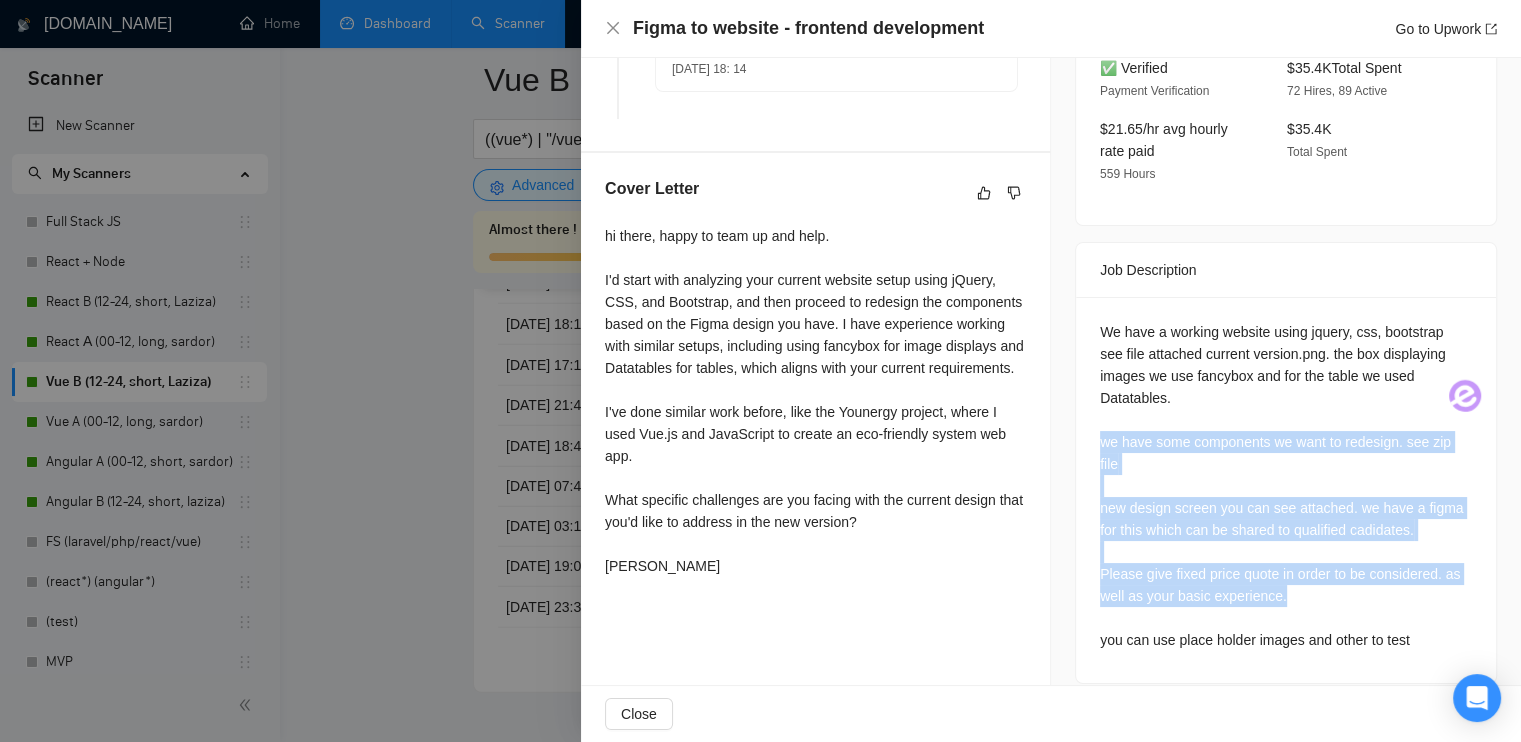 copy on "we have some components we want to redesign. see zip file
new design screen you can see attached. we have a figma for this which can be shared to qualified cadidates.
Please give fixed price quote in order to be considered. as well as your basic experience." 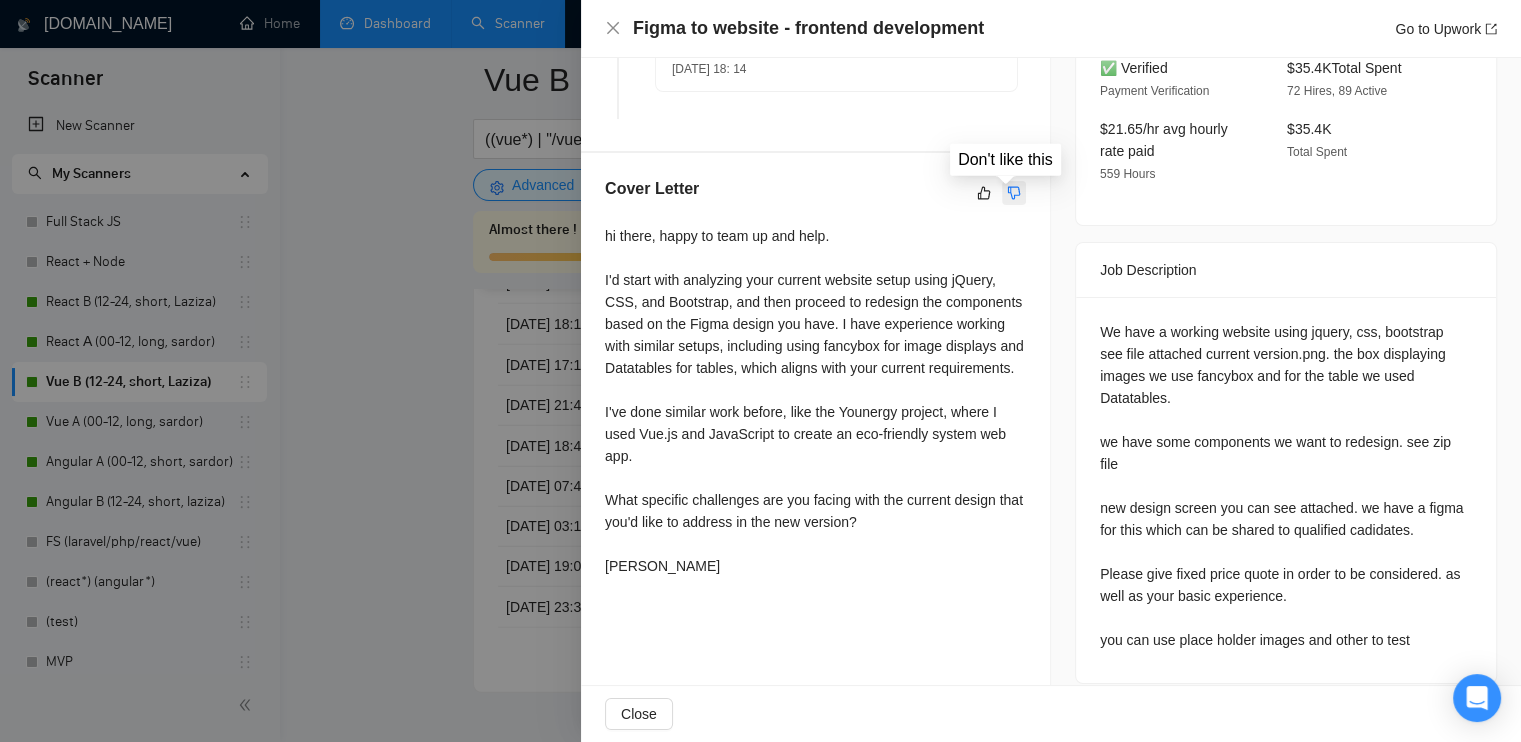 click 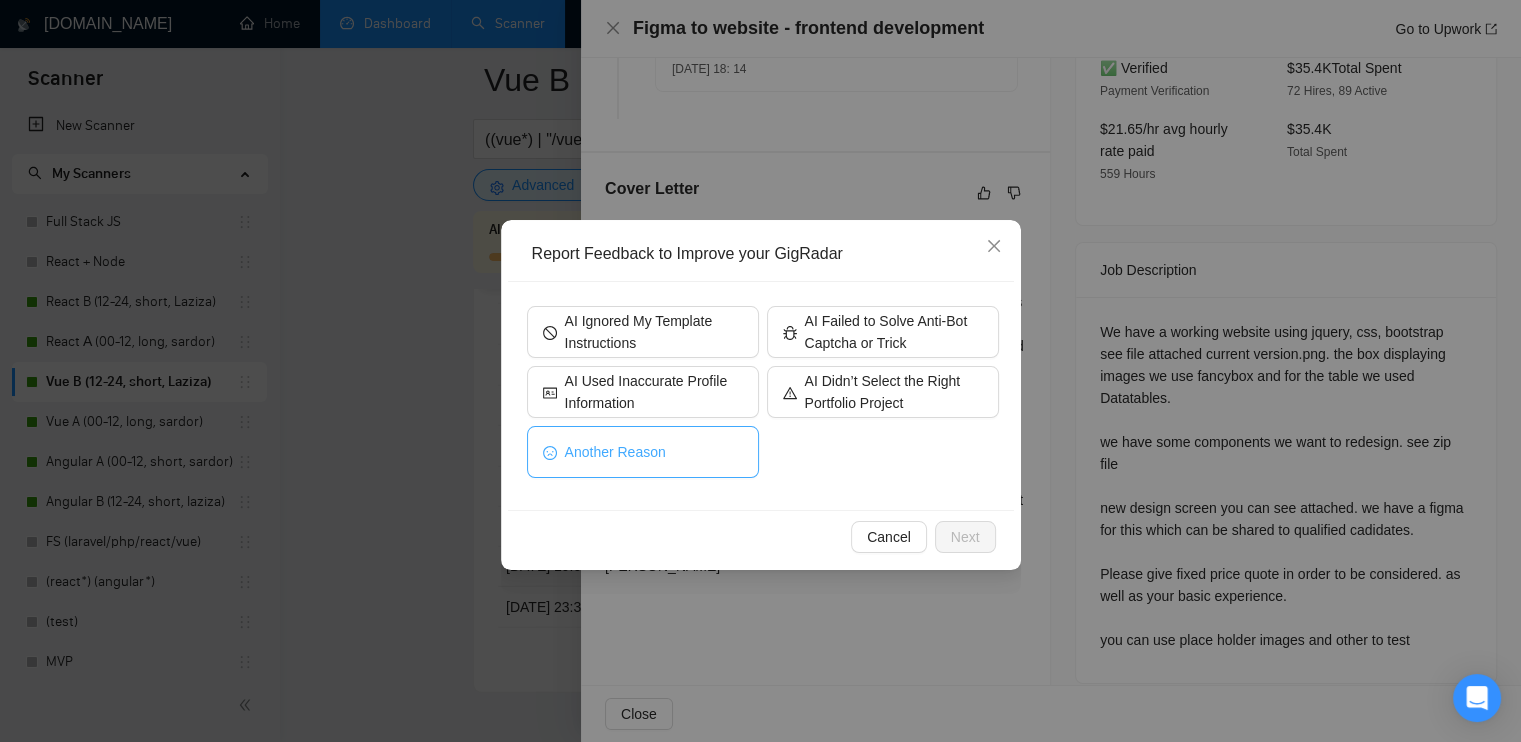 click on "Another Reason" at bounding box center (615, 452) 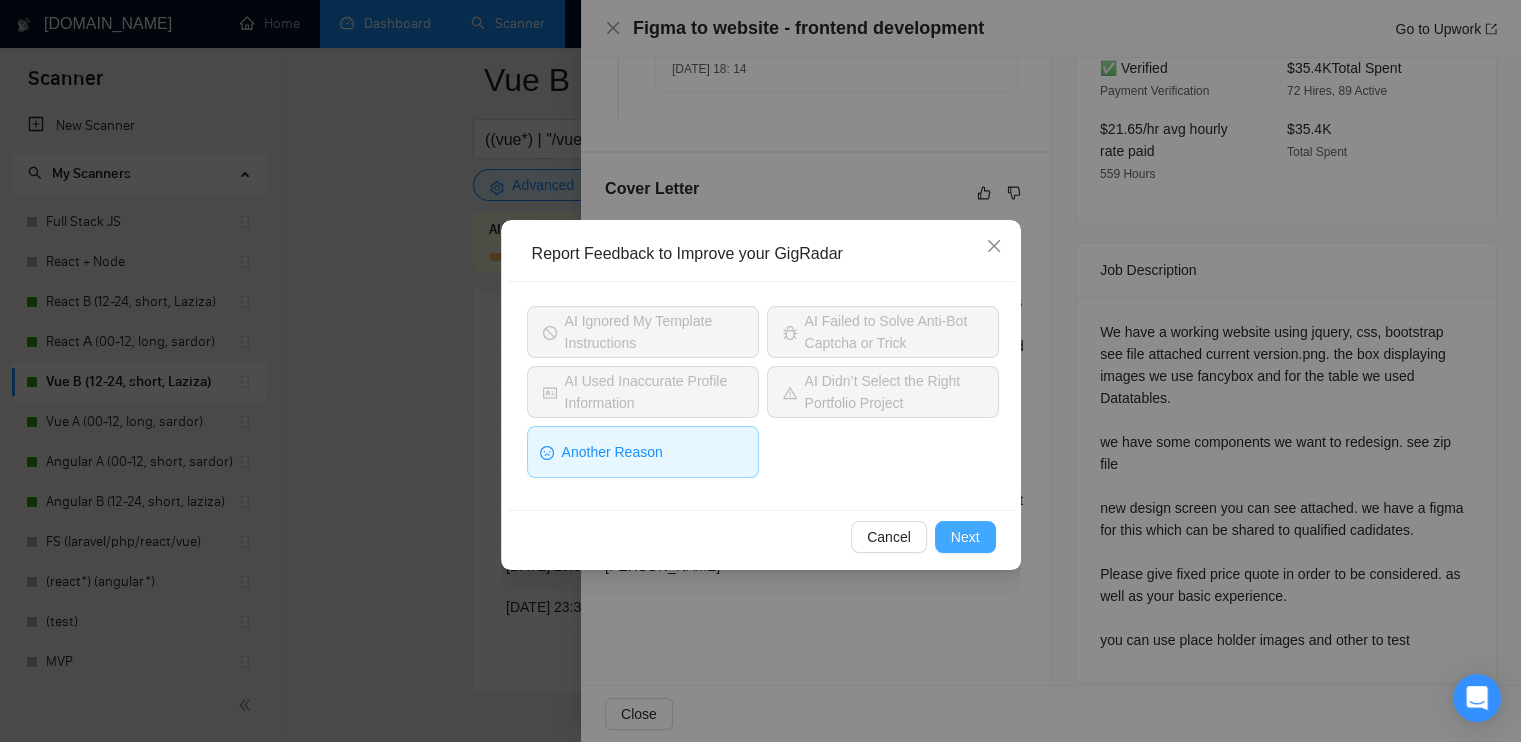 click on "Next" at bounding box center [965, 537] 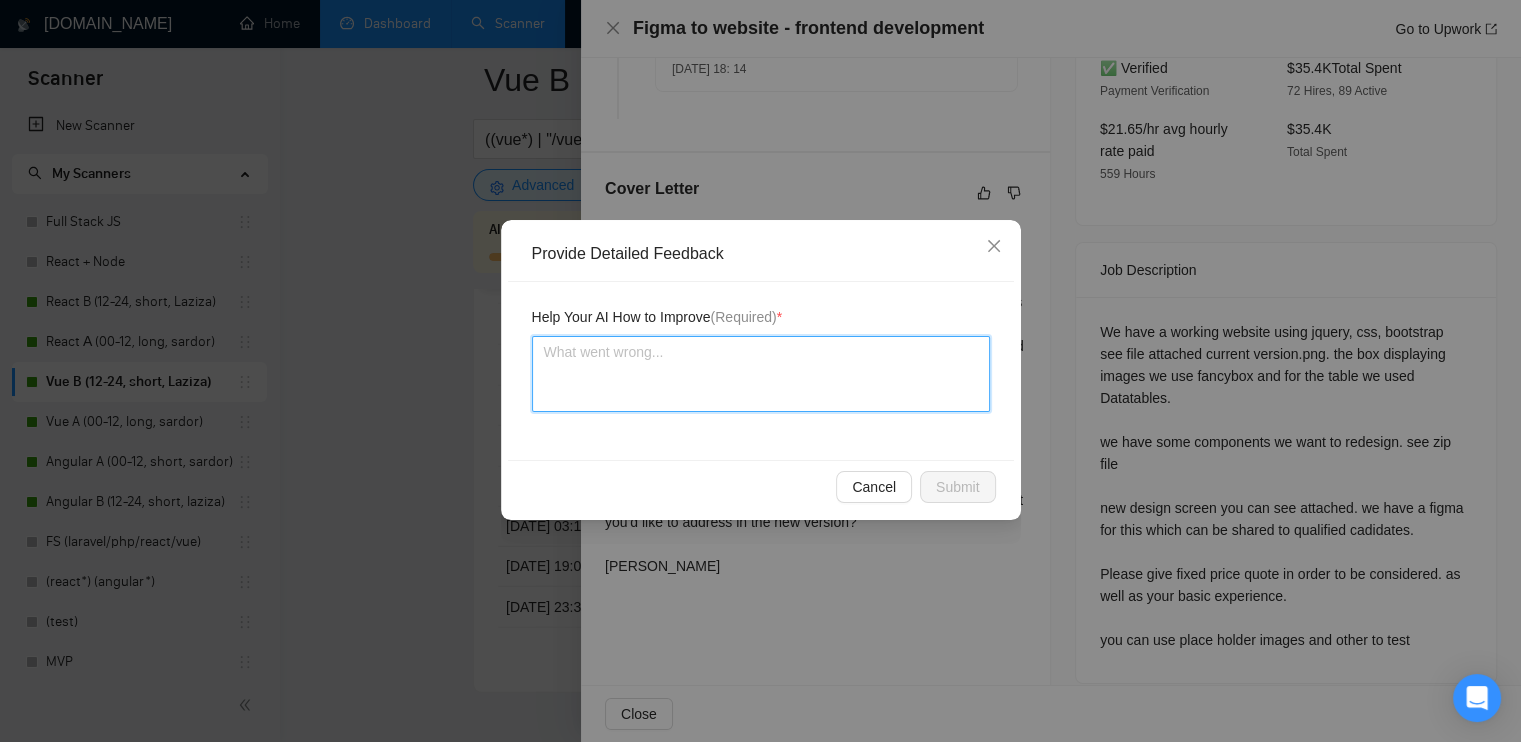 click at bounding box center [761, 374] 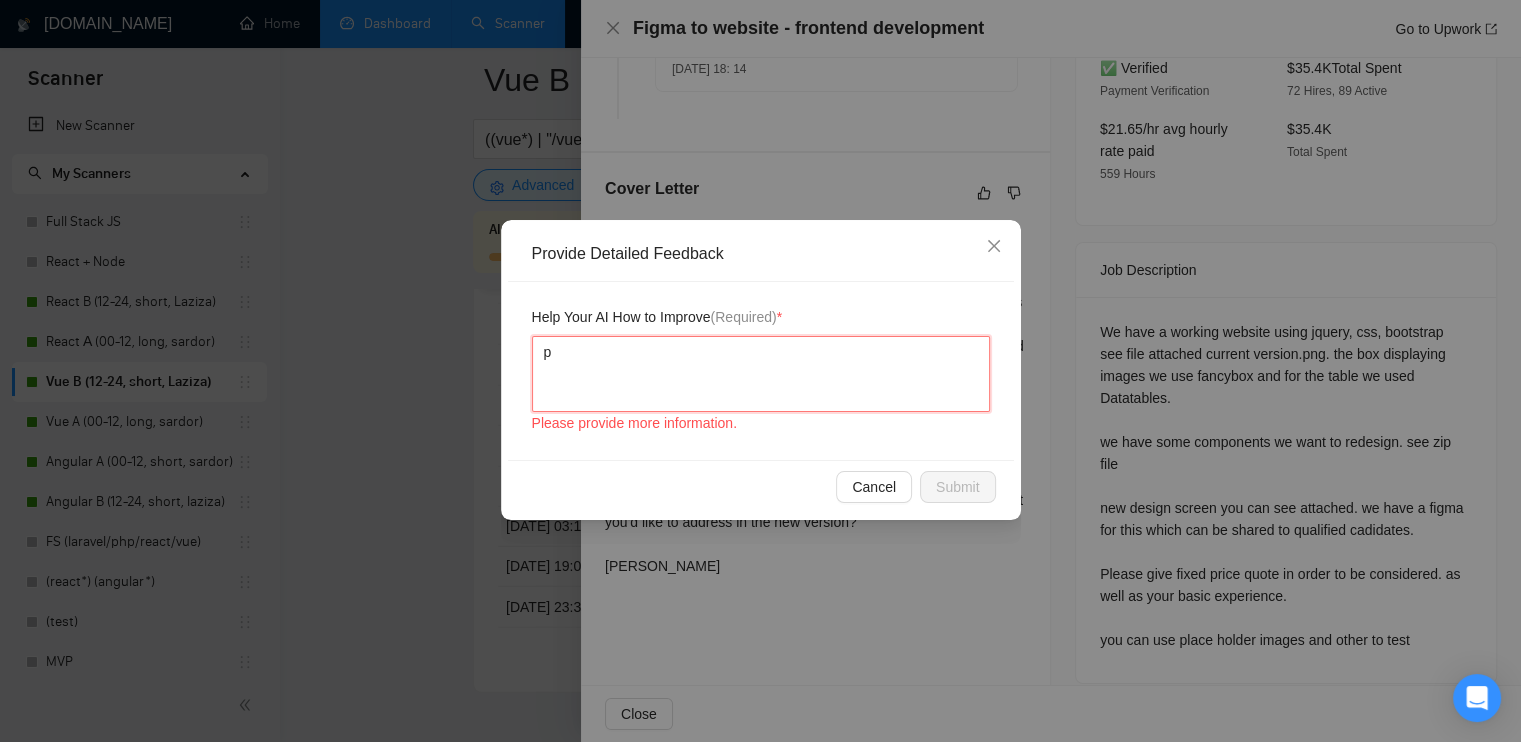 type 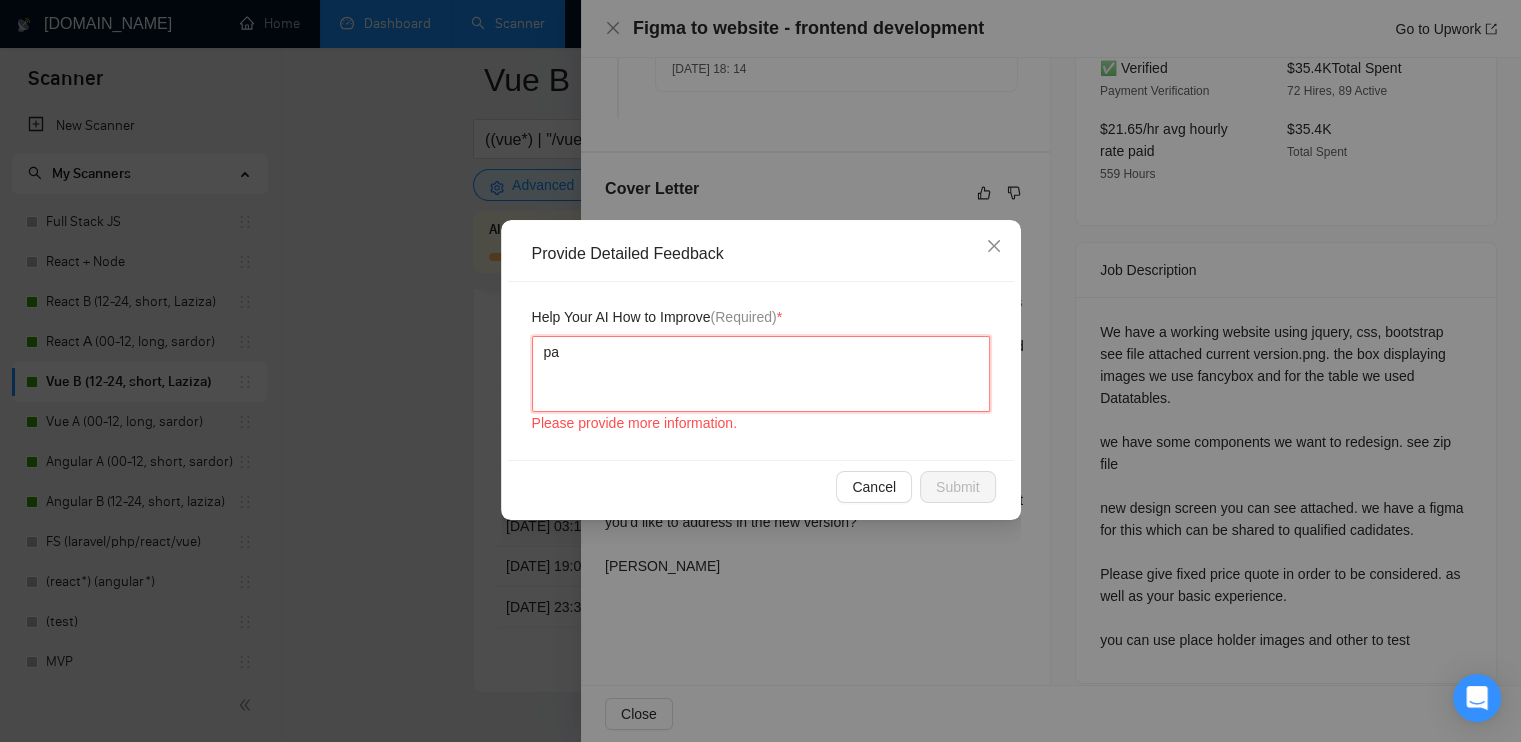 type 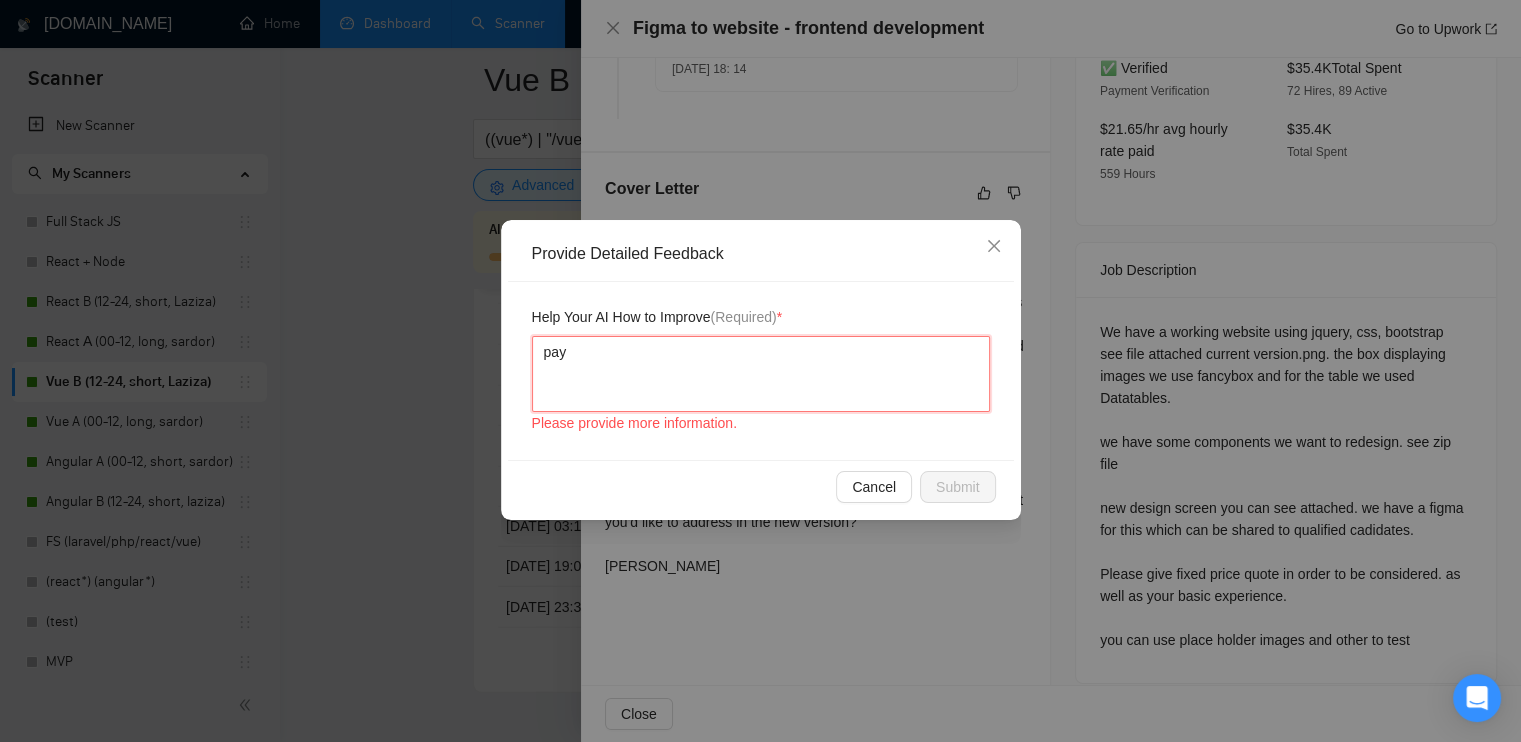 type 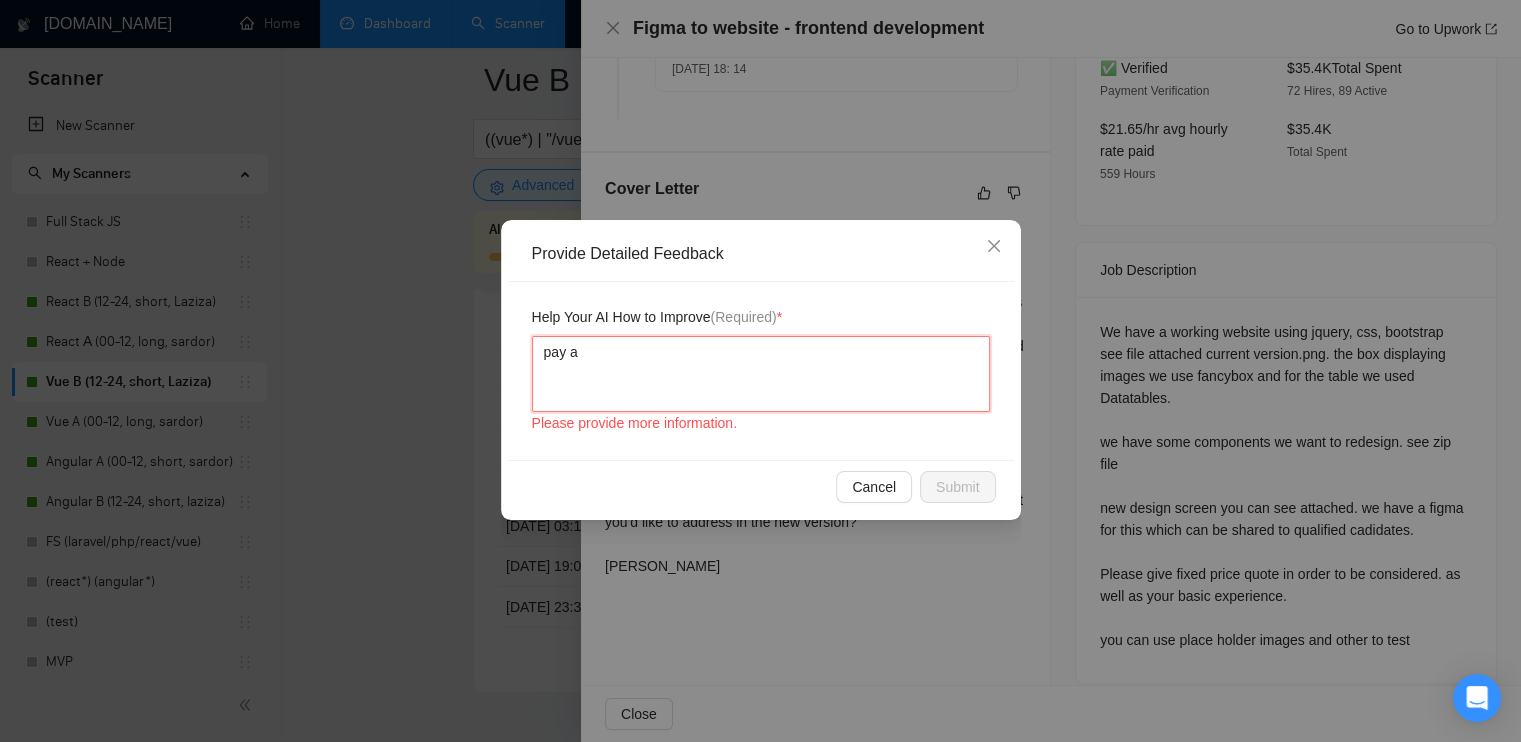 type 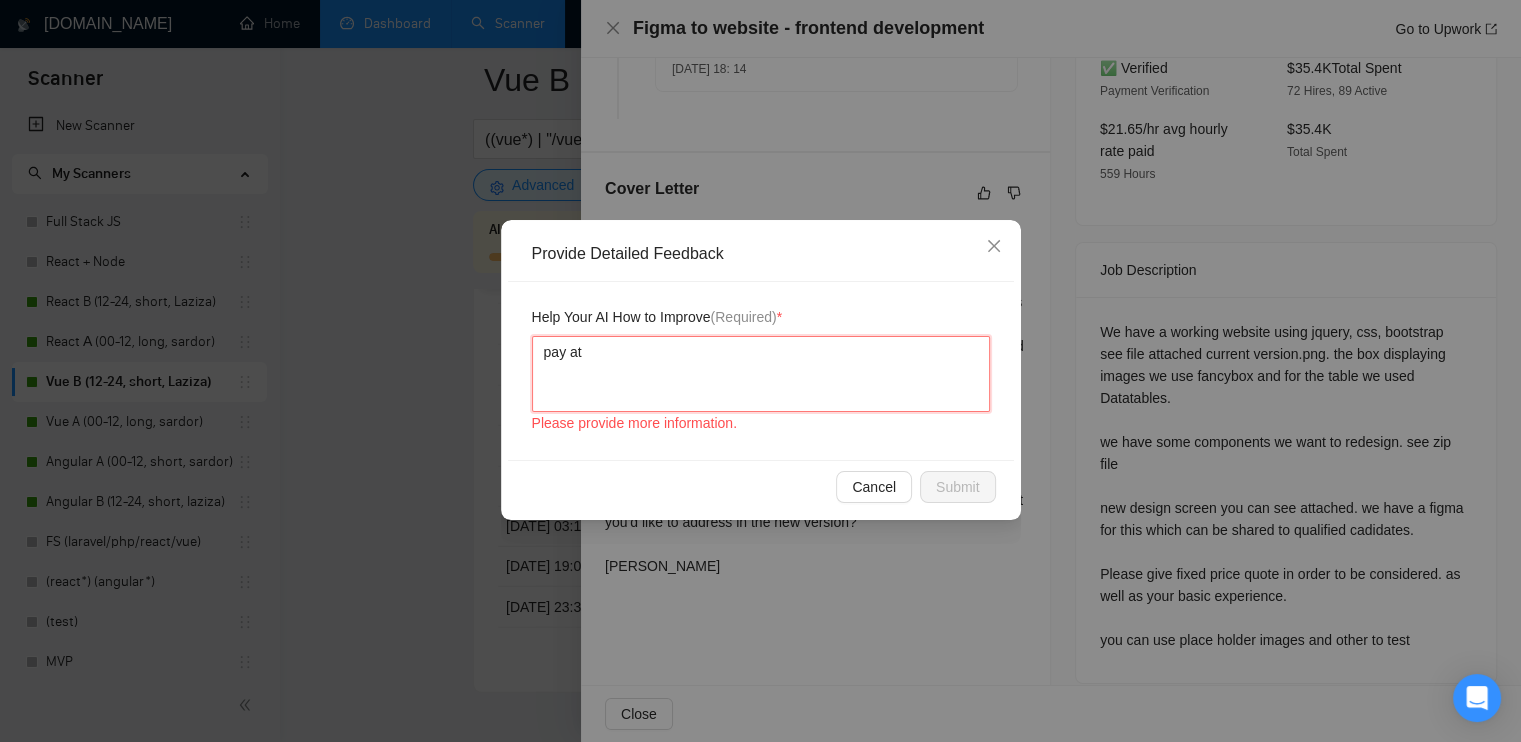 type 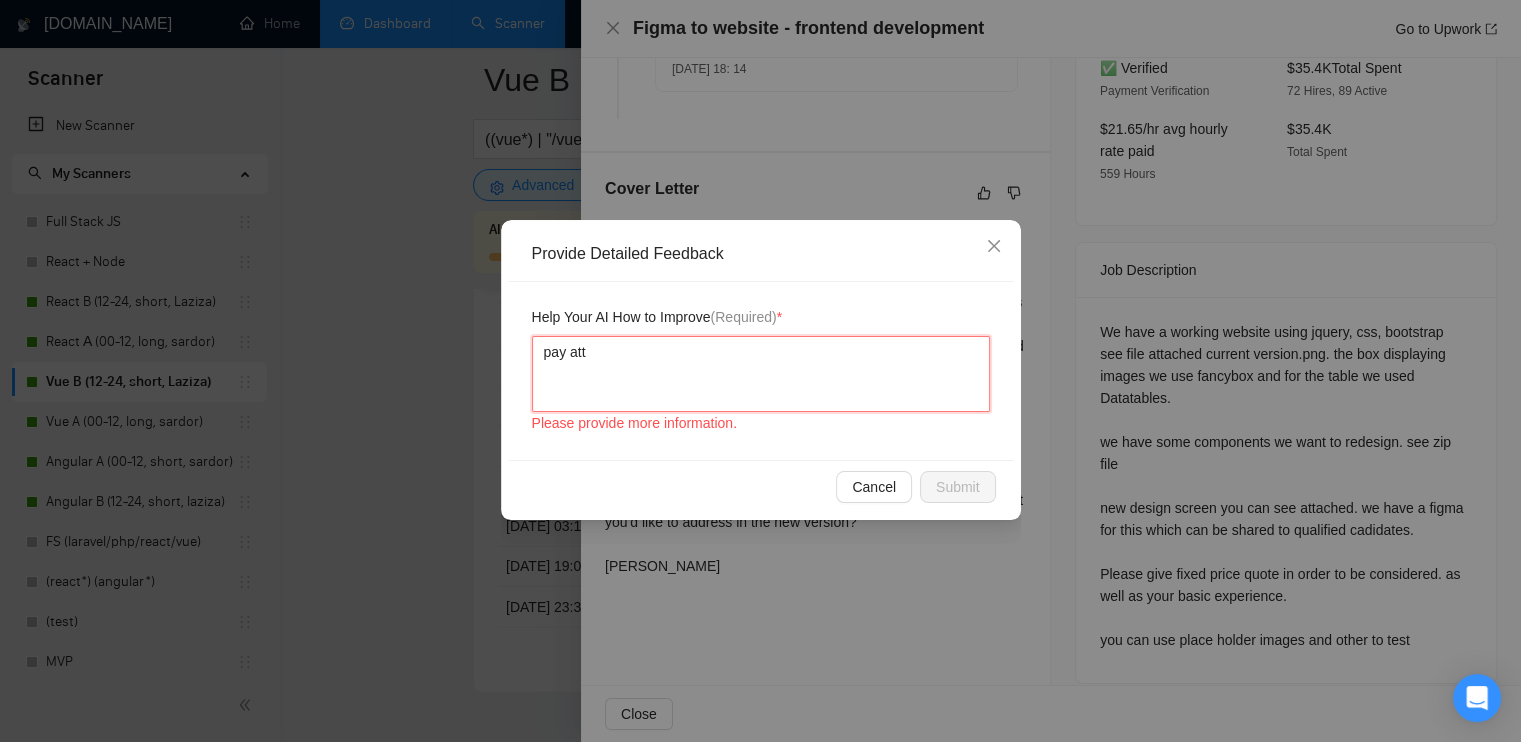 type 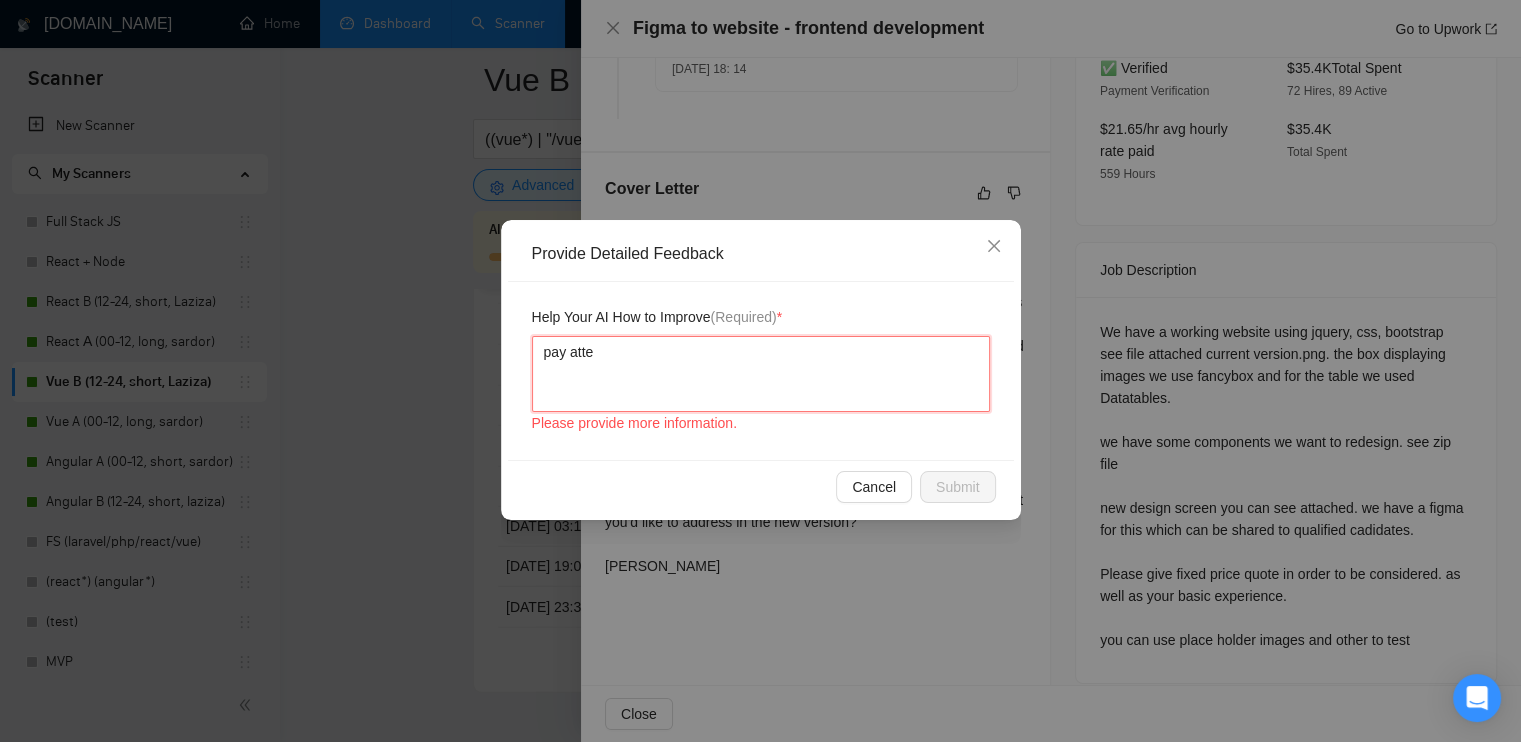 type 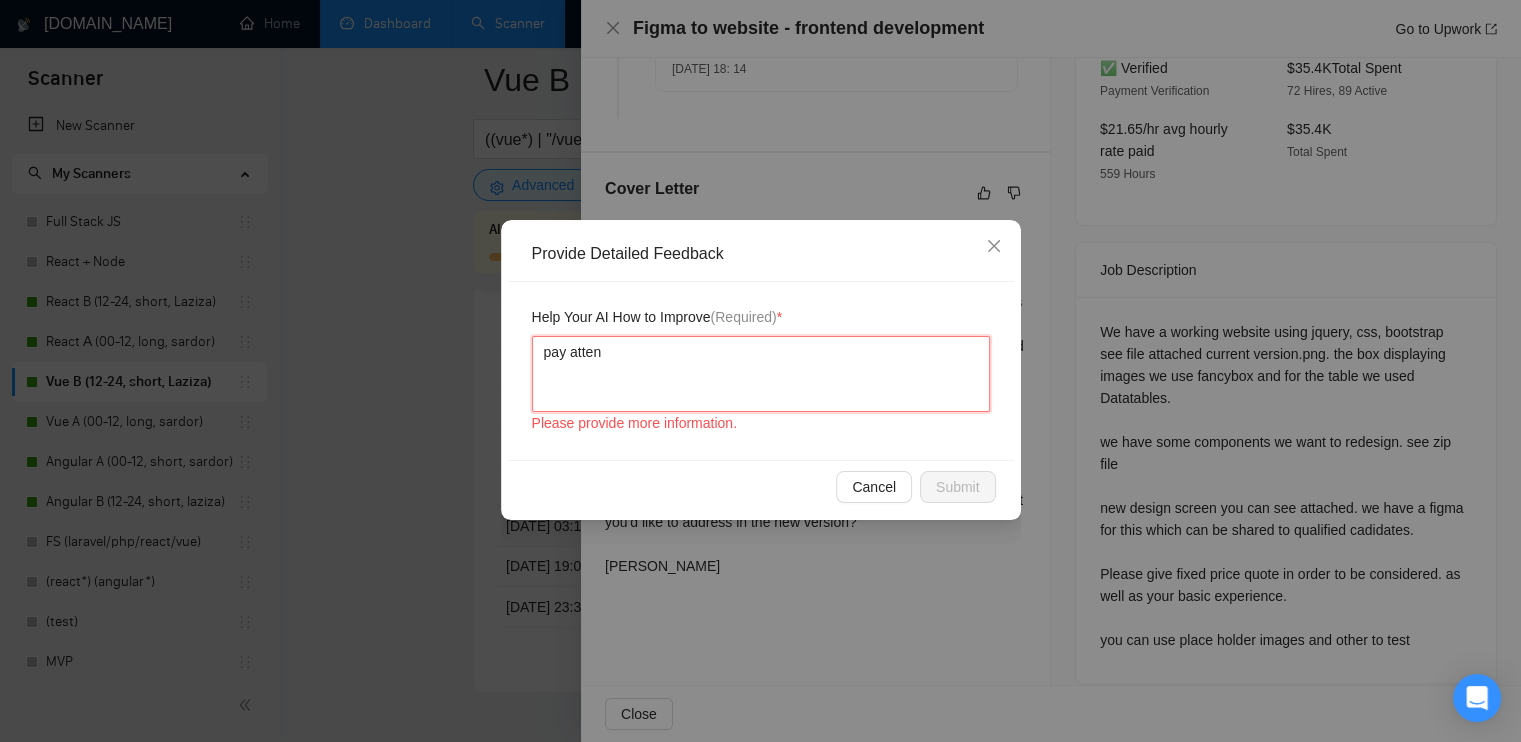 type 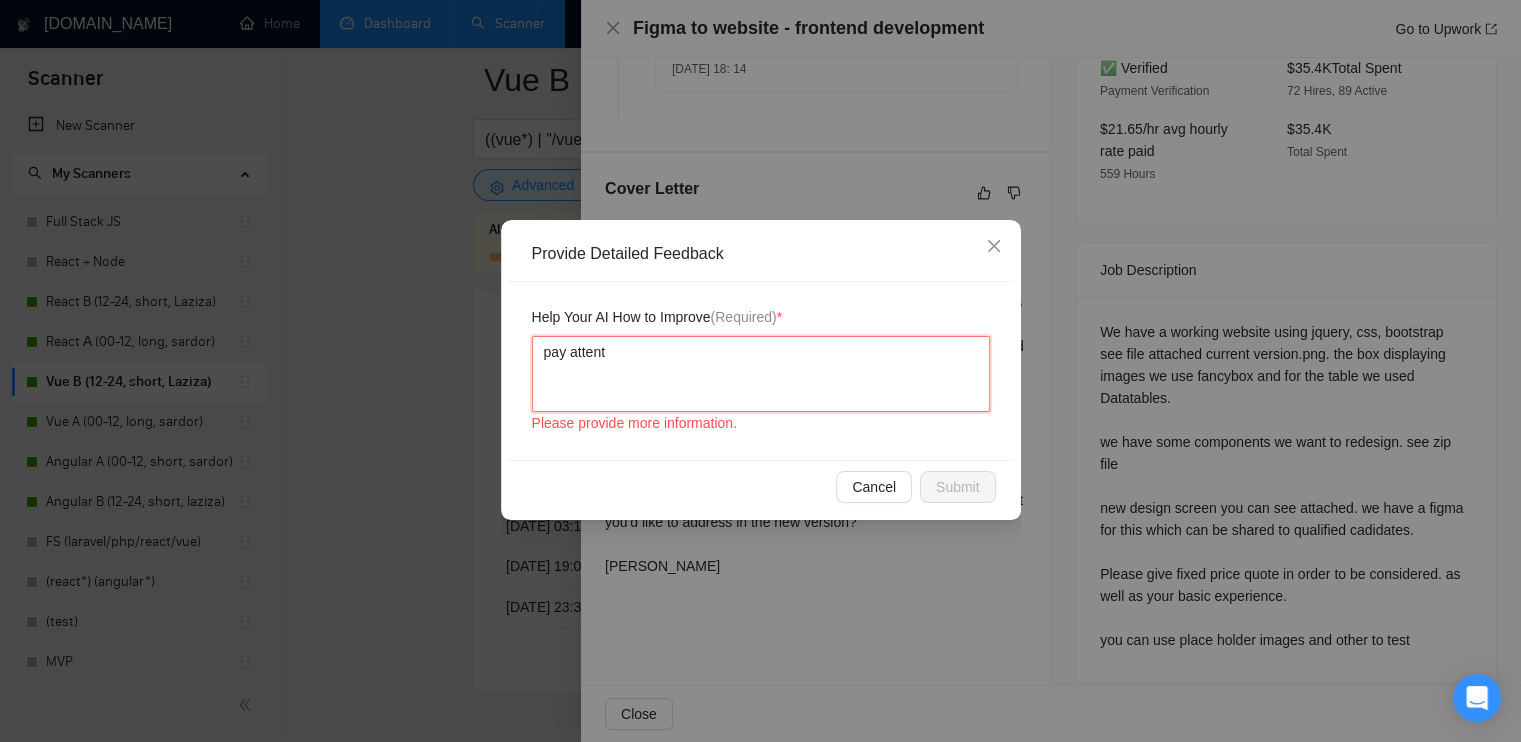 type 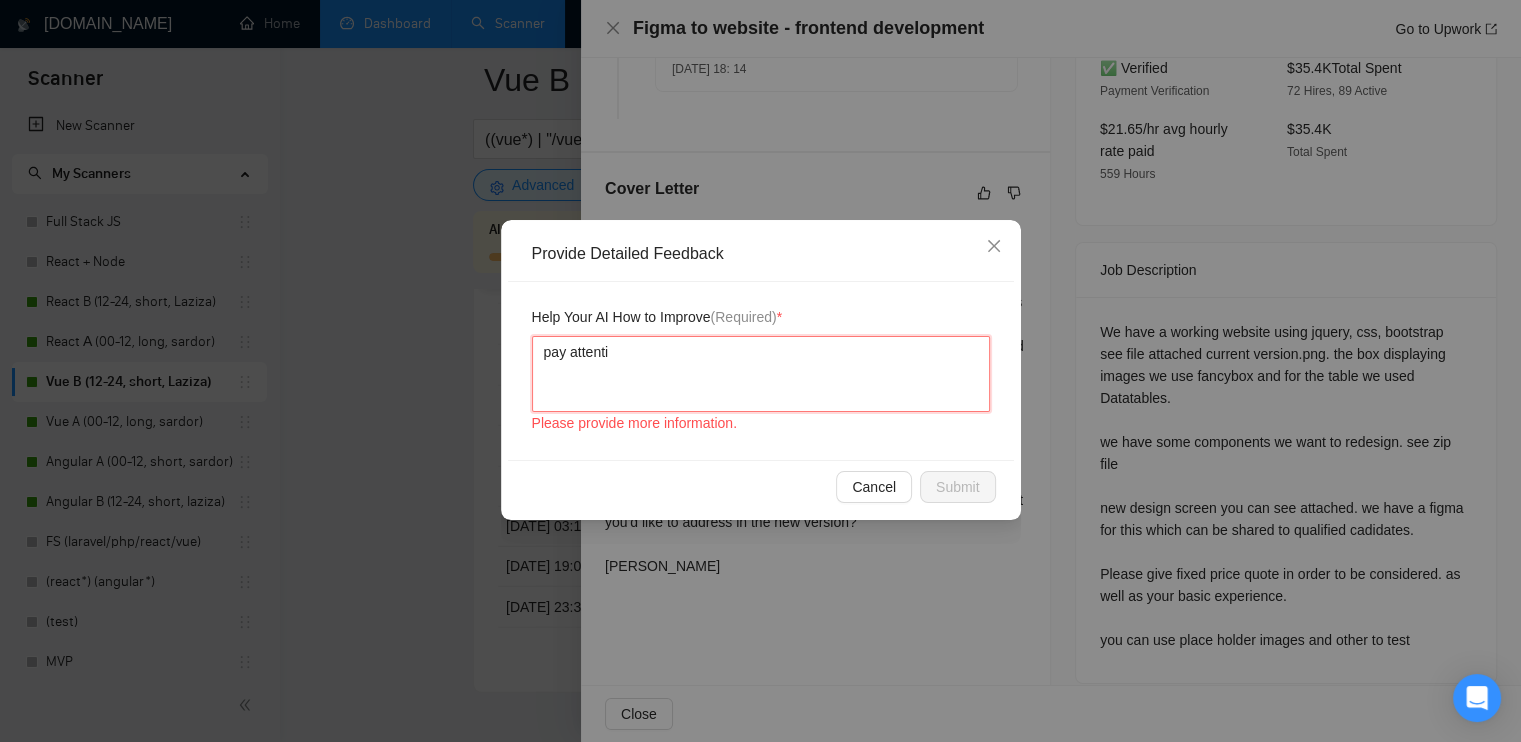 type 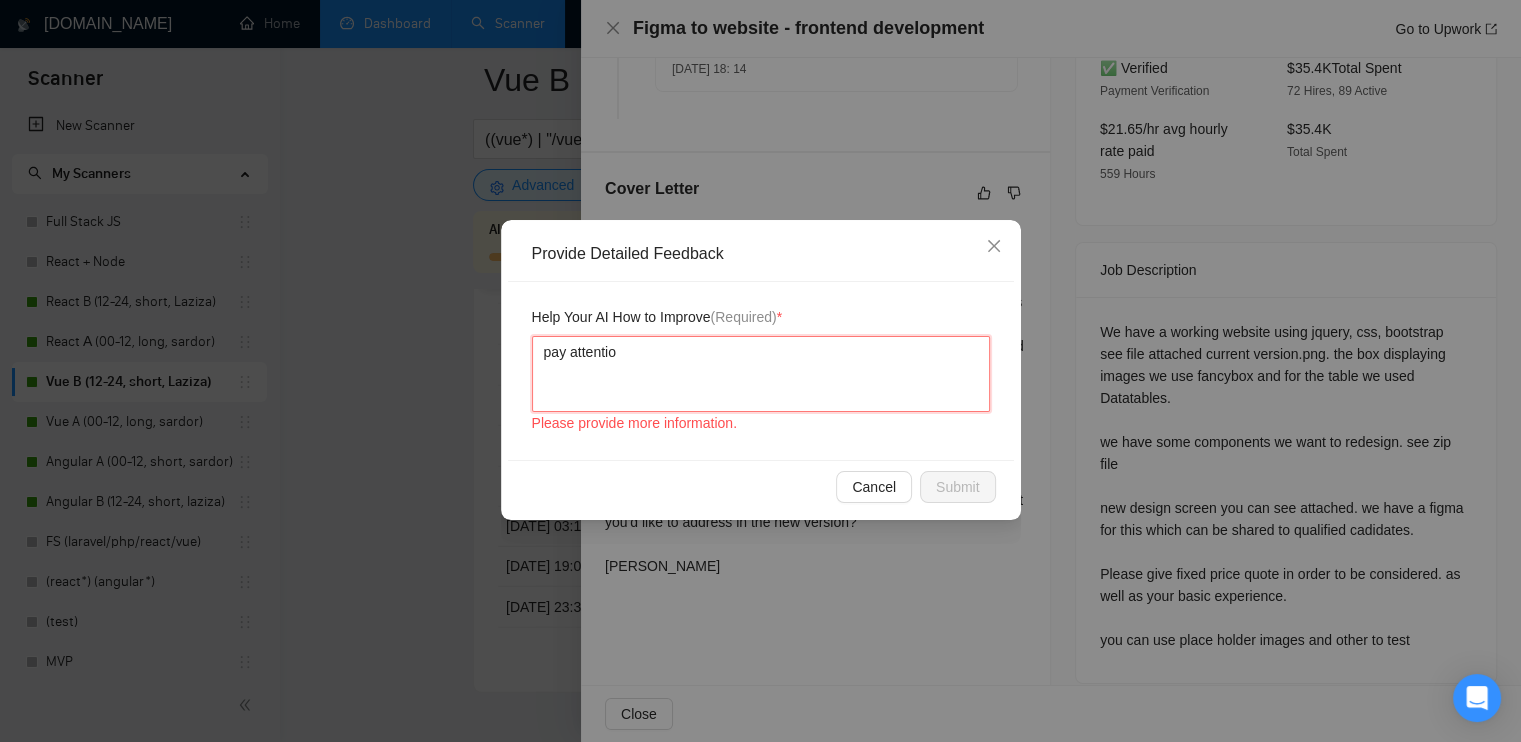 type 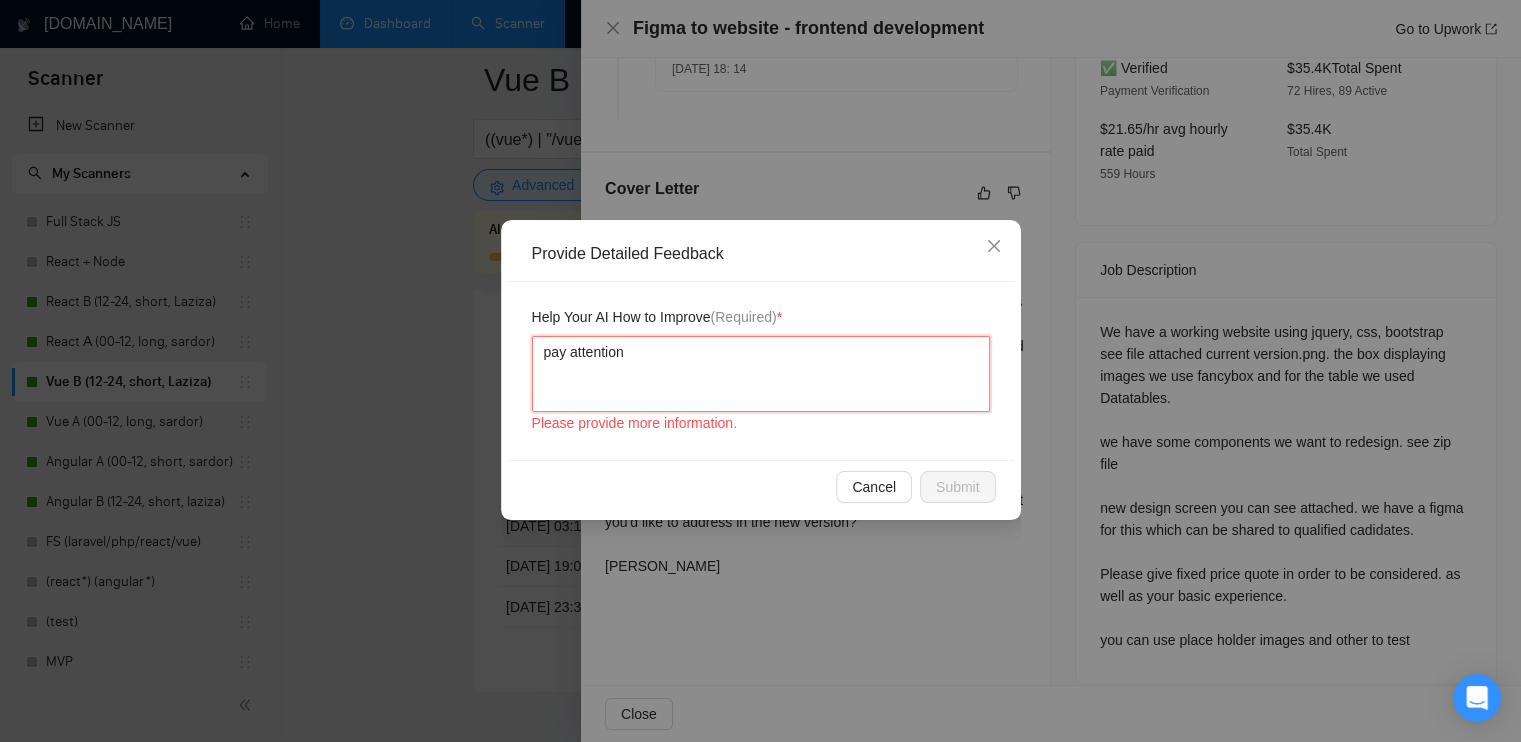 type 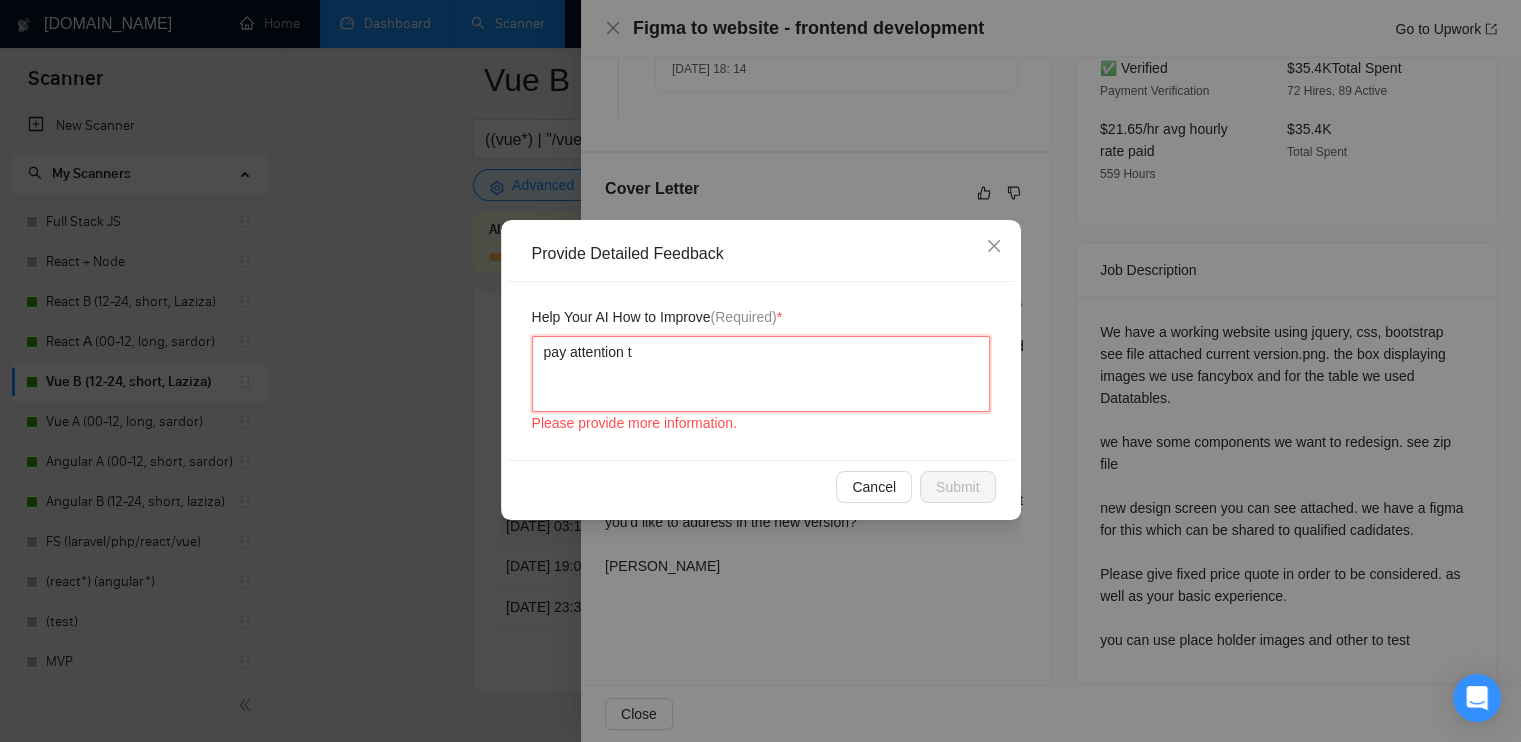 type 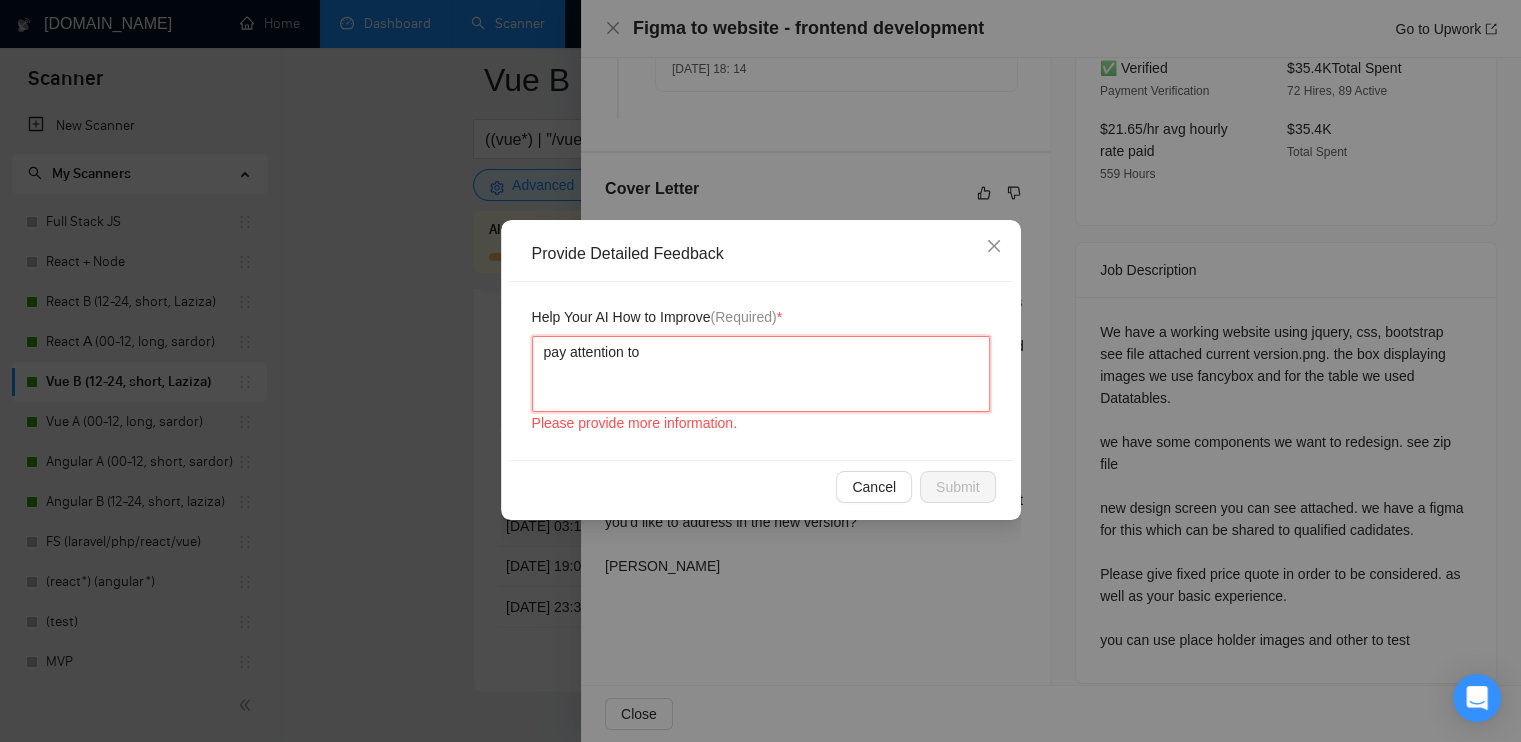 type on "pay attention to" 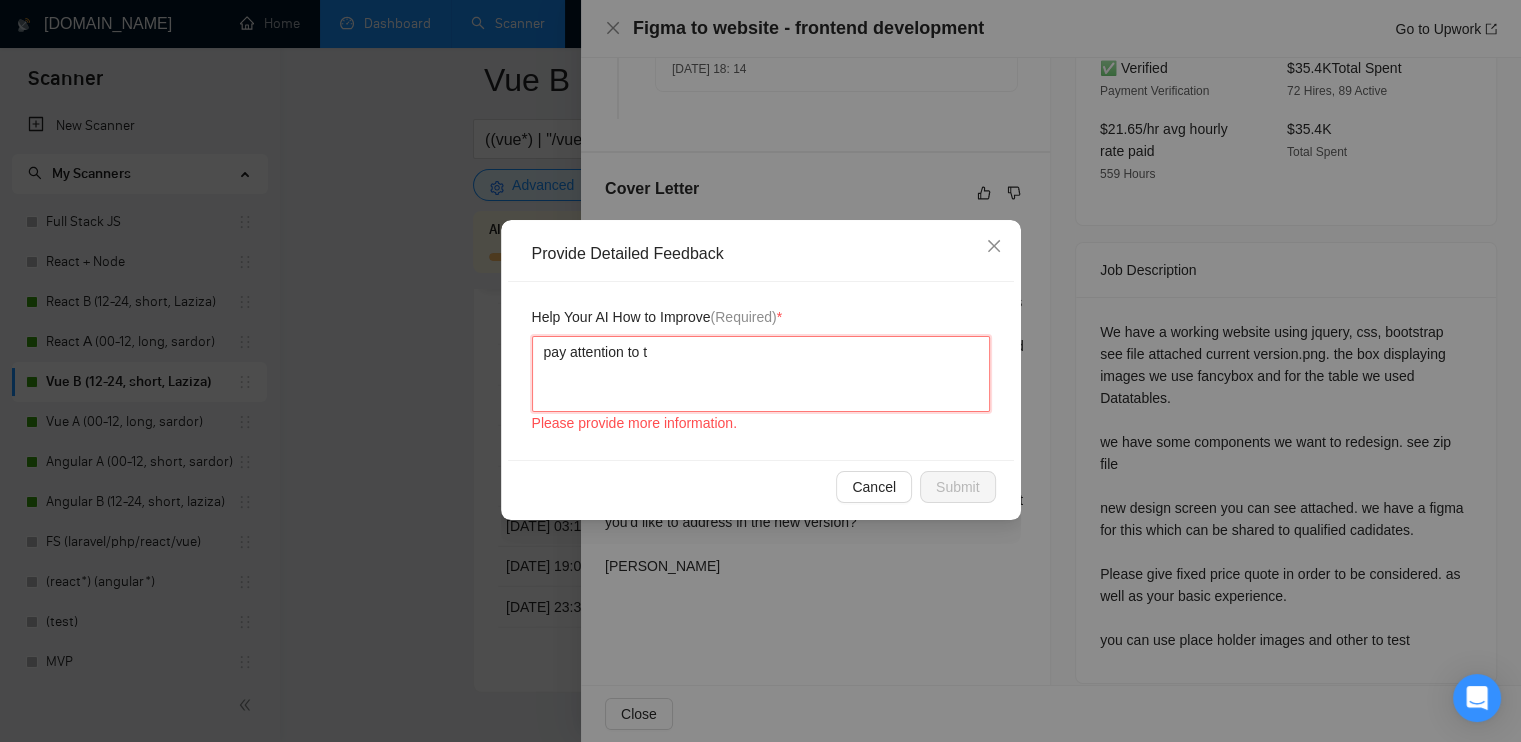 type 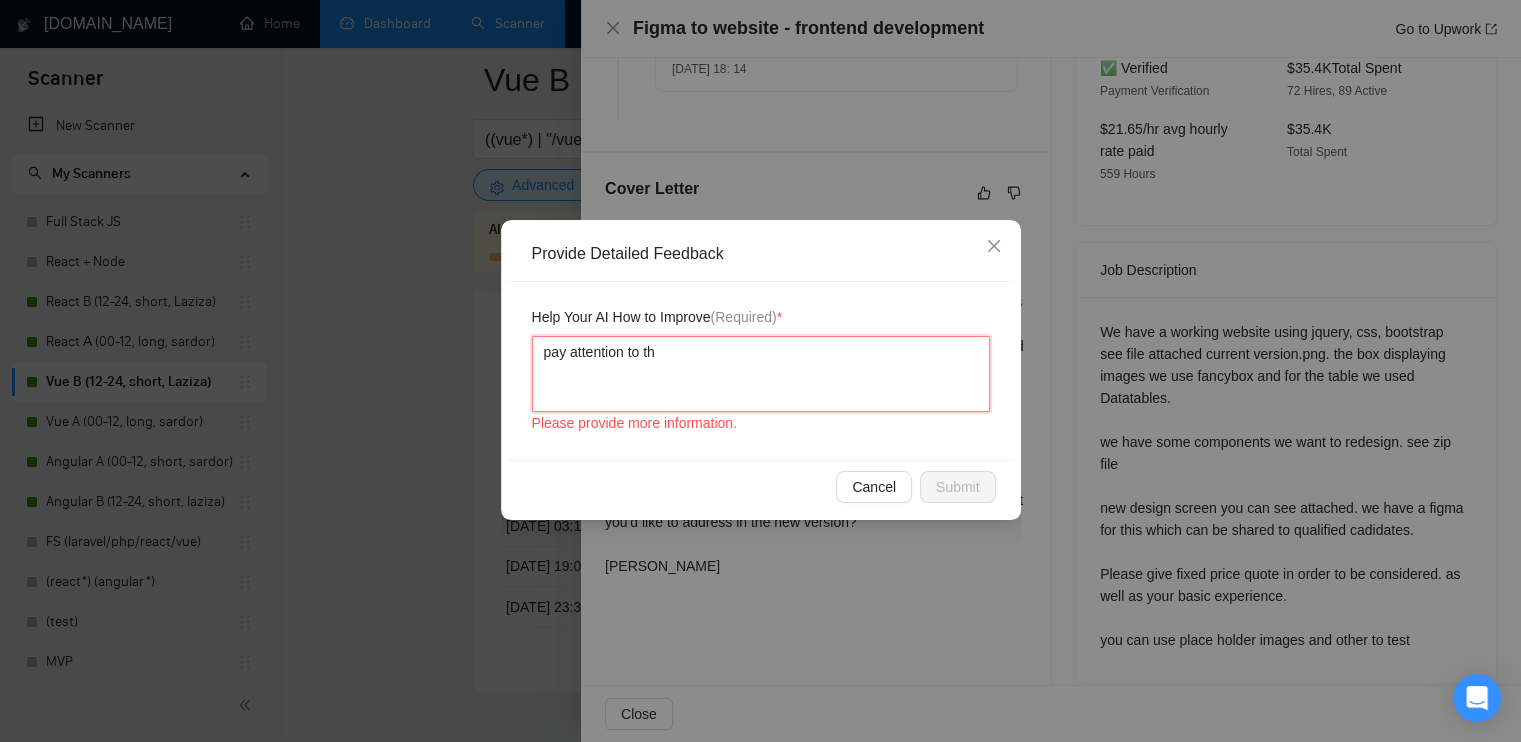 type 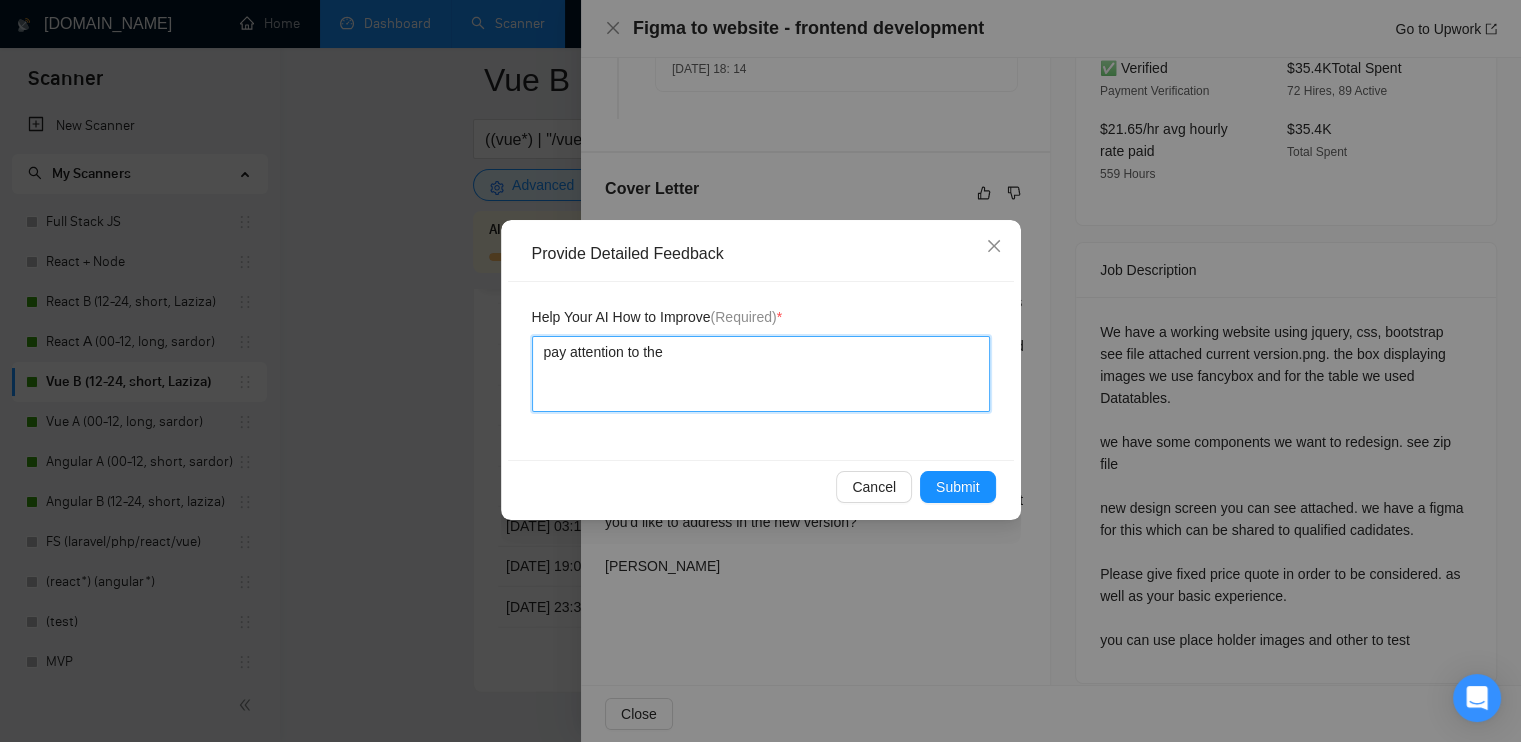 type 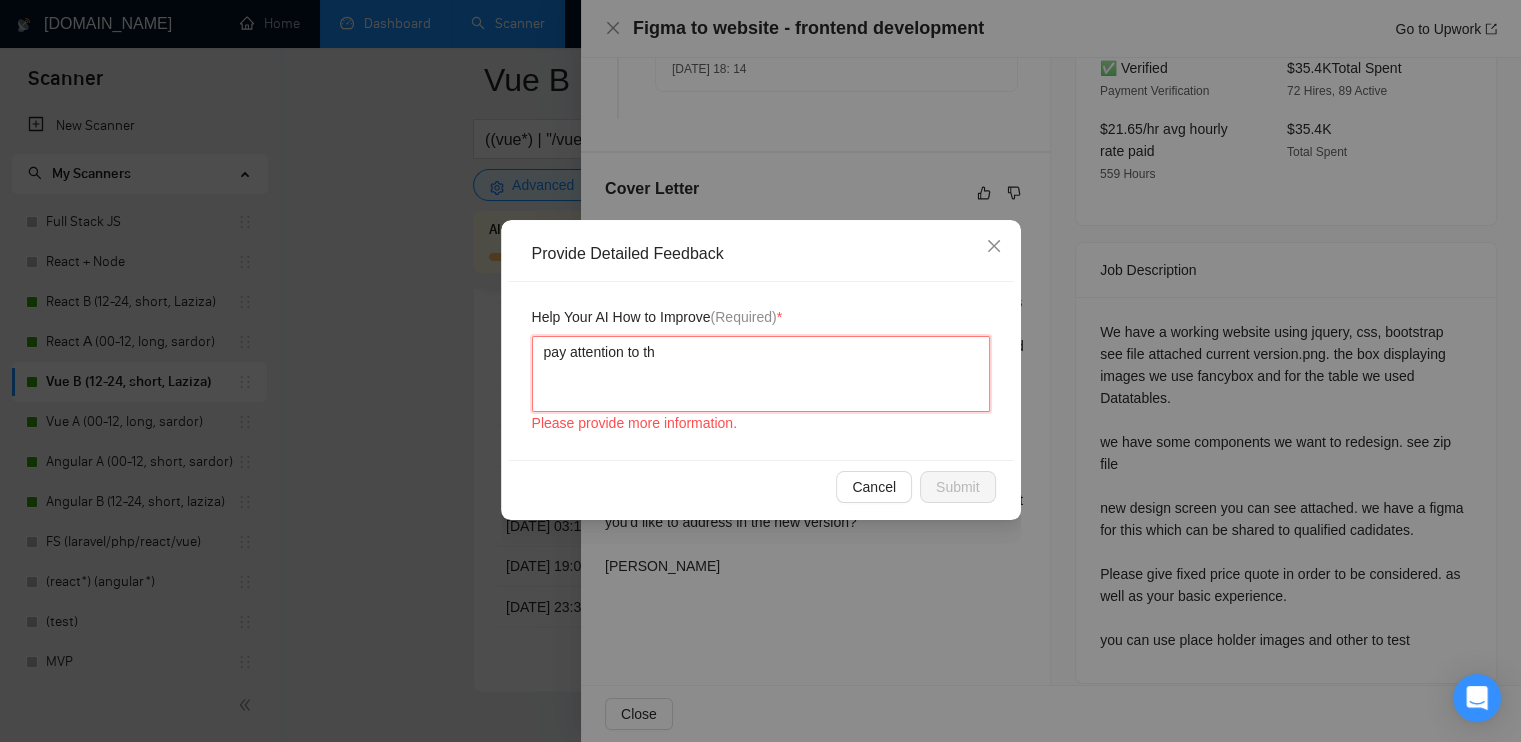 type 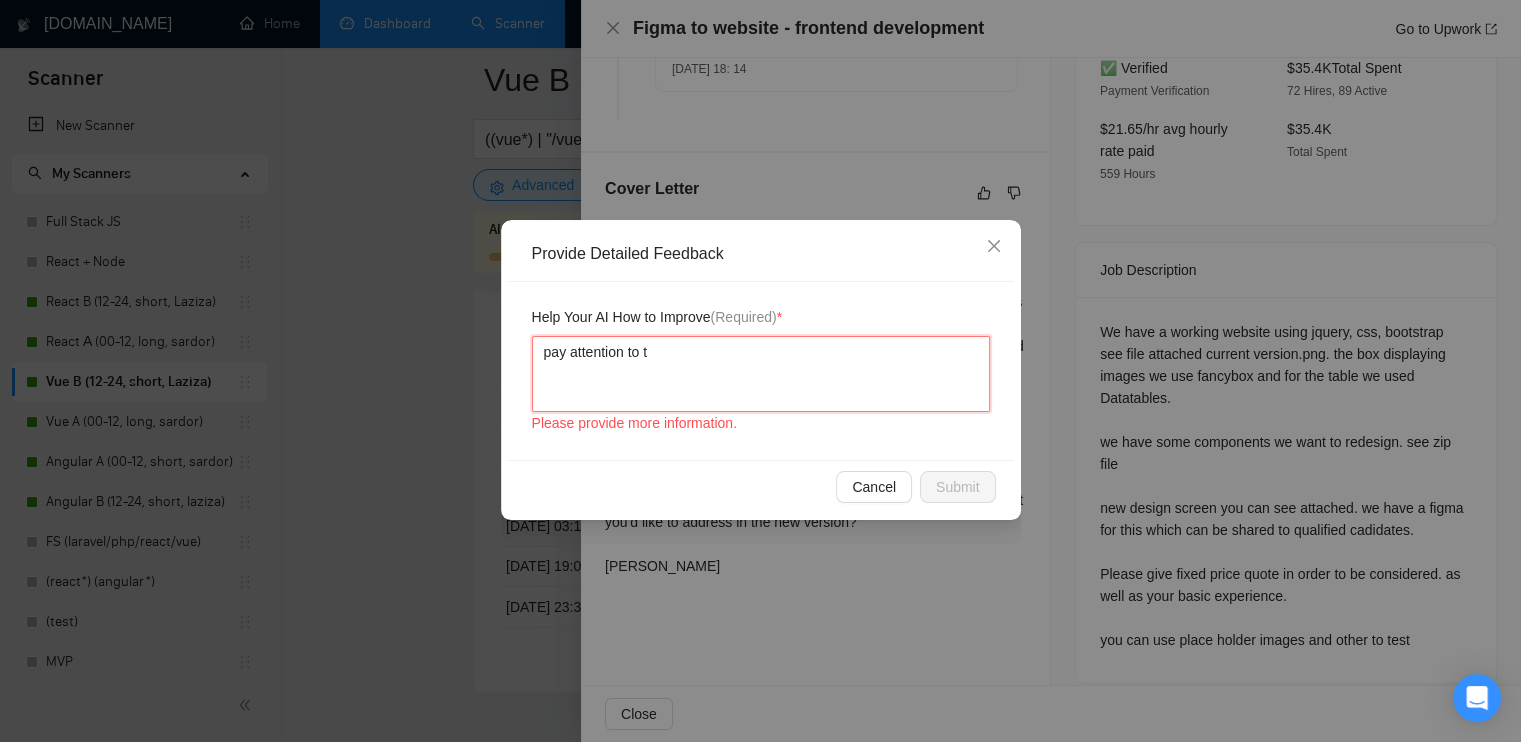 type 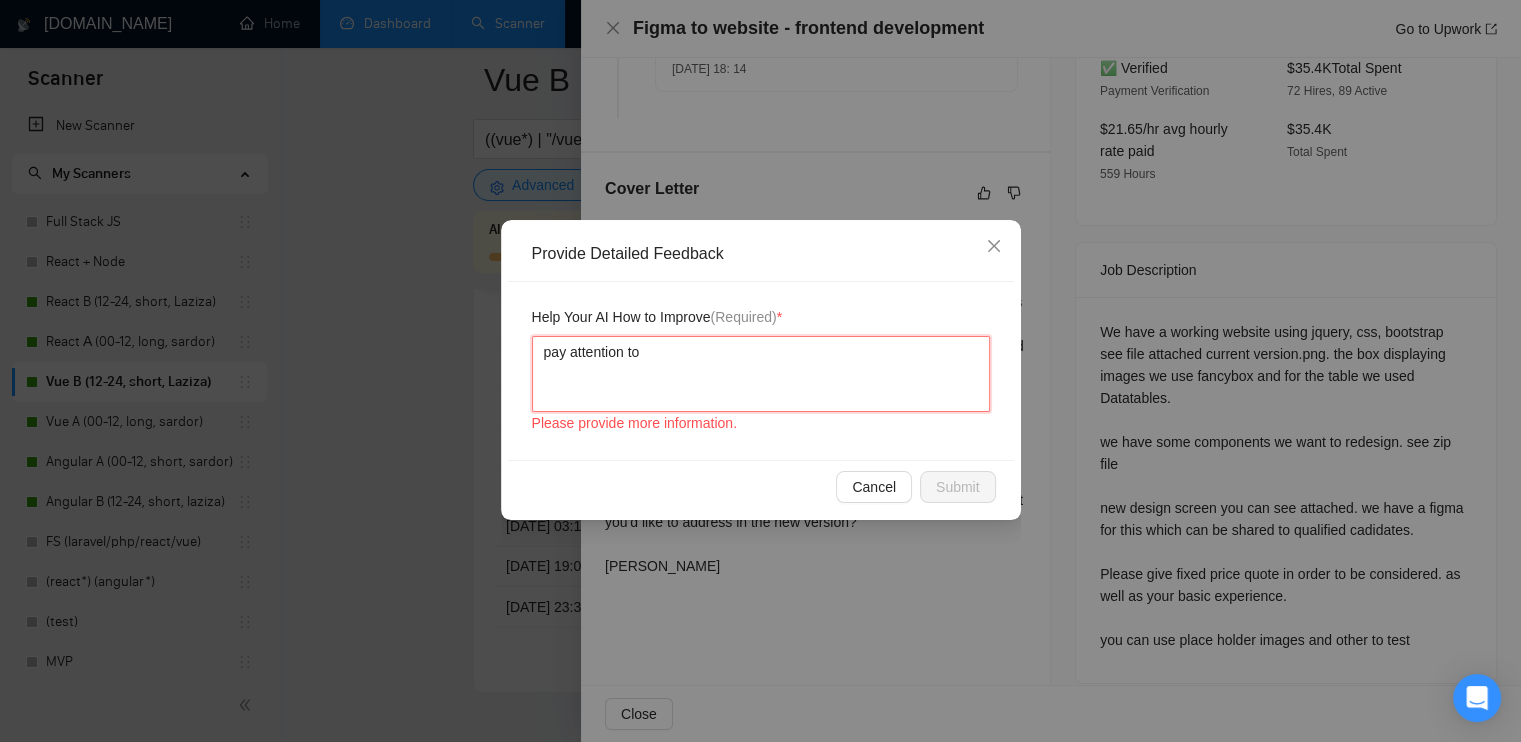 type 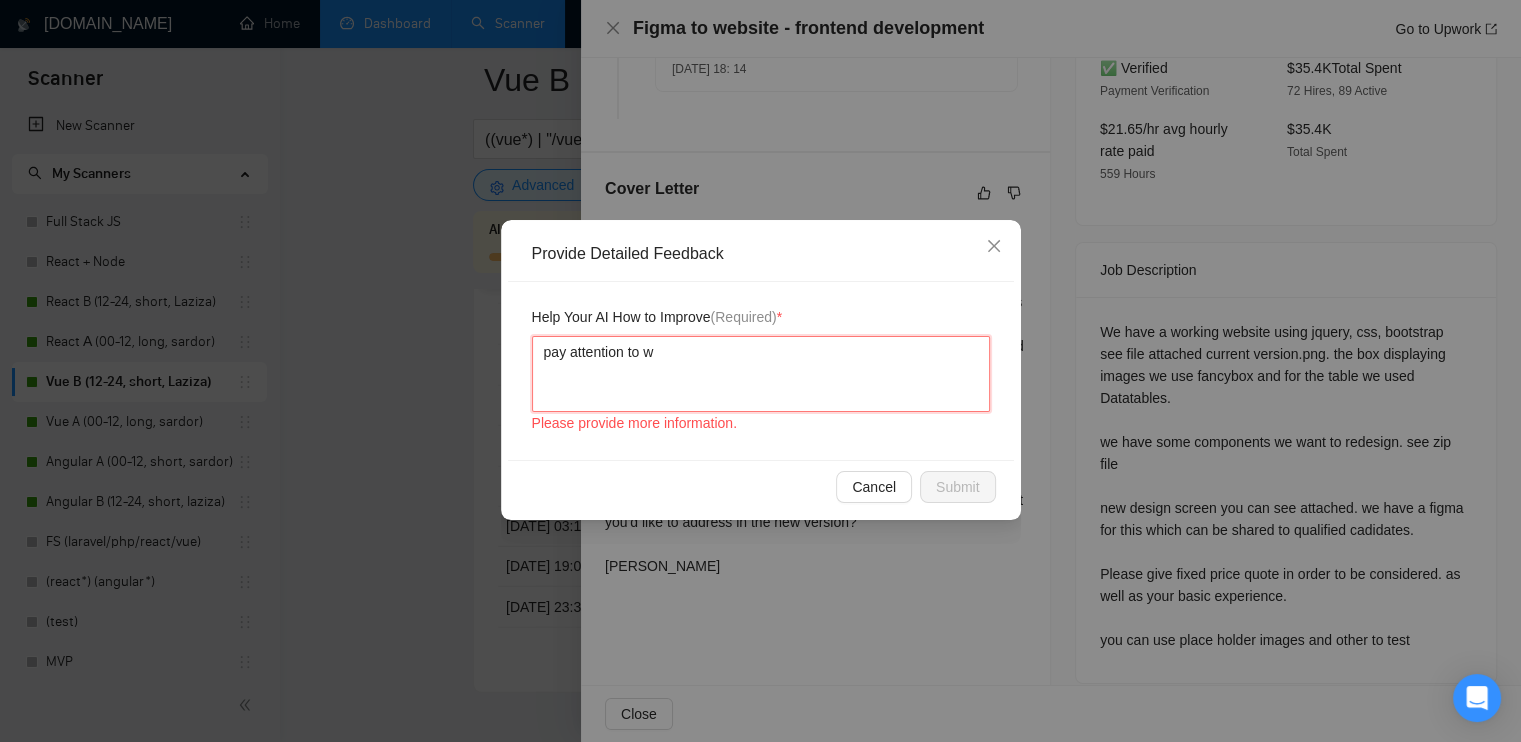 type 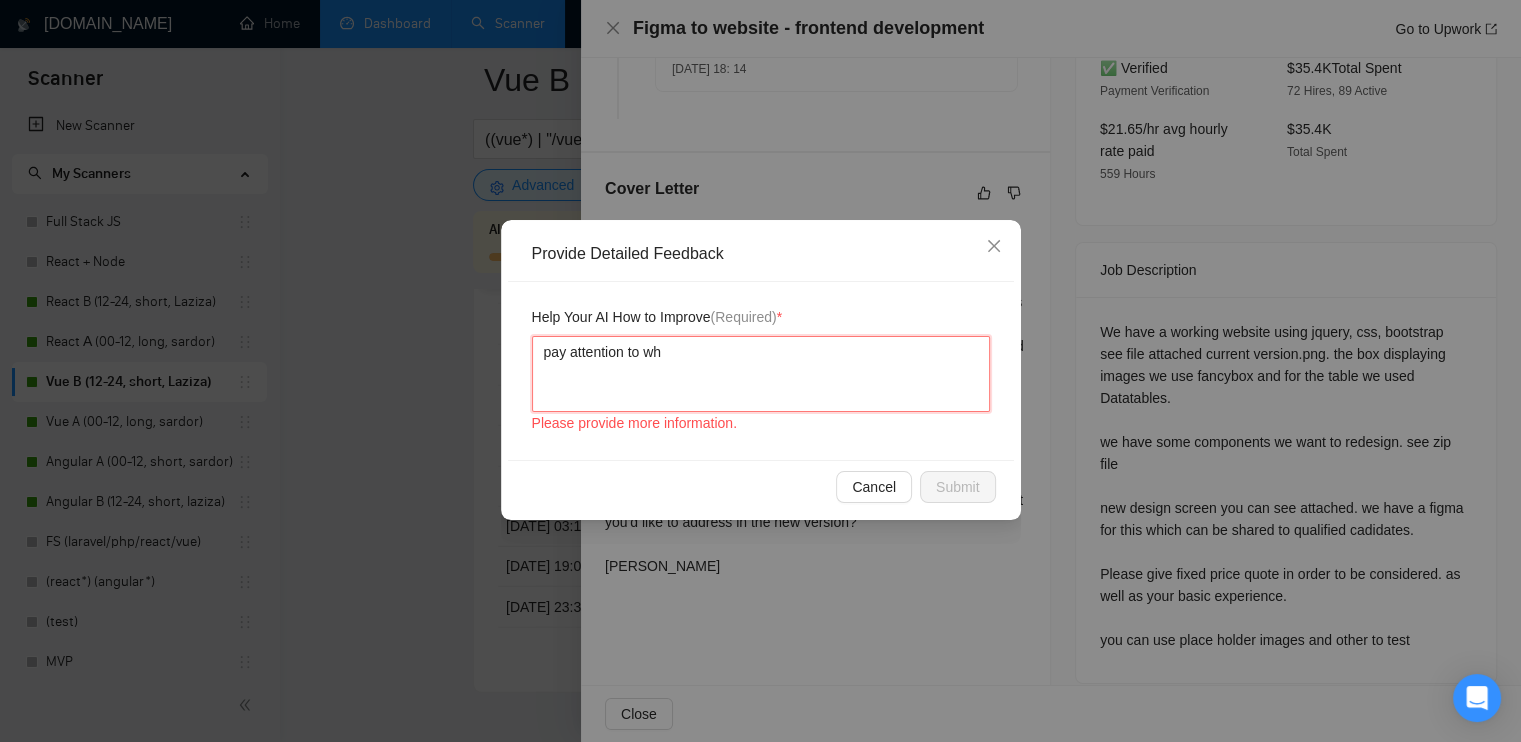 type 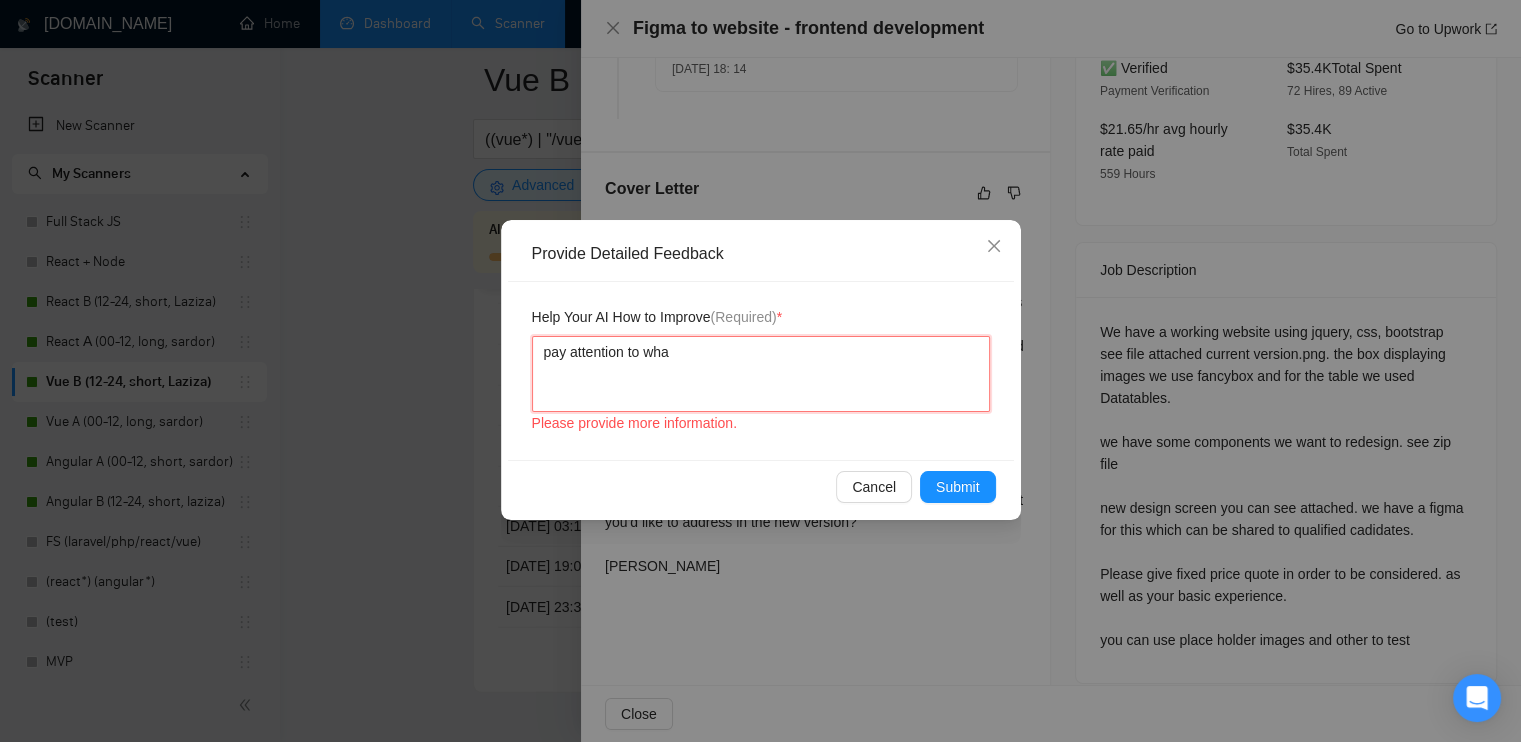 type 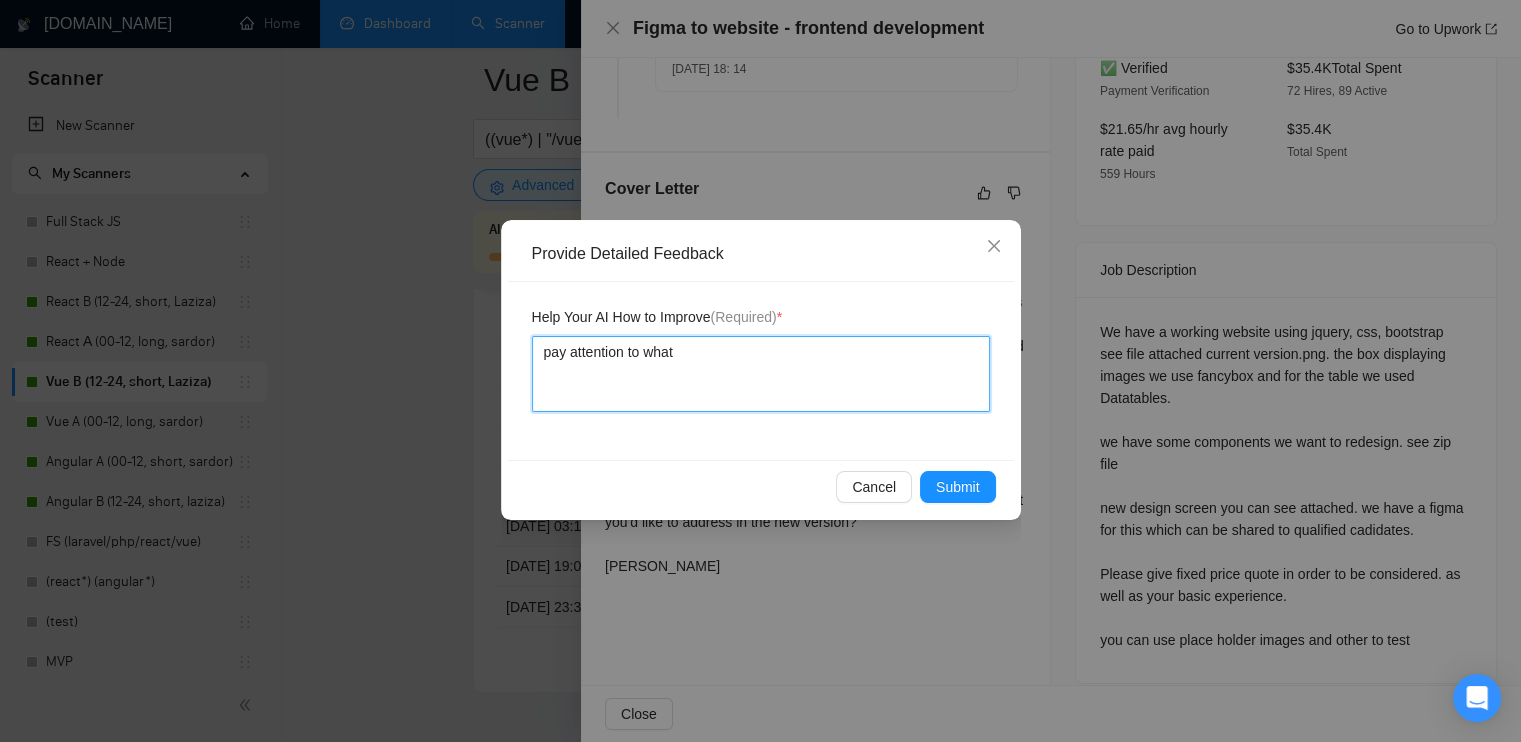 type 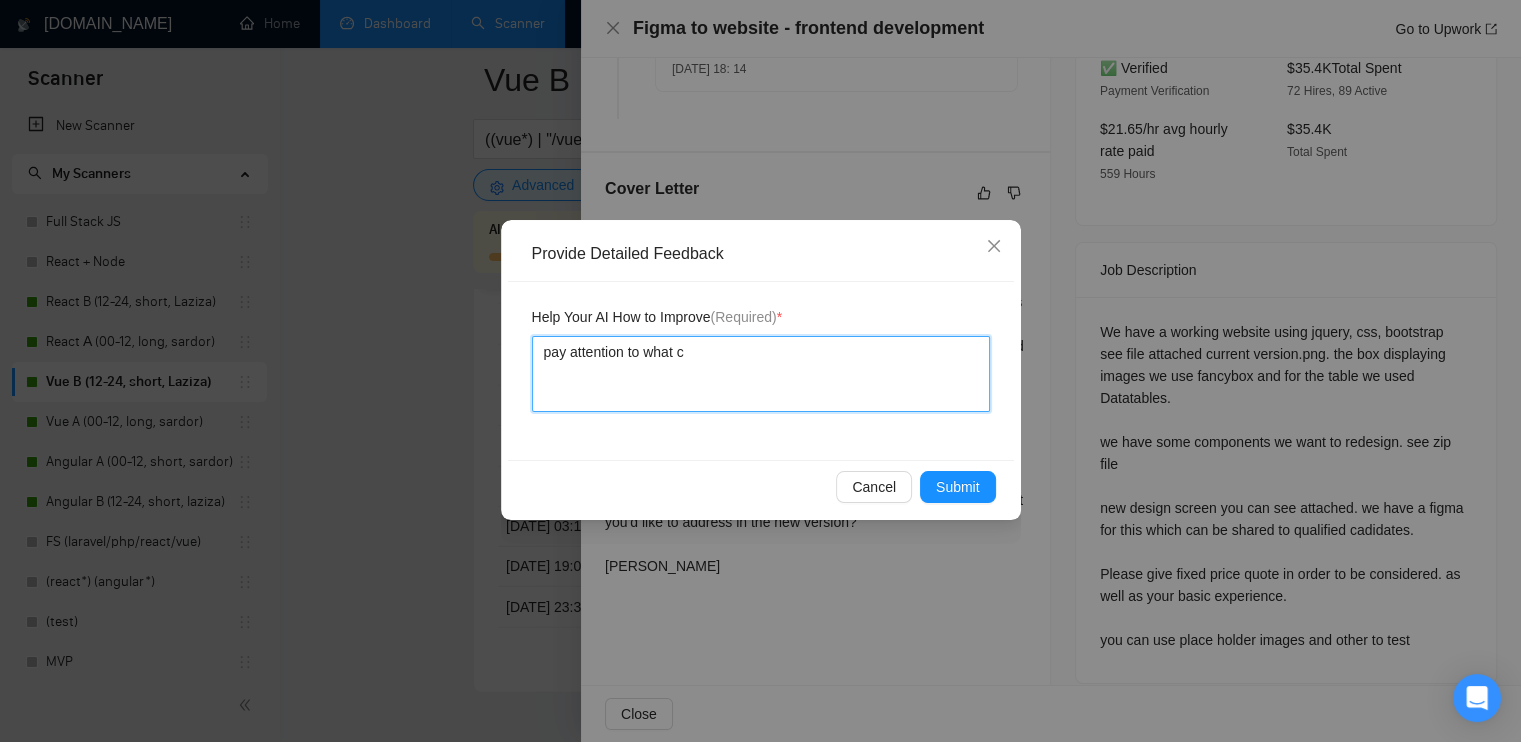 type 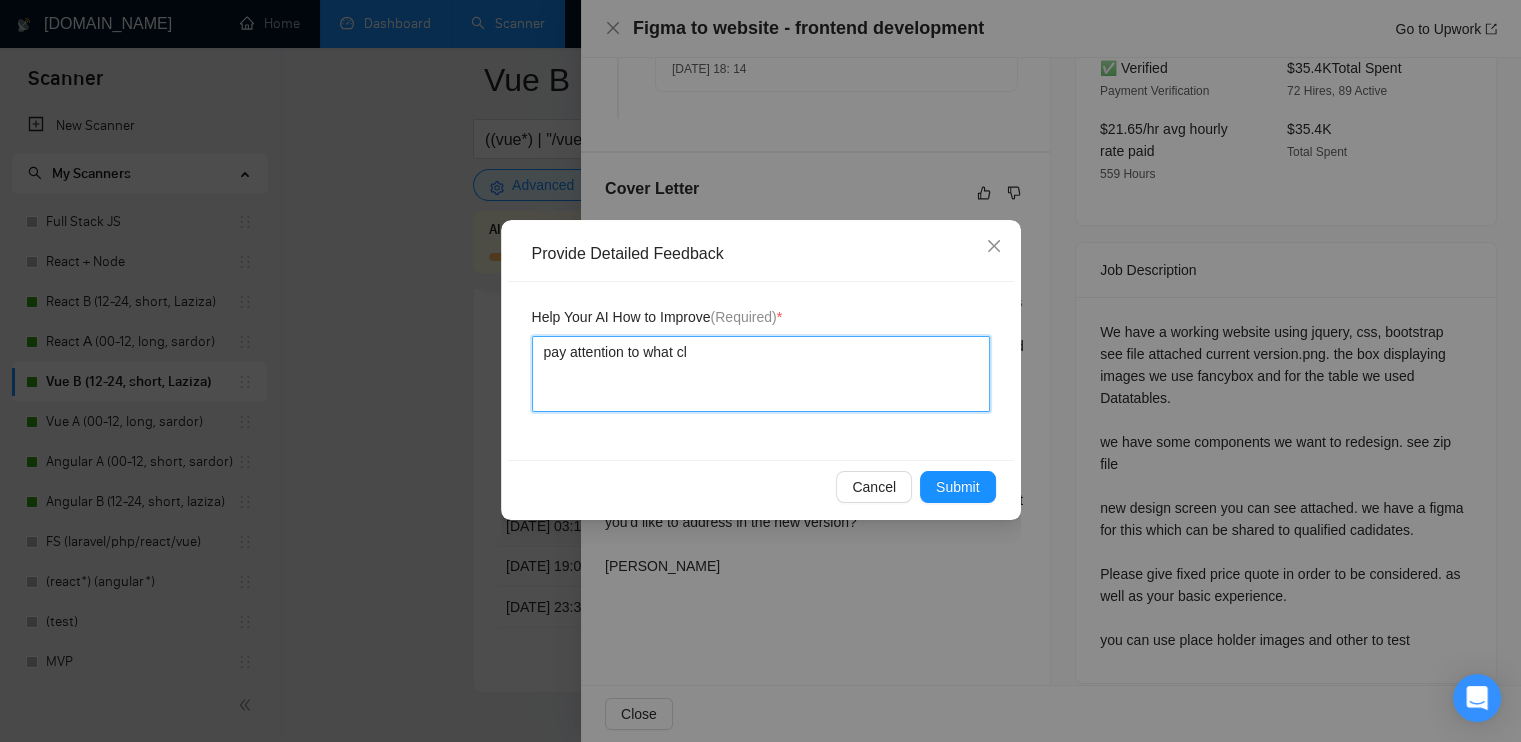 type 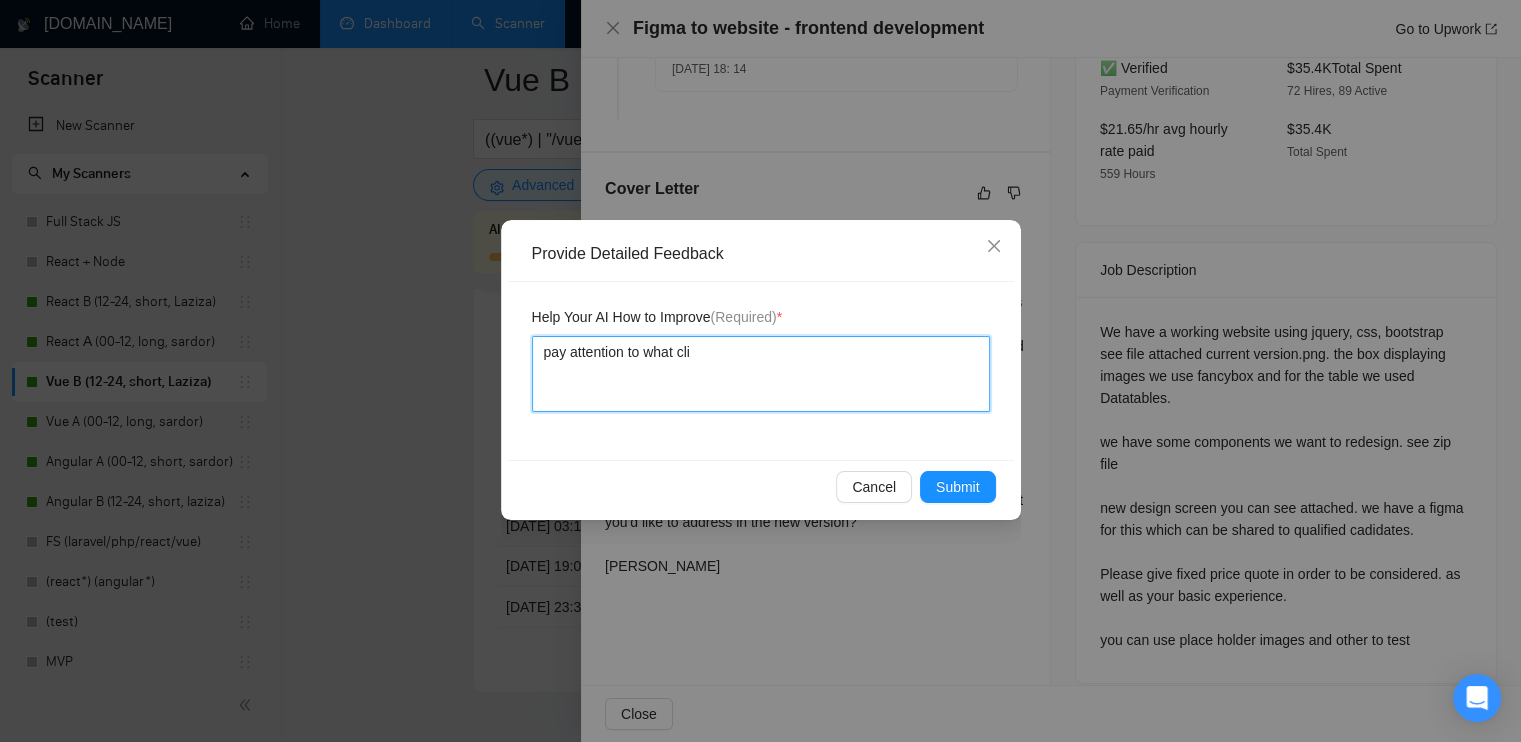 type 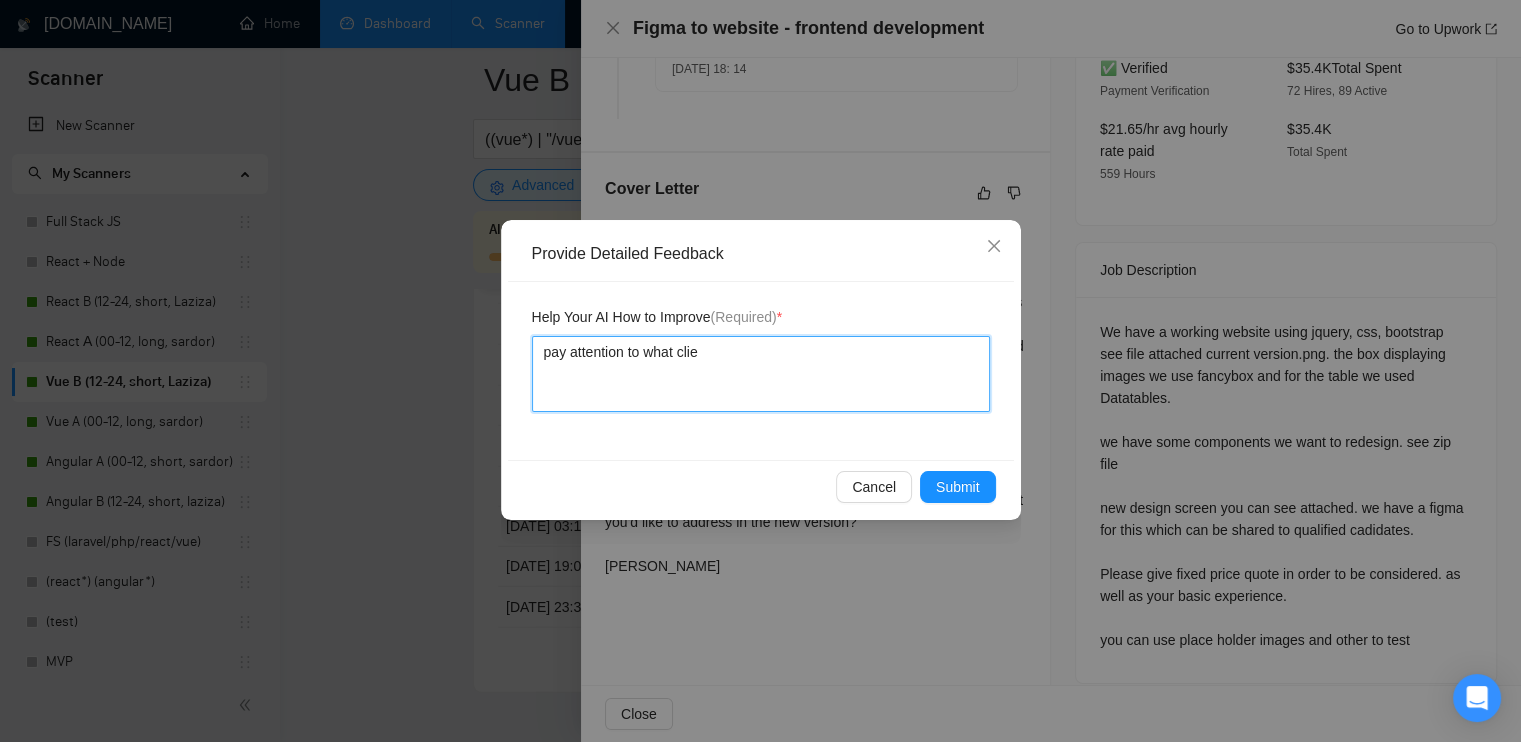 type 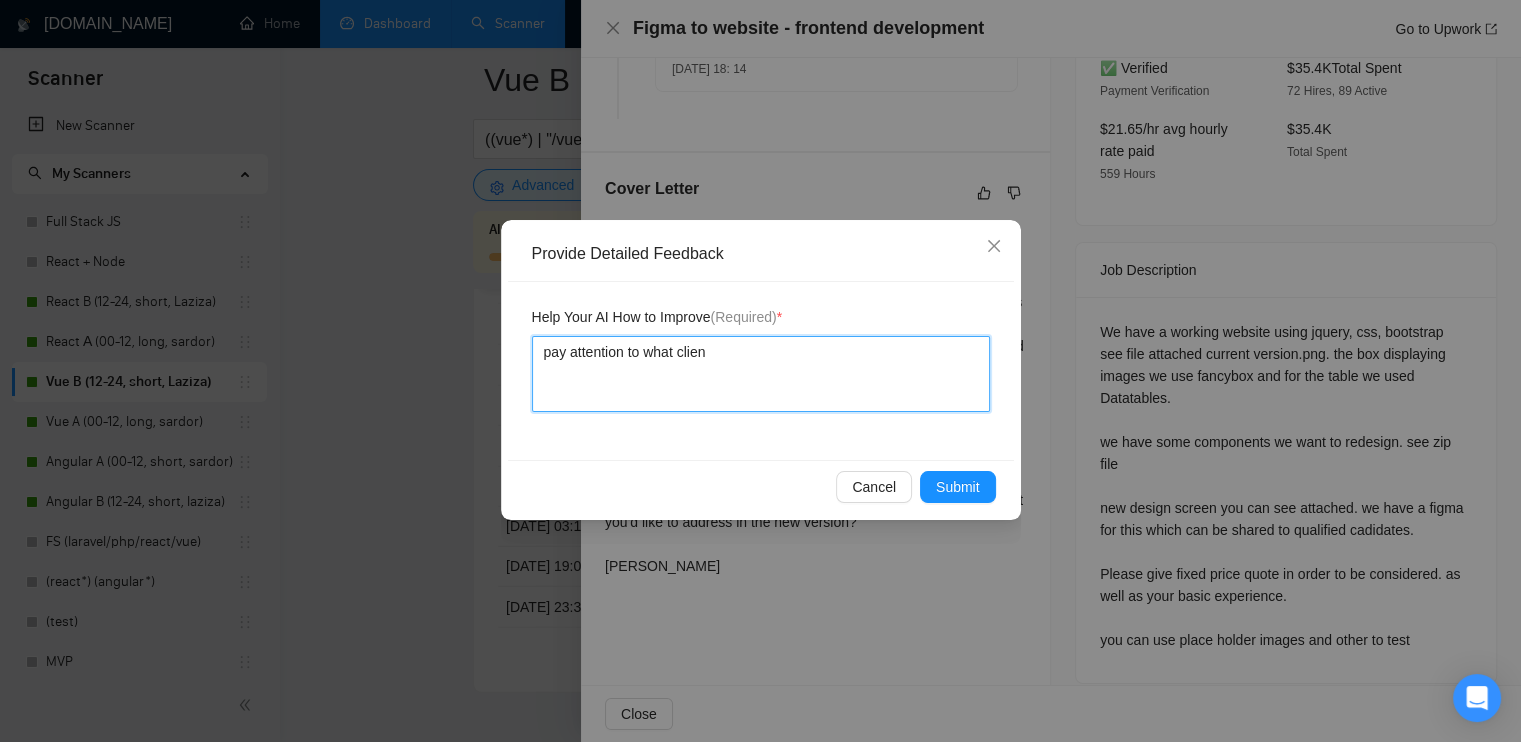 type 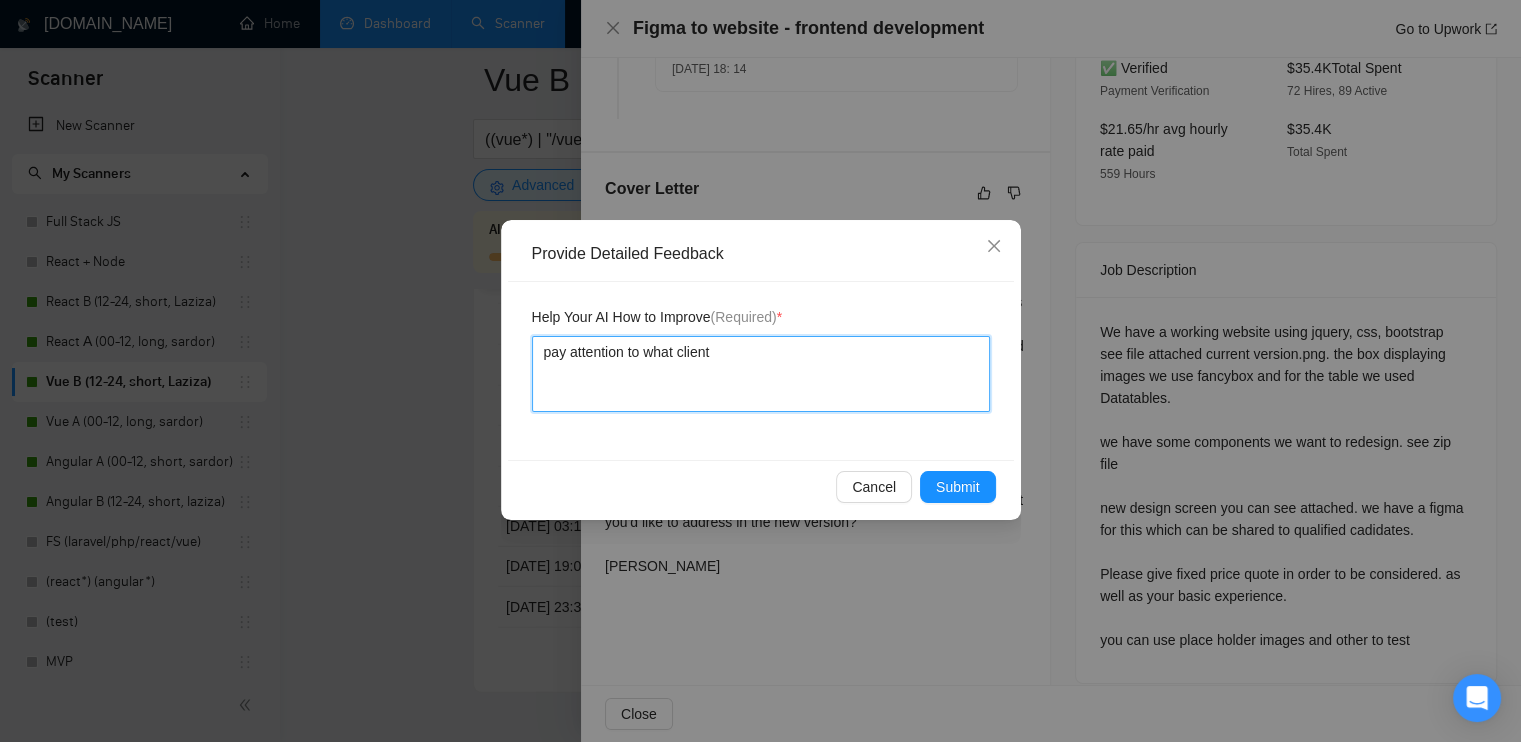 type 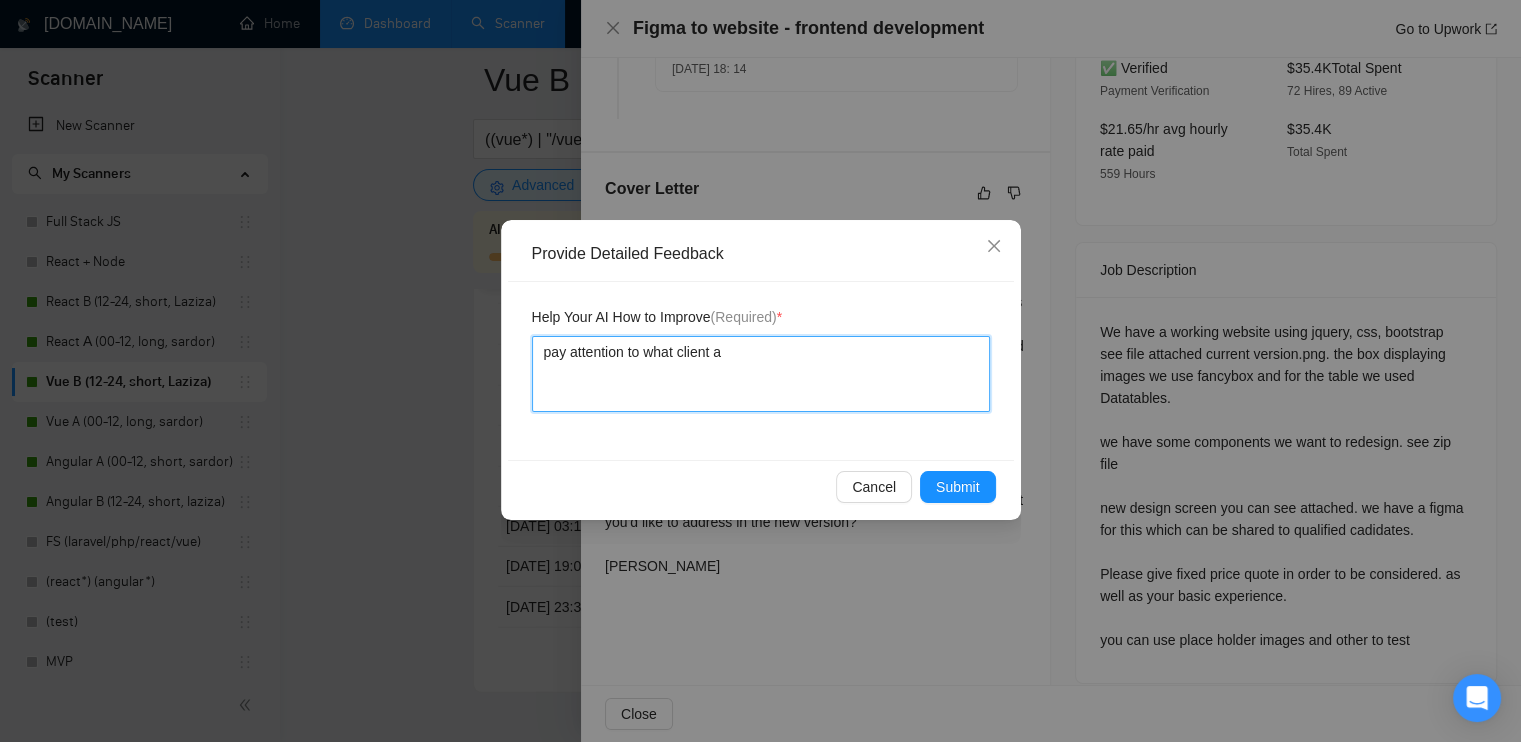 type 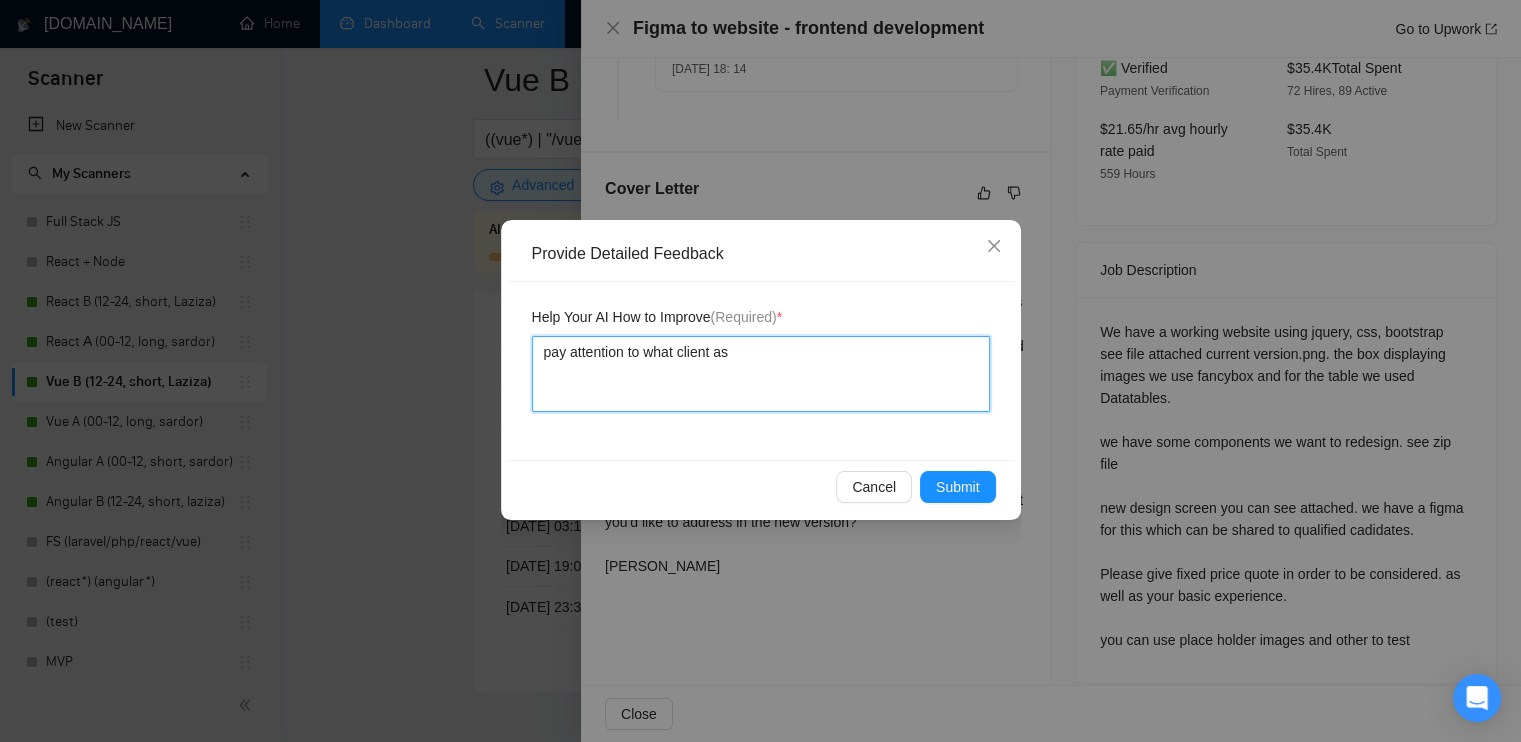 type 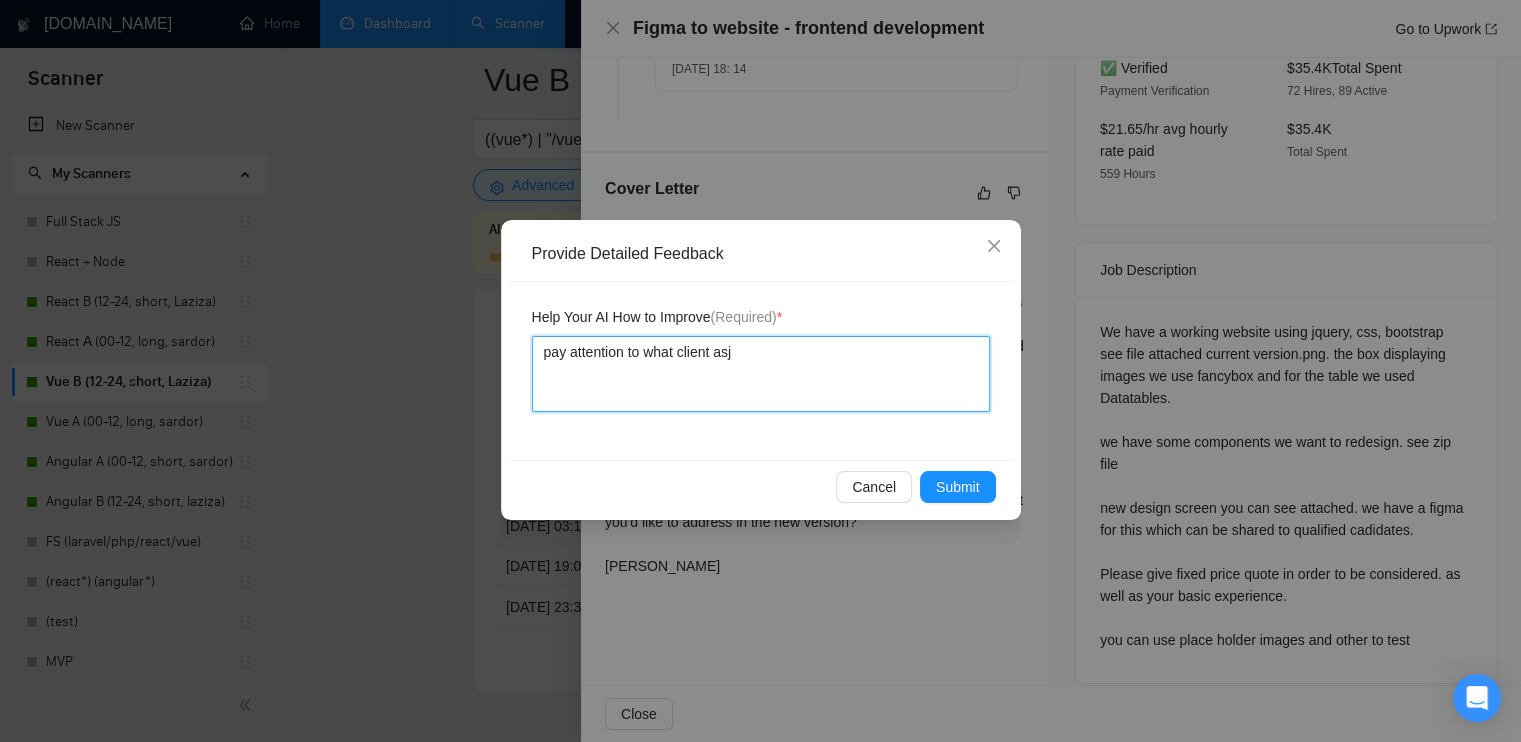 type 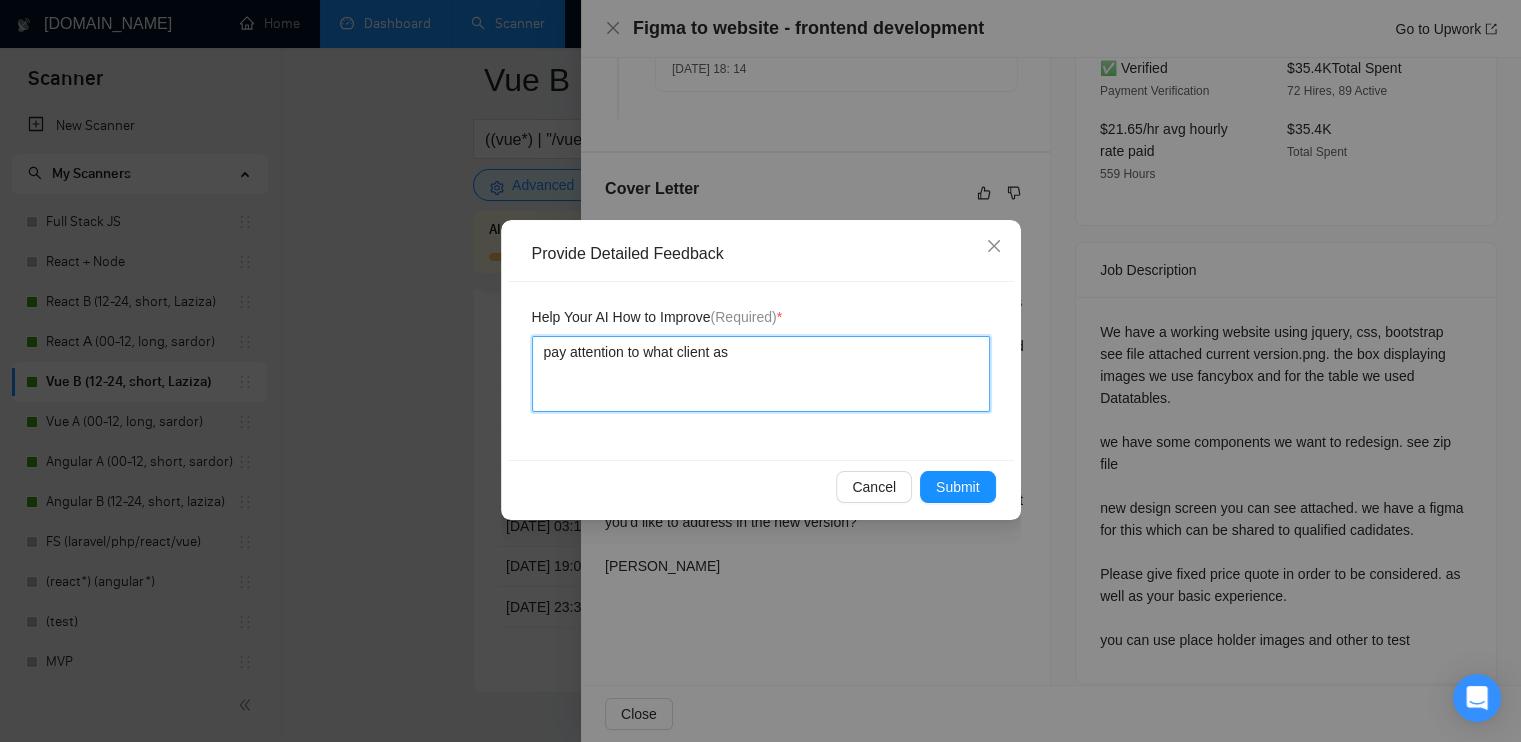 type 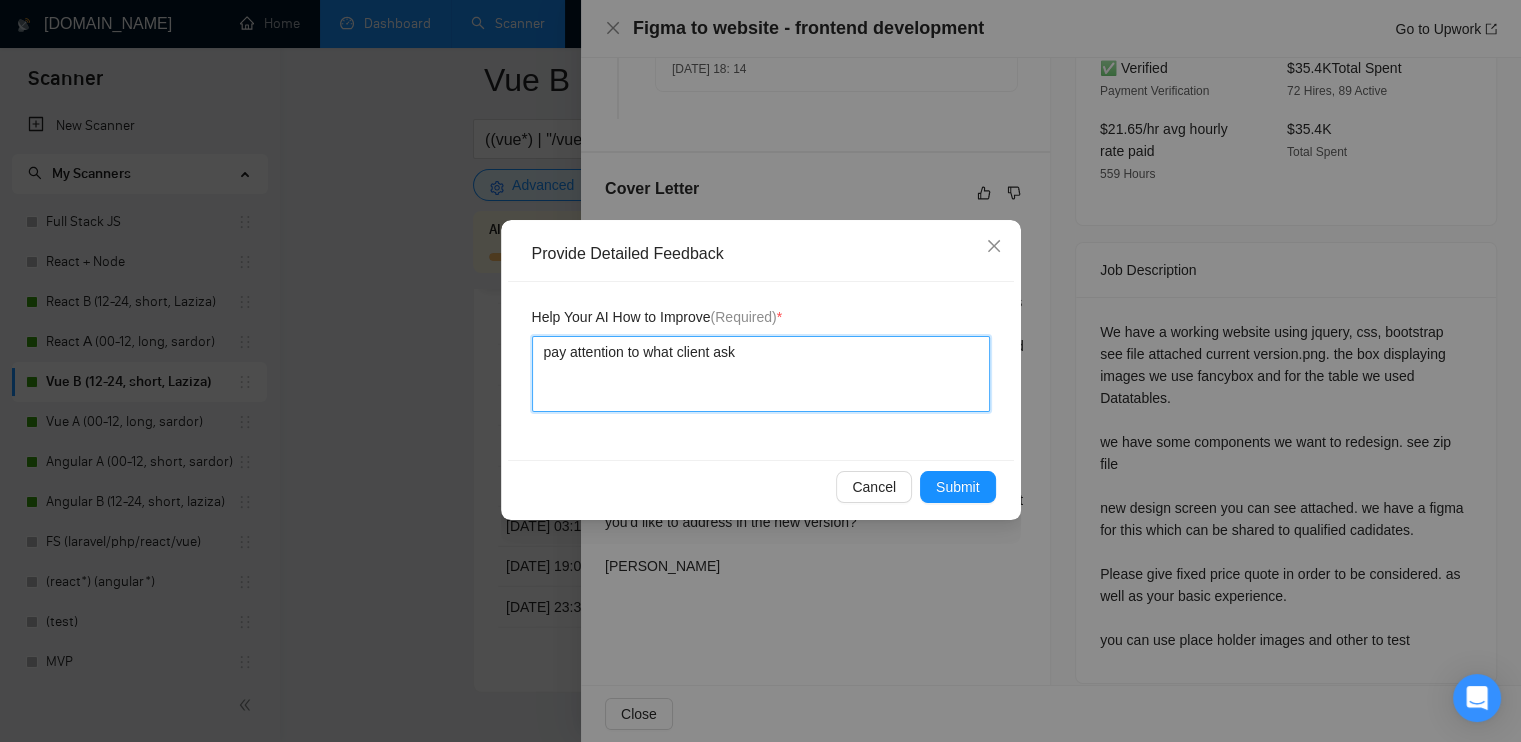 type 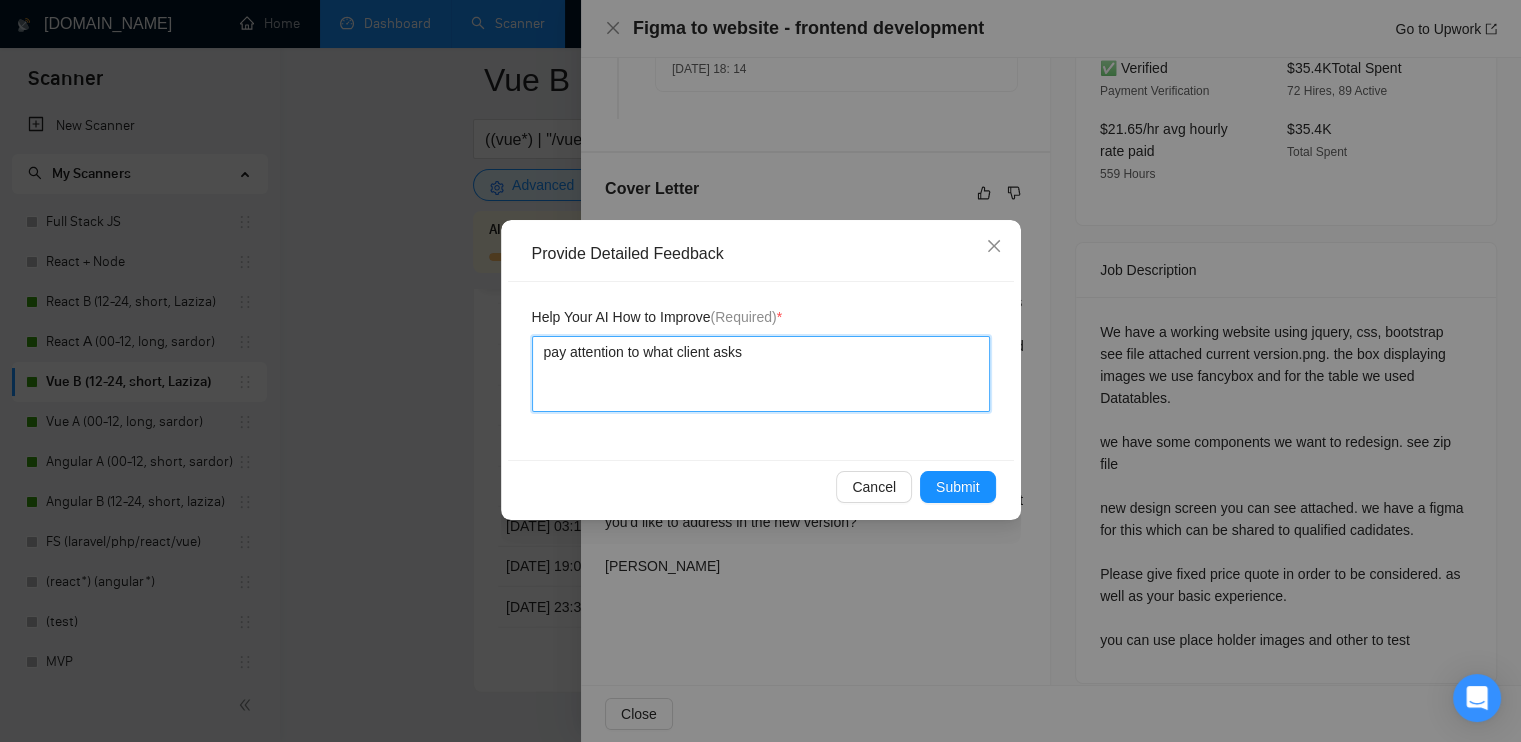 type 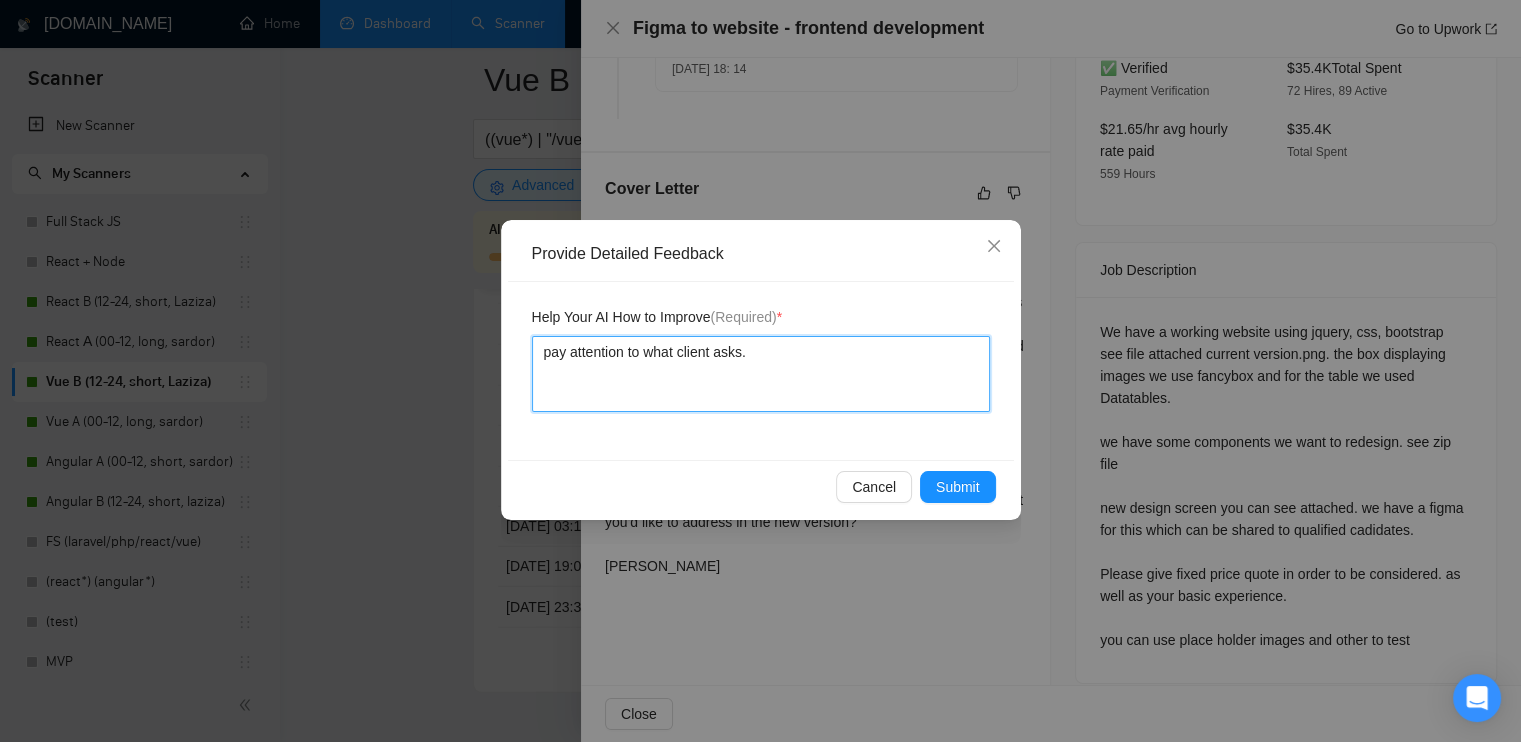 type 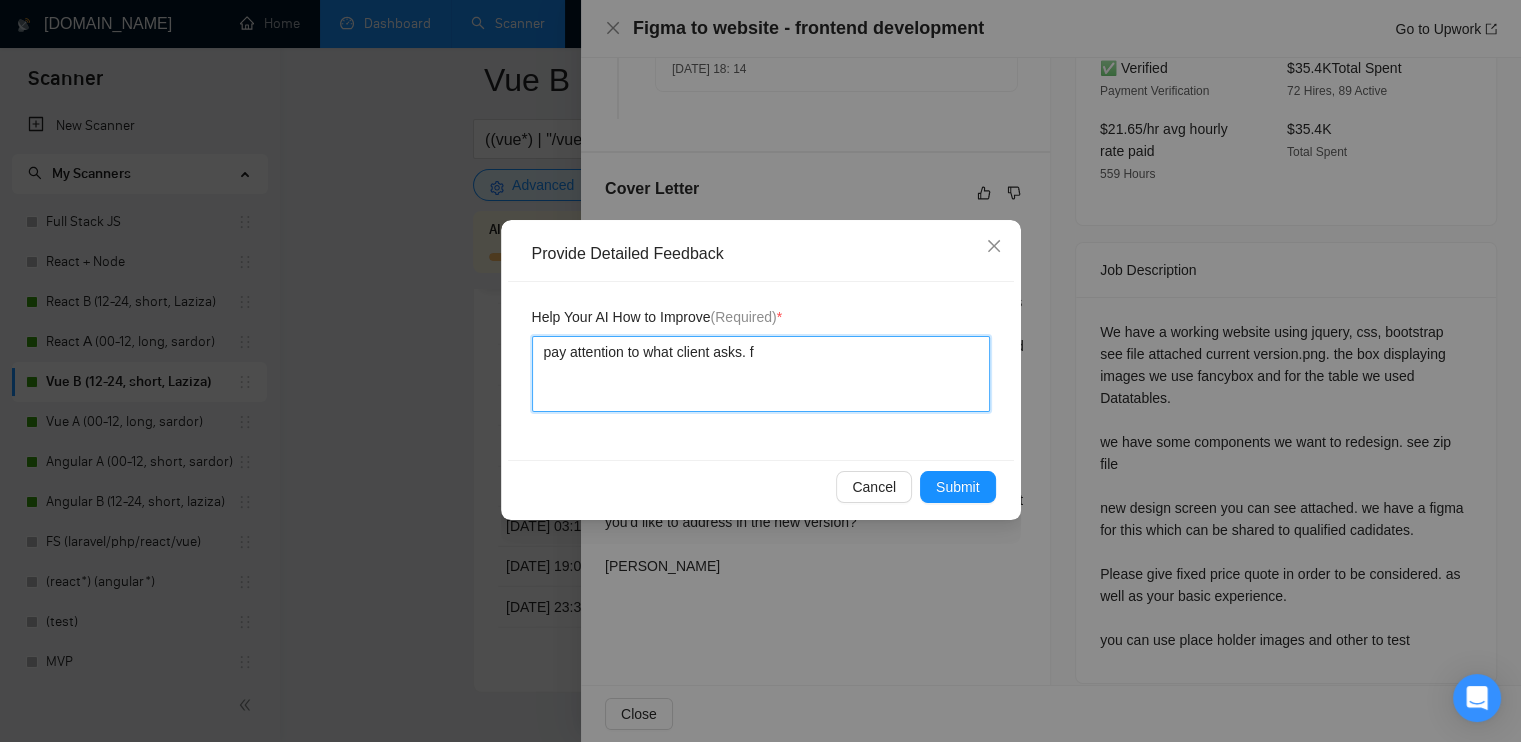 type 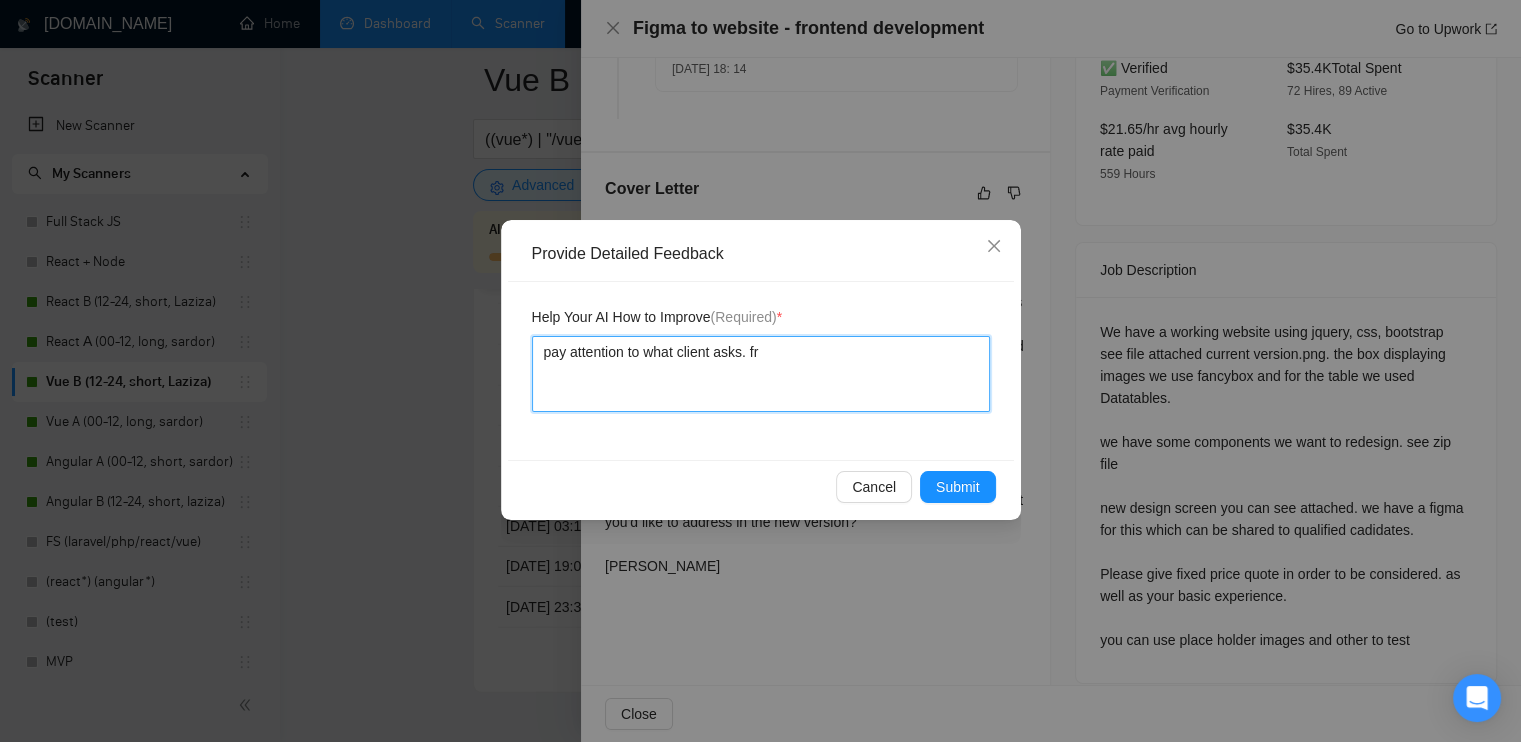 type 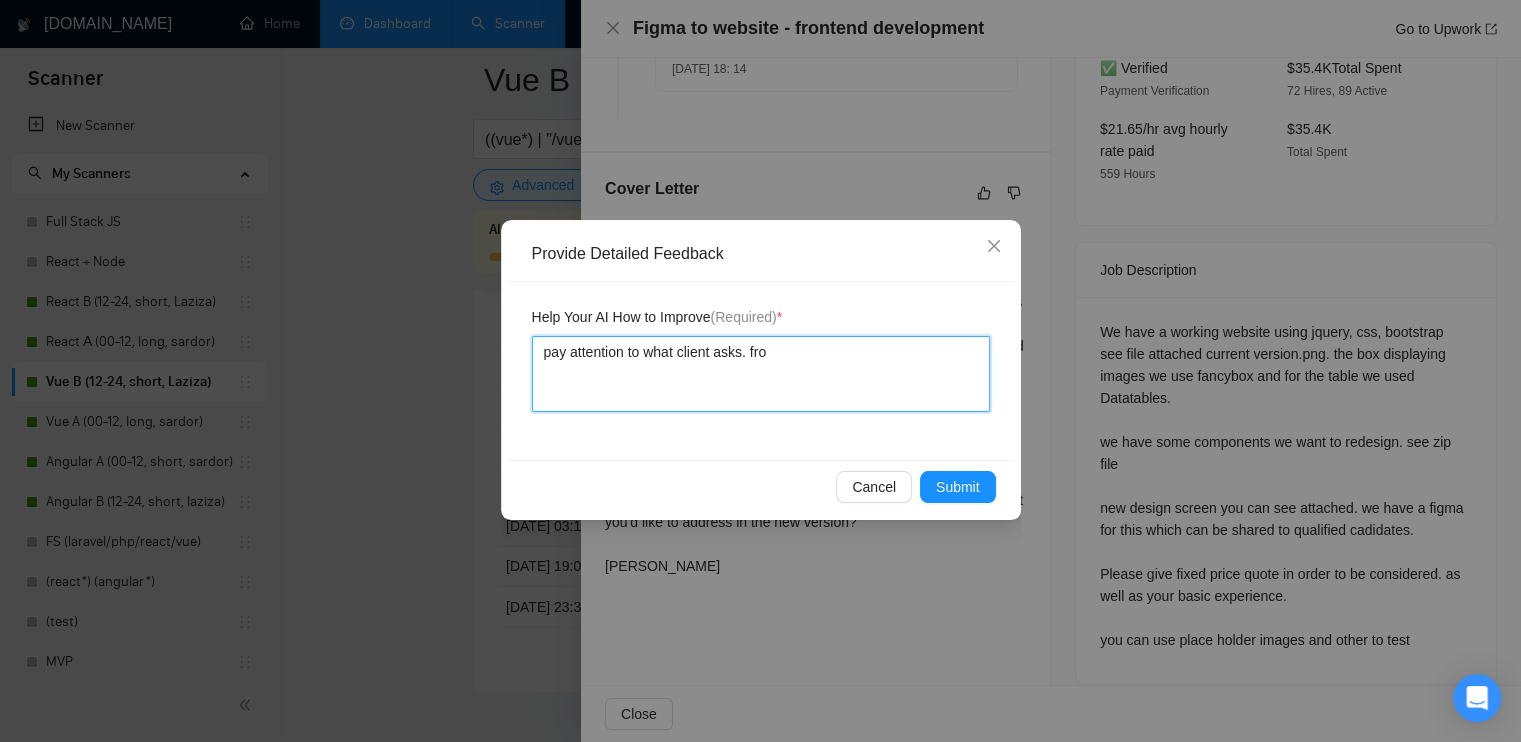type 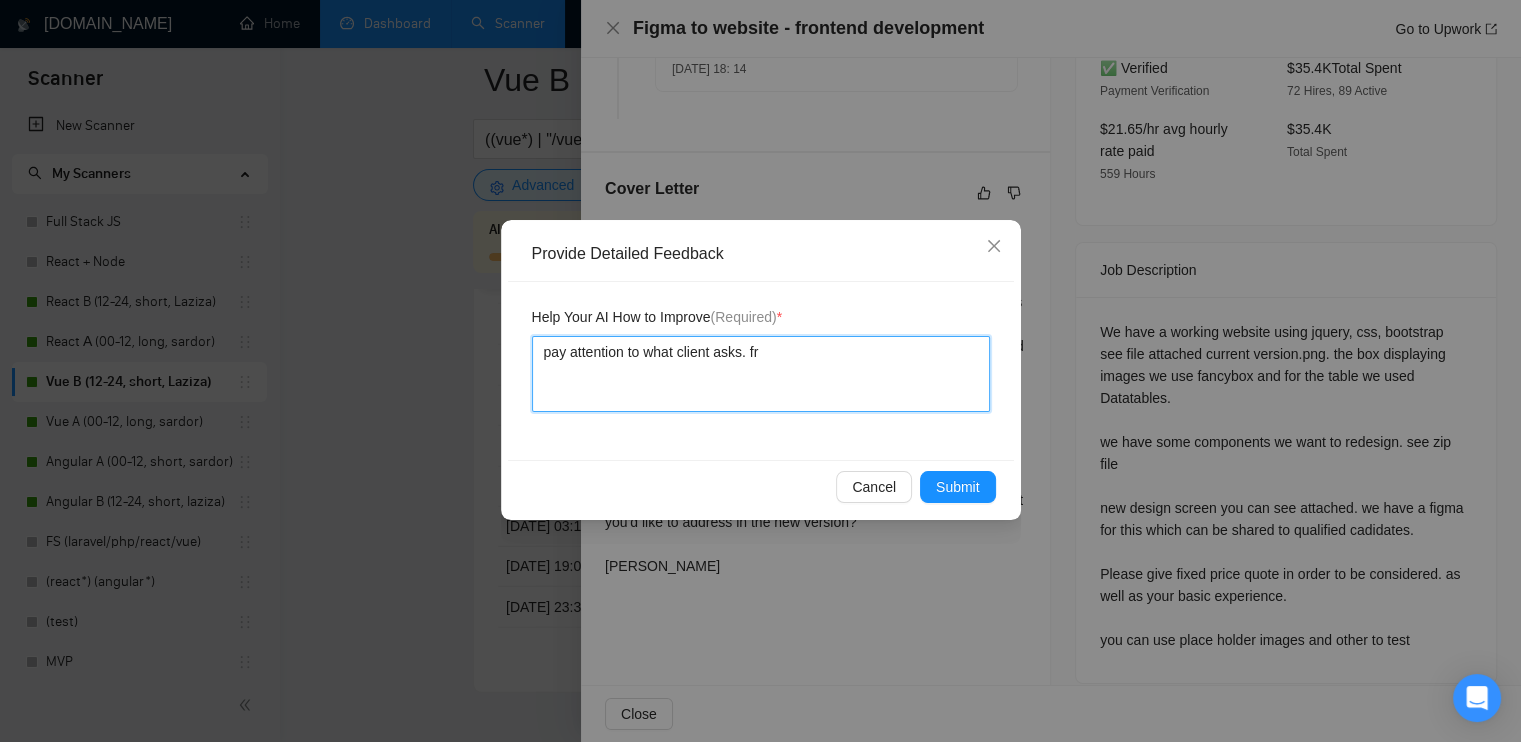 type 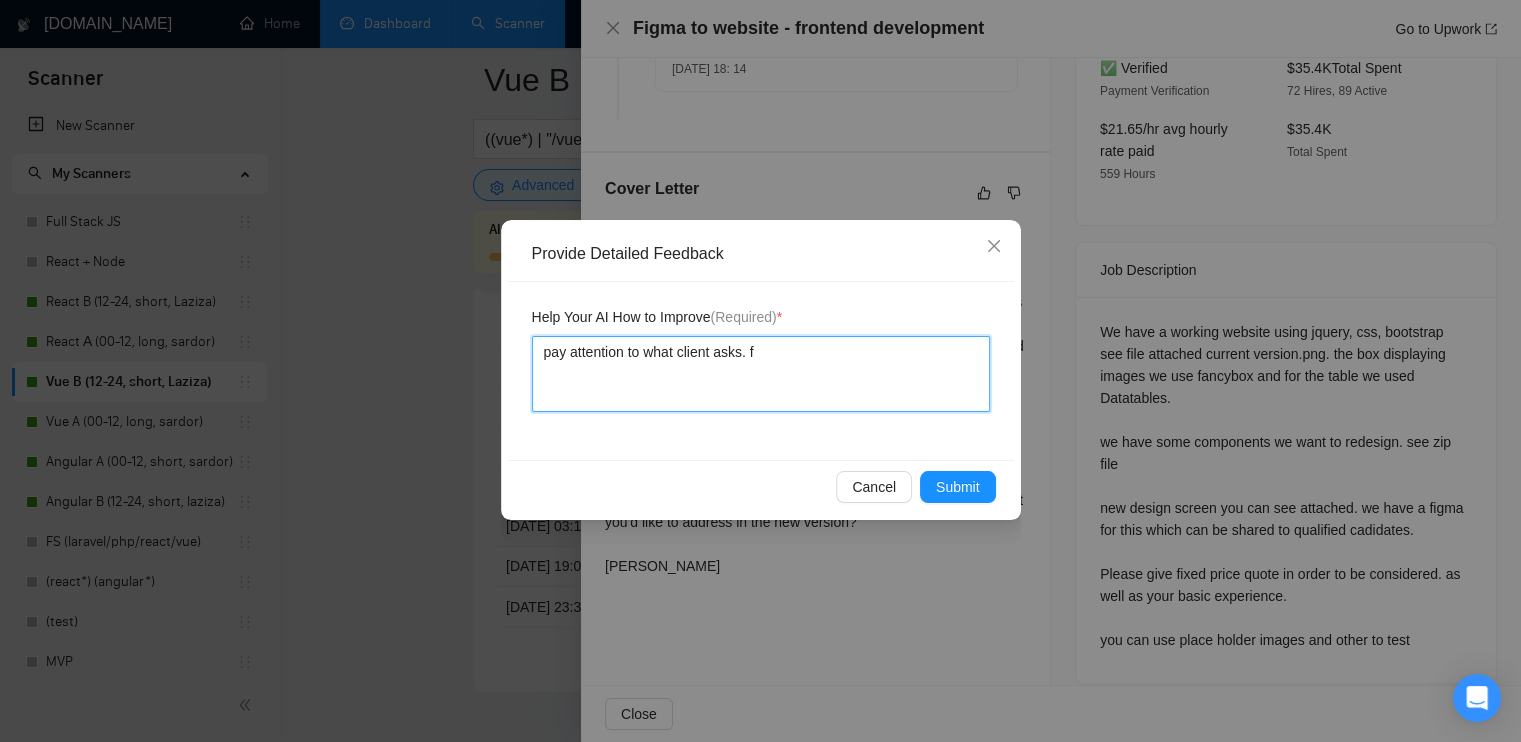 type 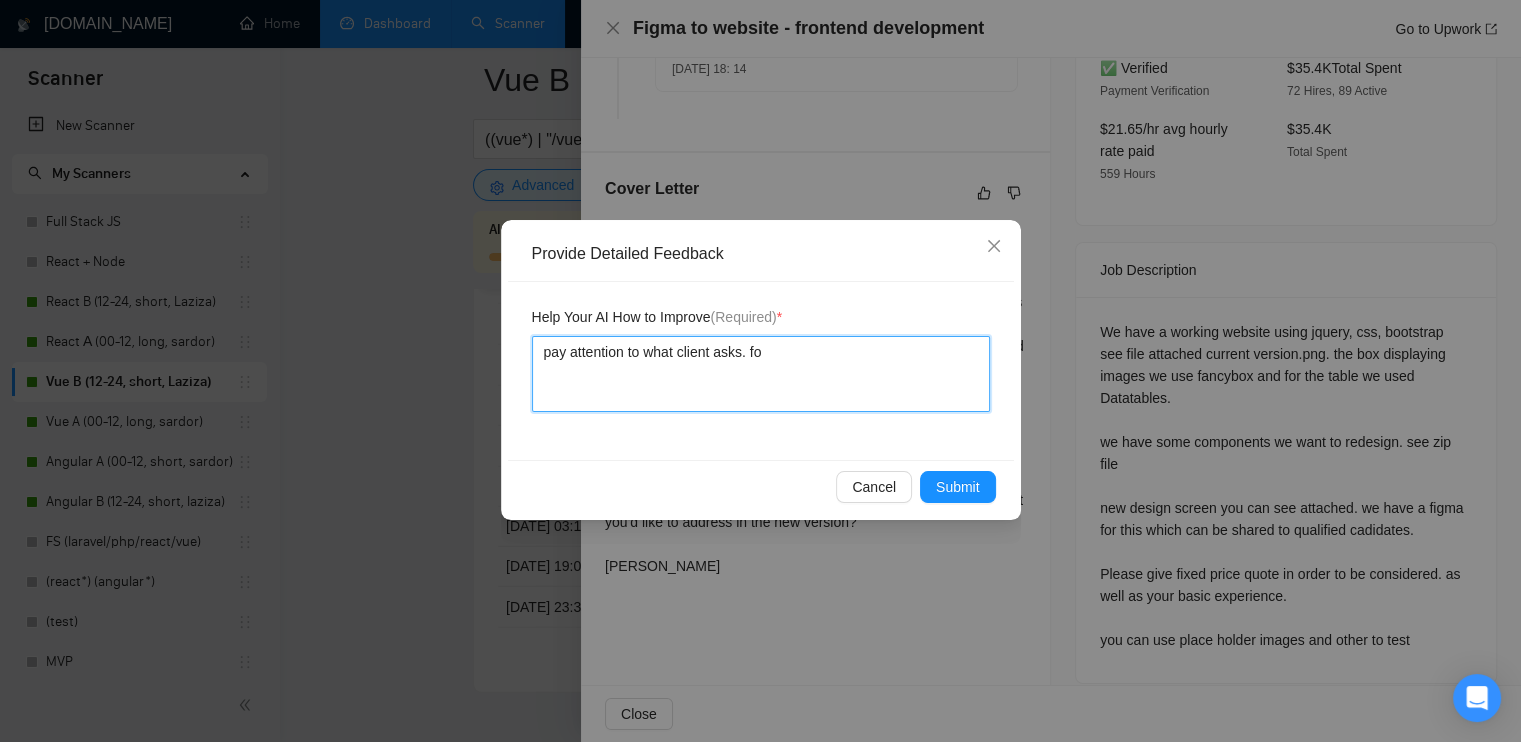 type 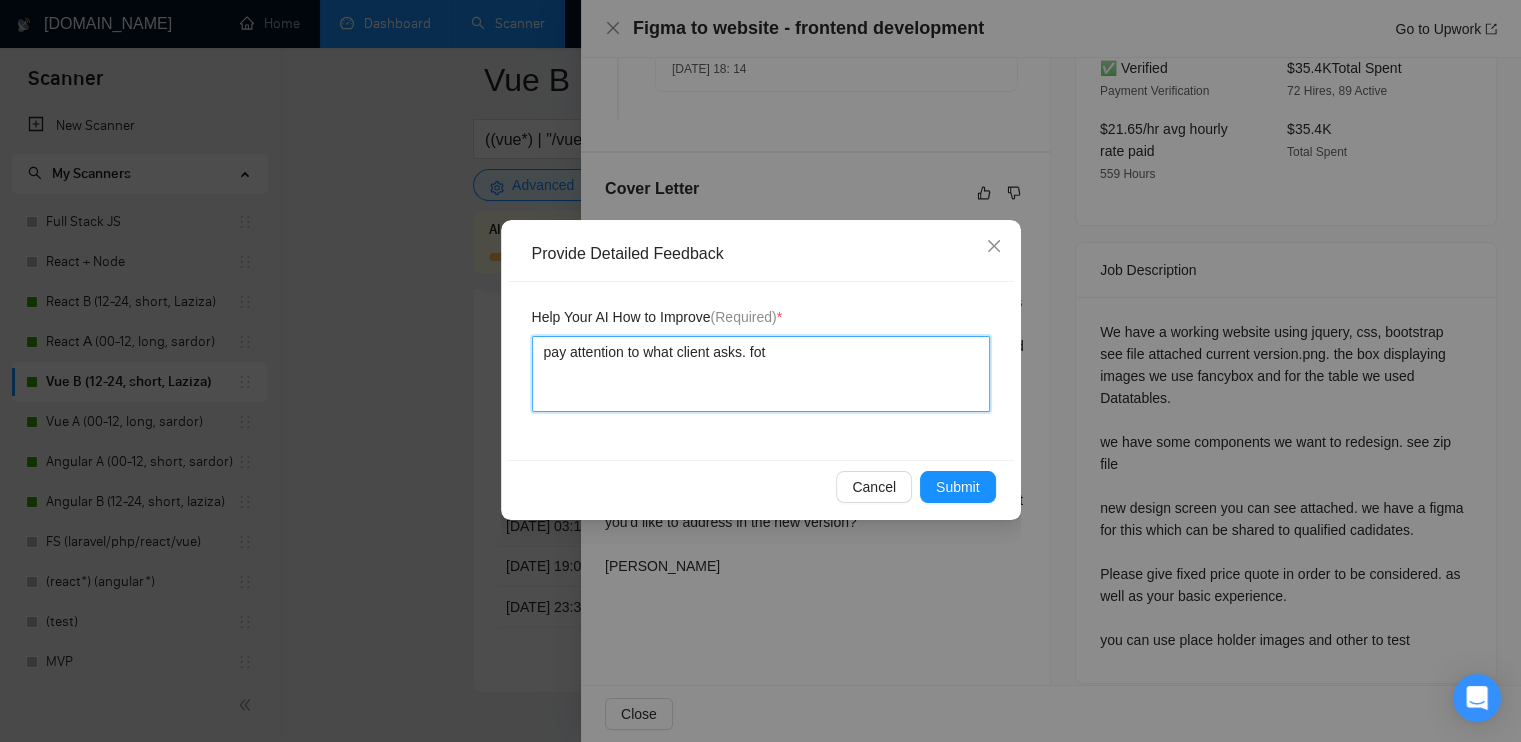 type 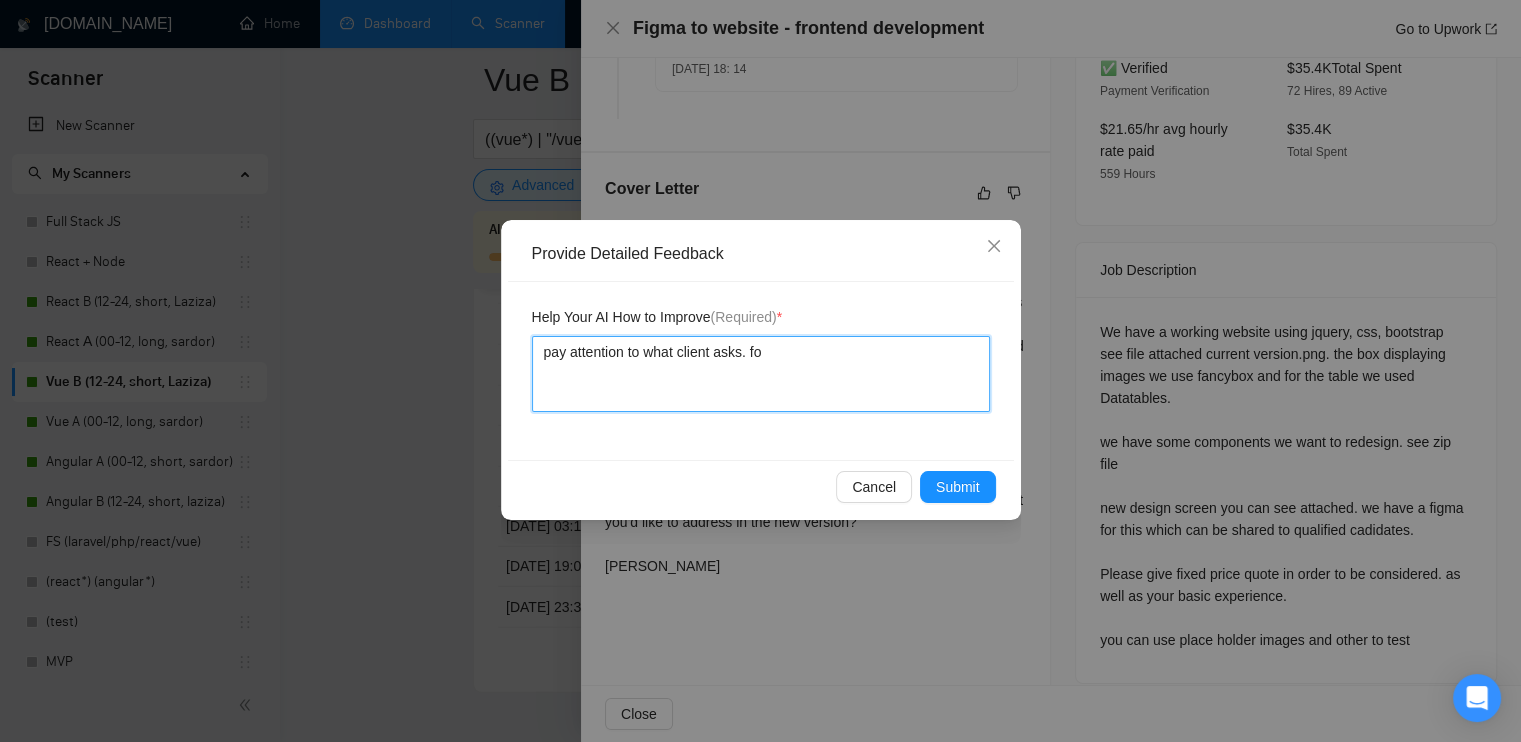 type 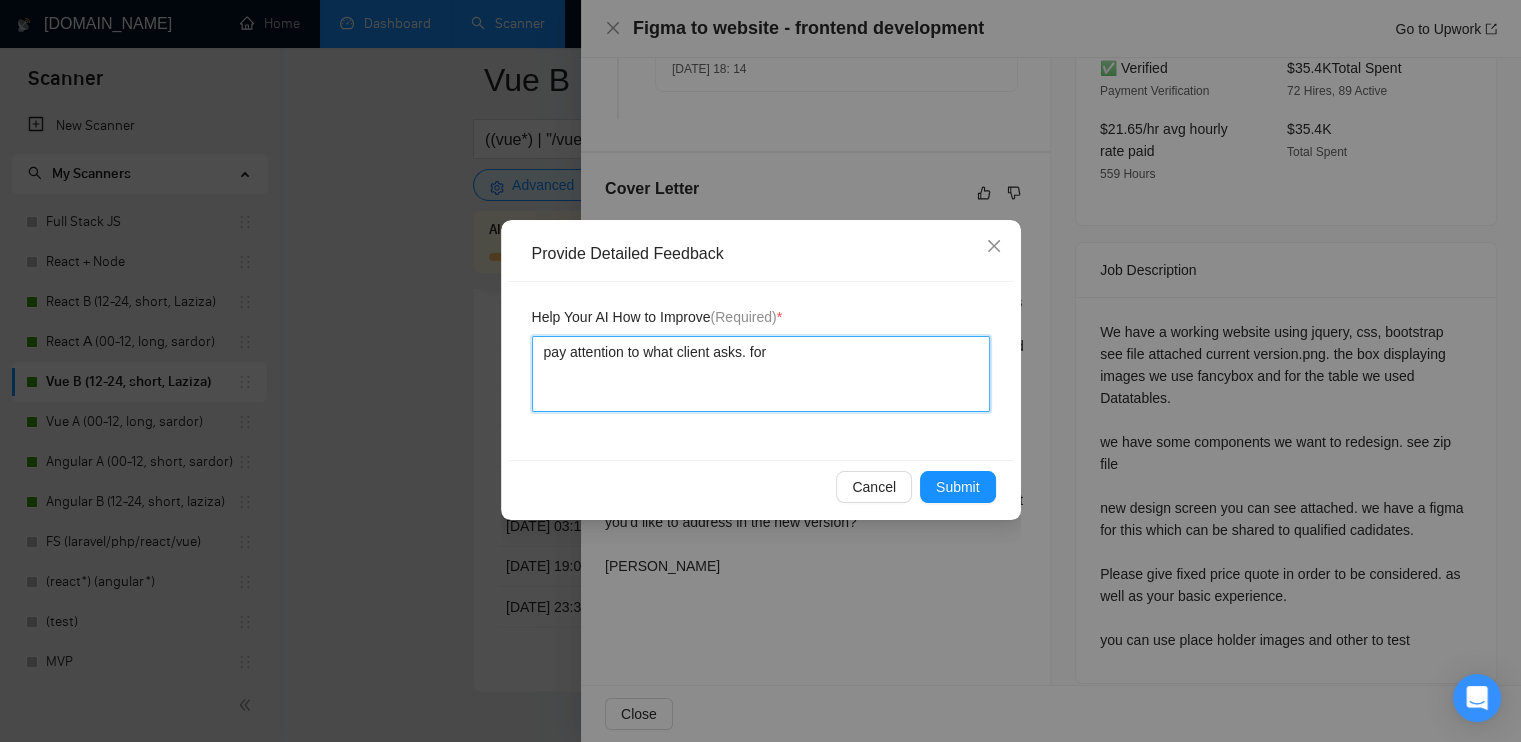type 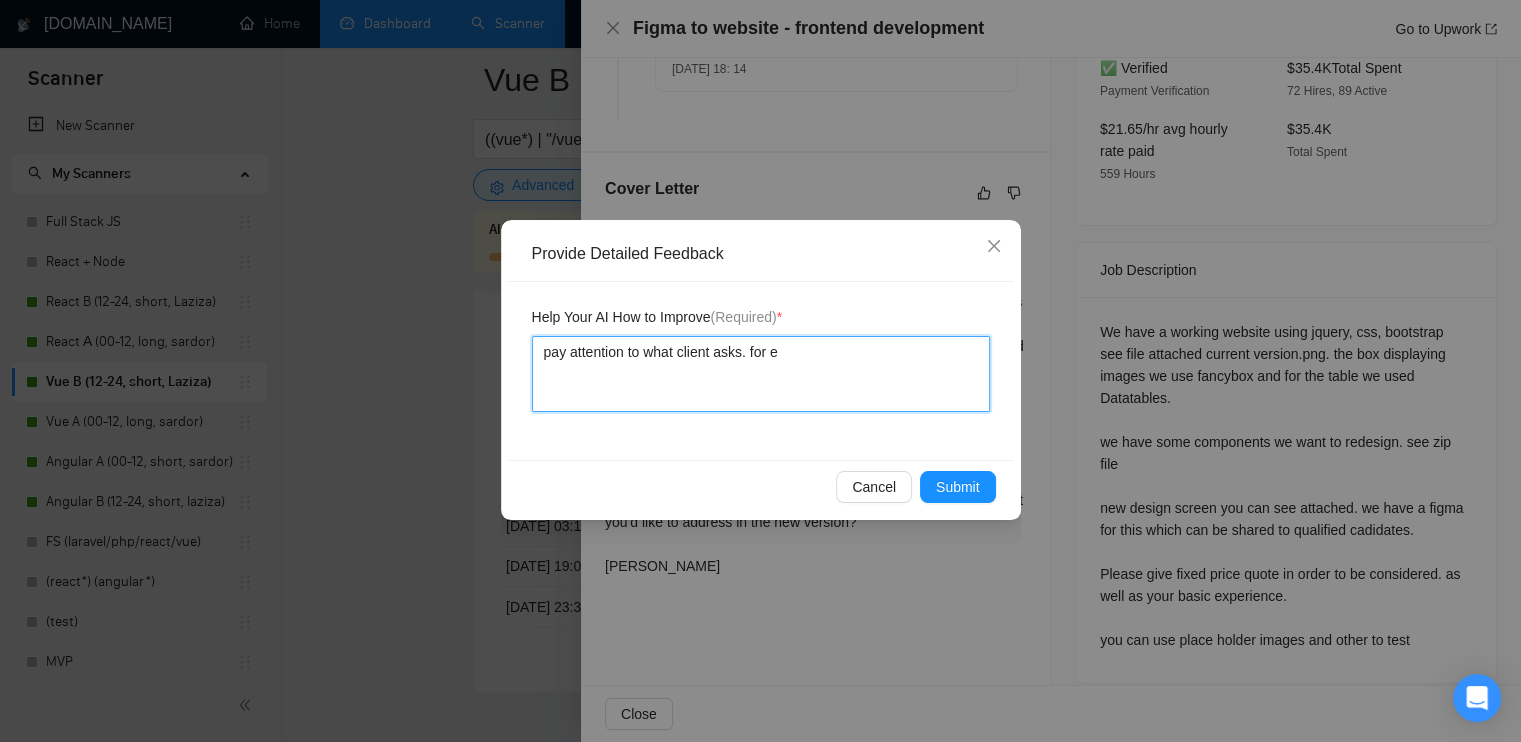 type 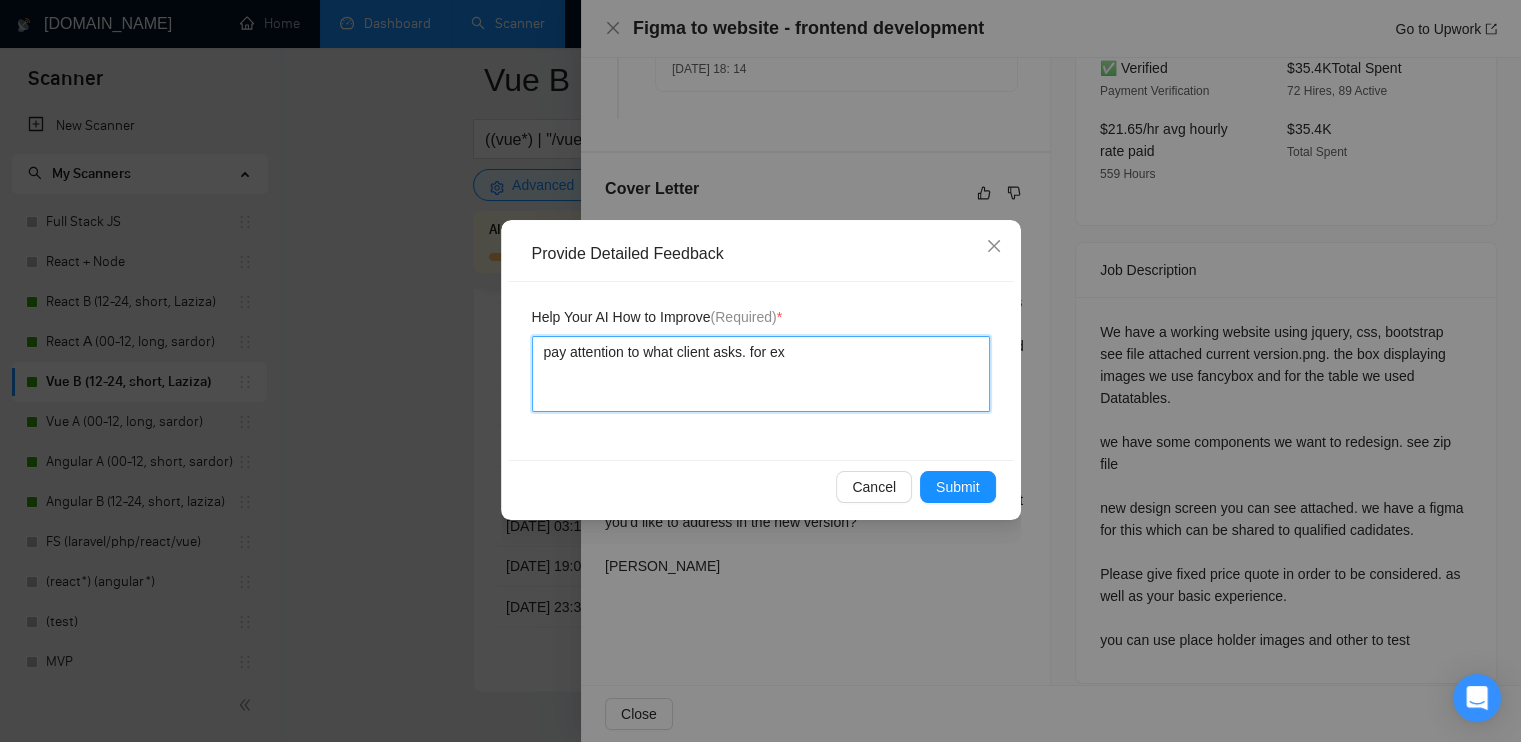 type 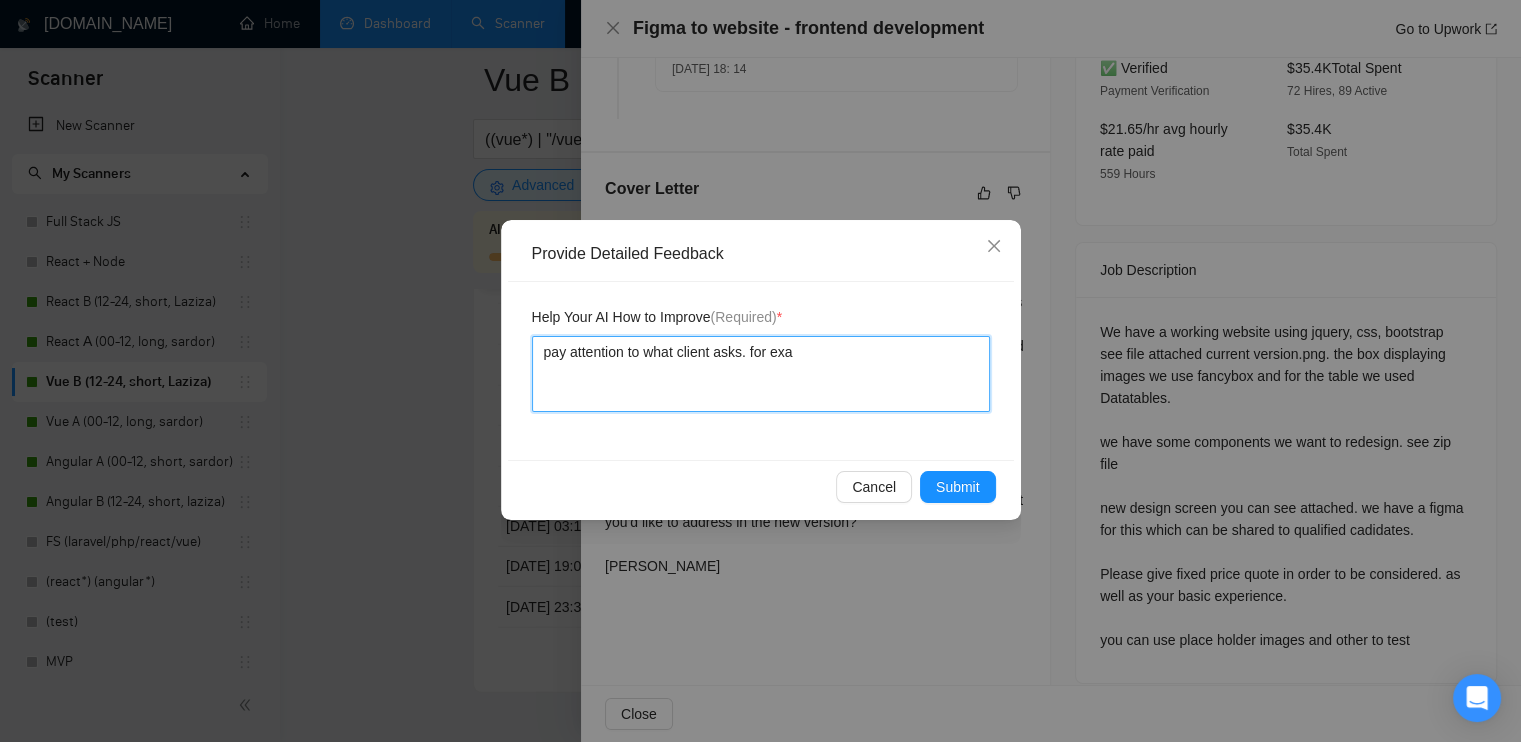 type 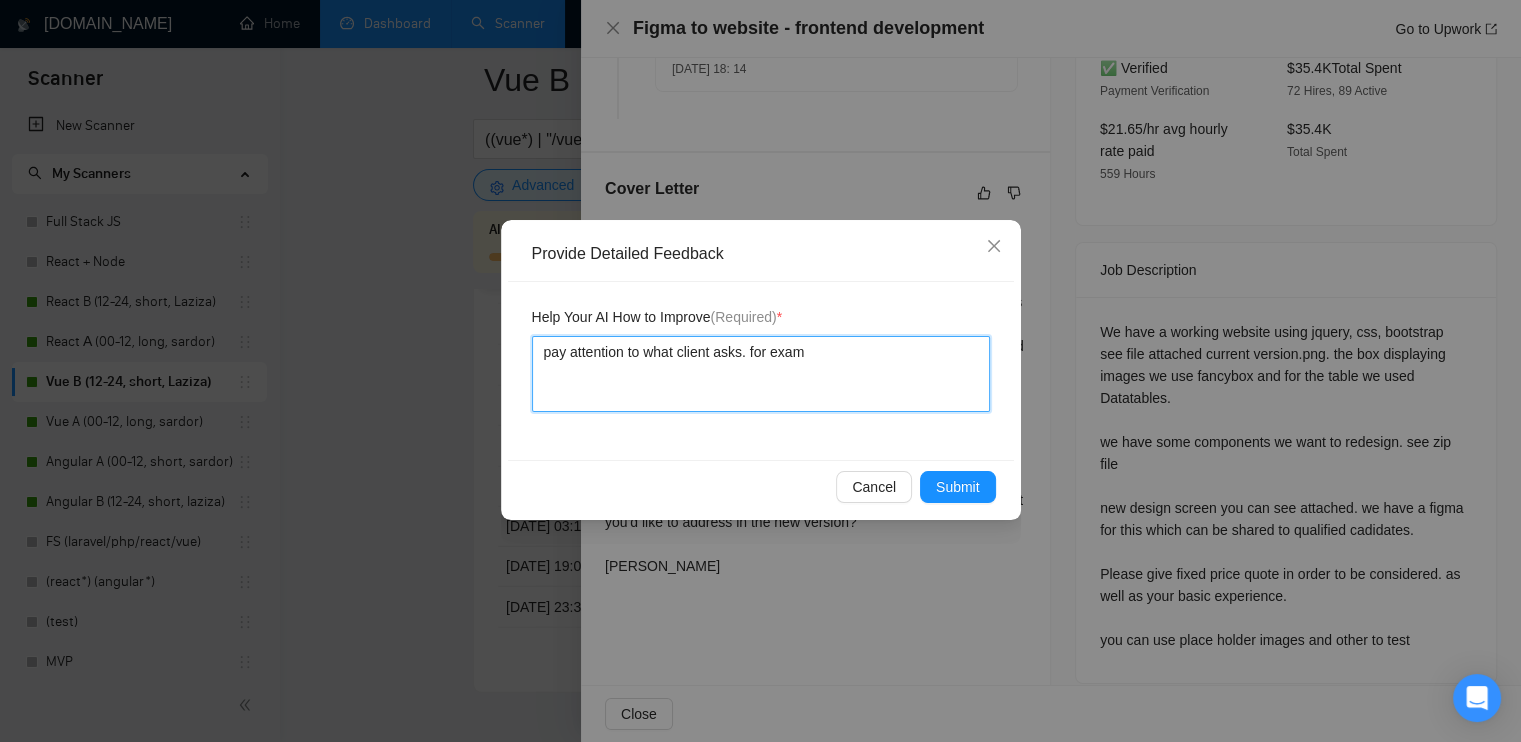 type 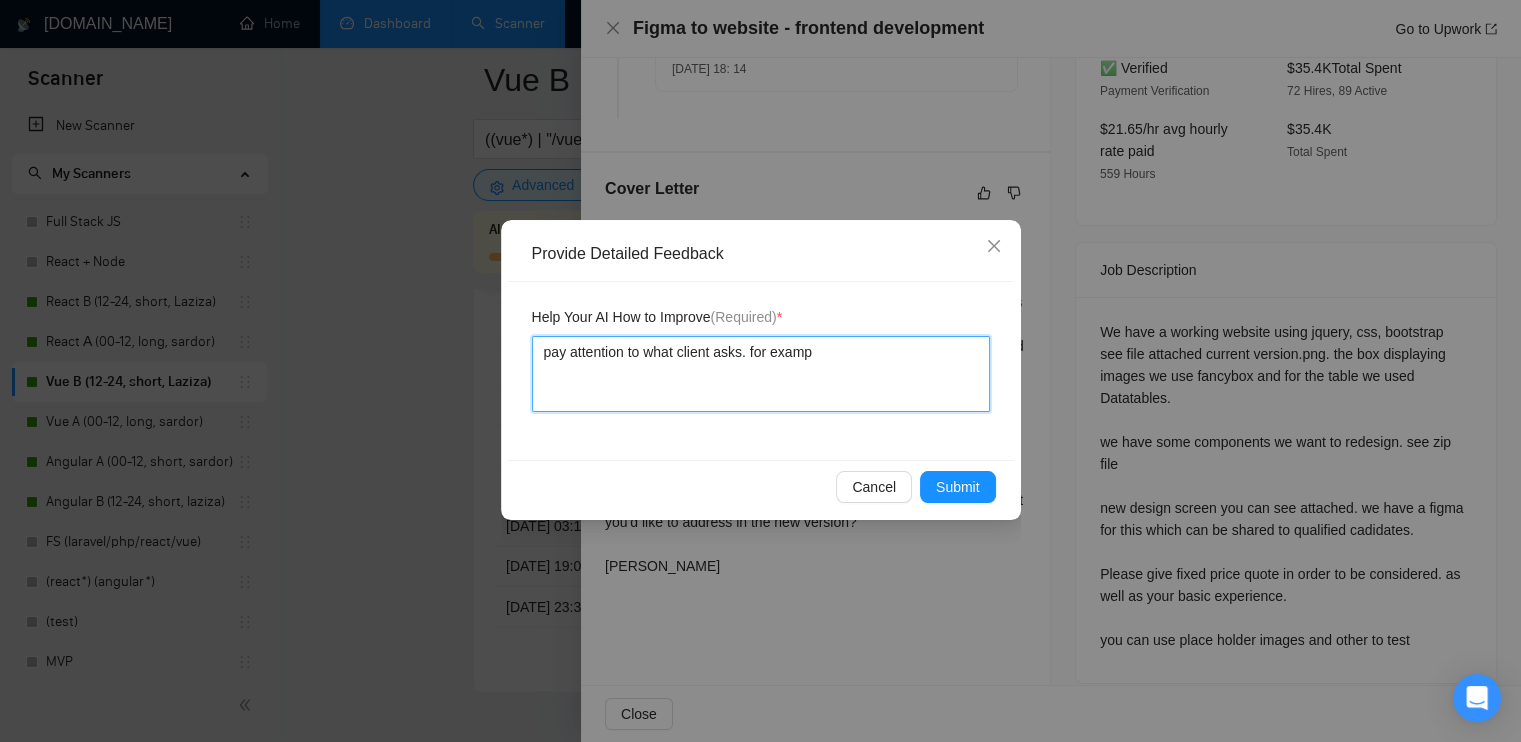 type 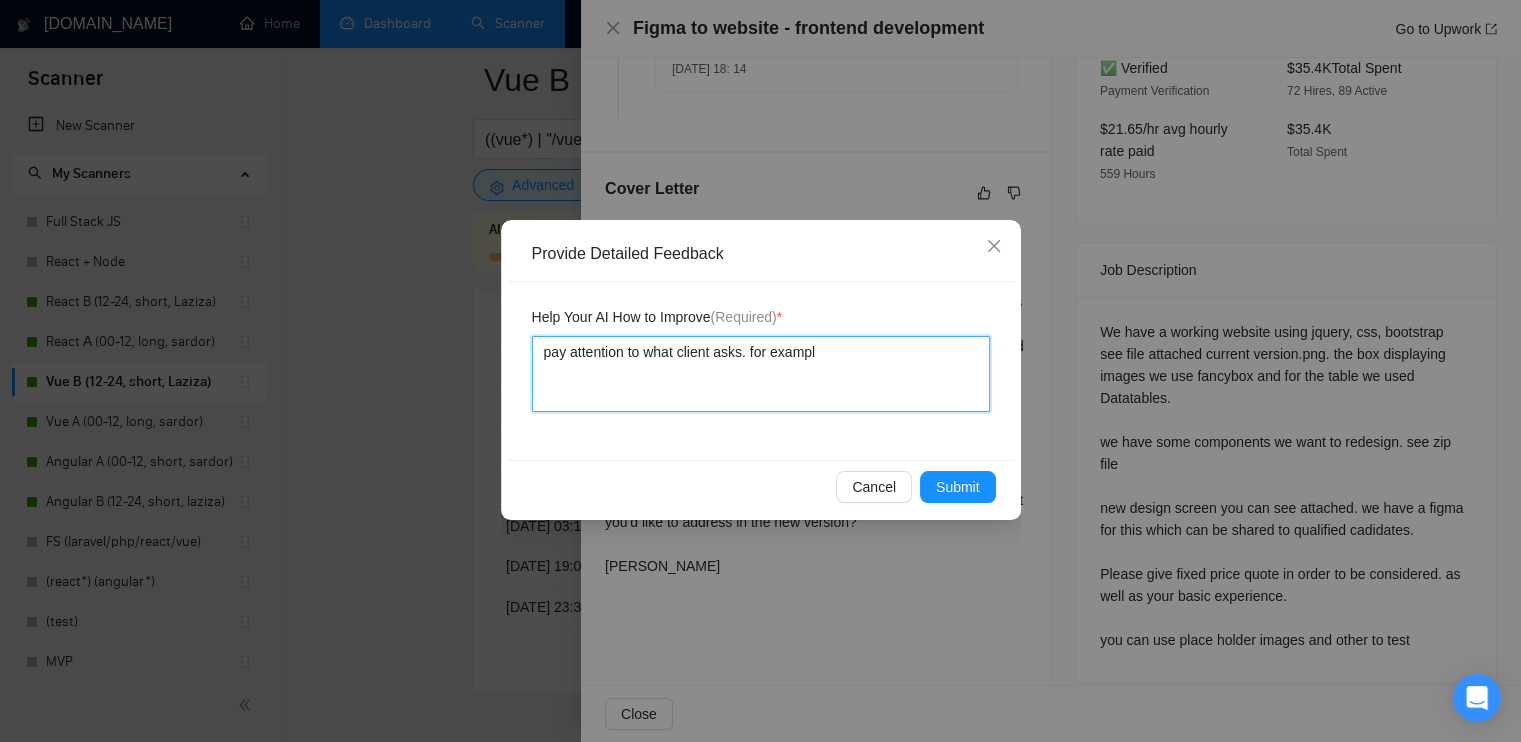 type on "pay attention to what client asks. for example" 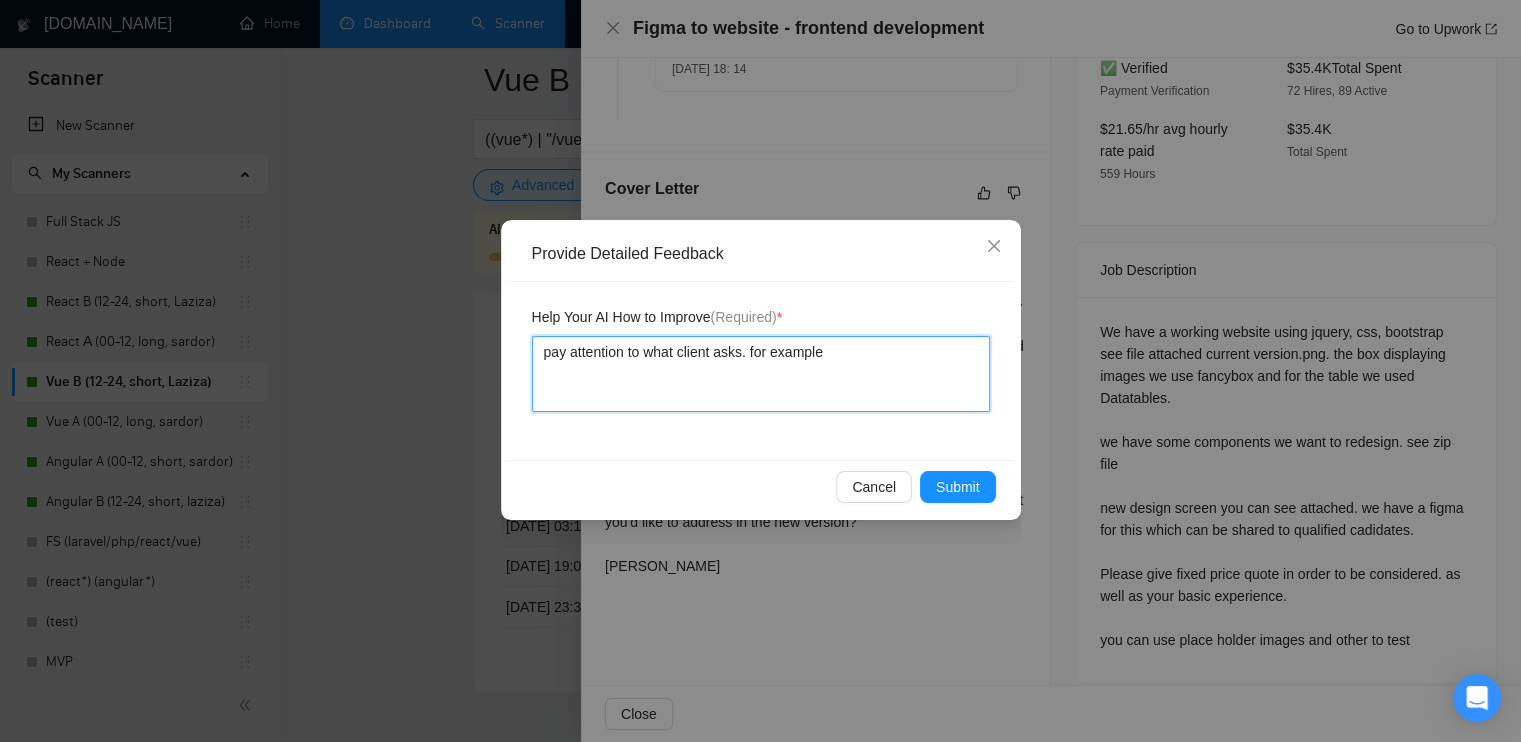 type 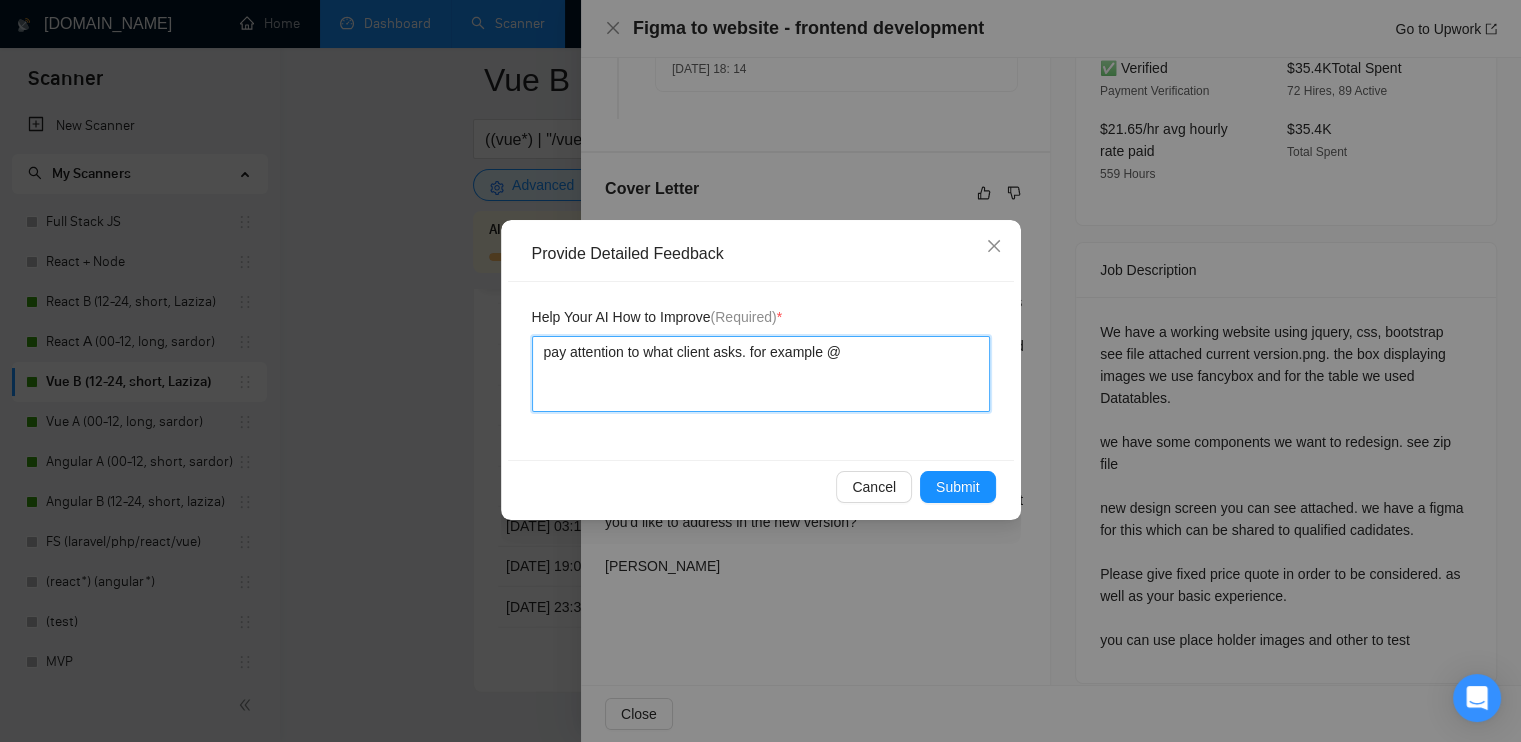type 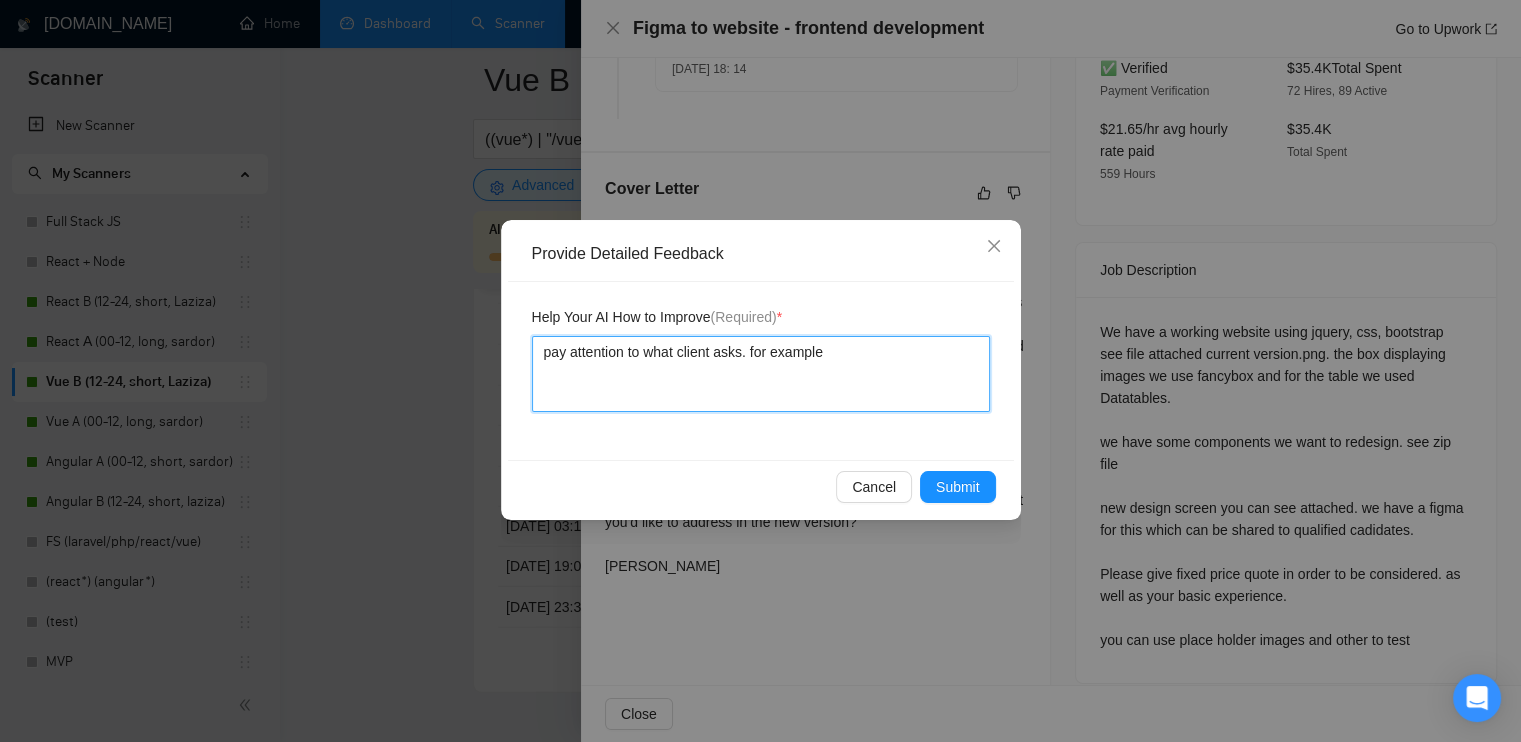 type 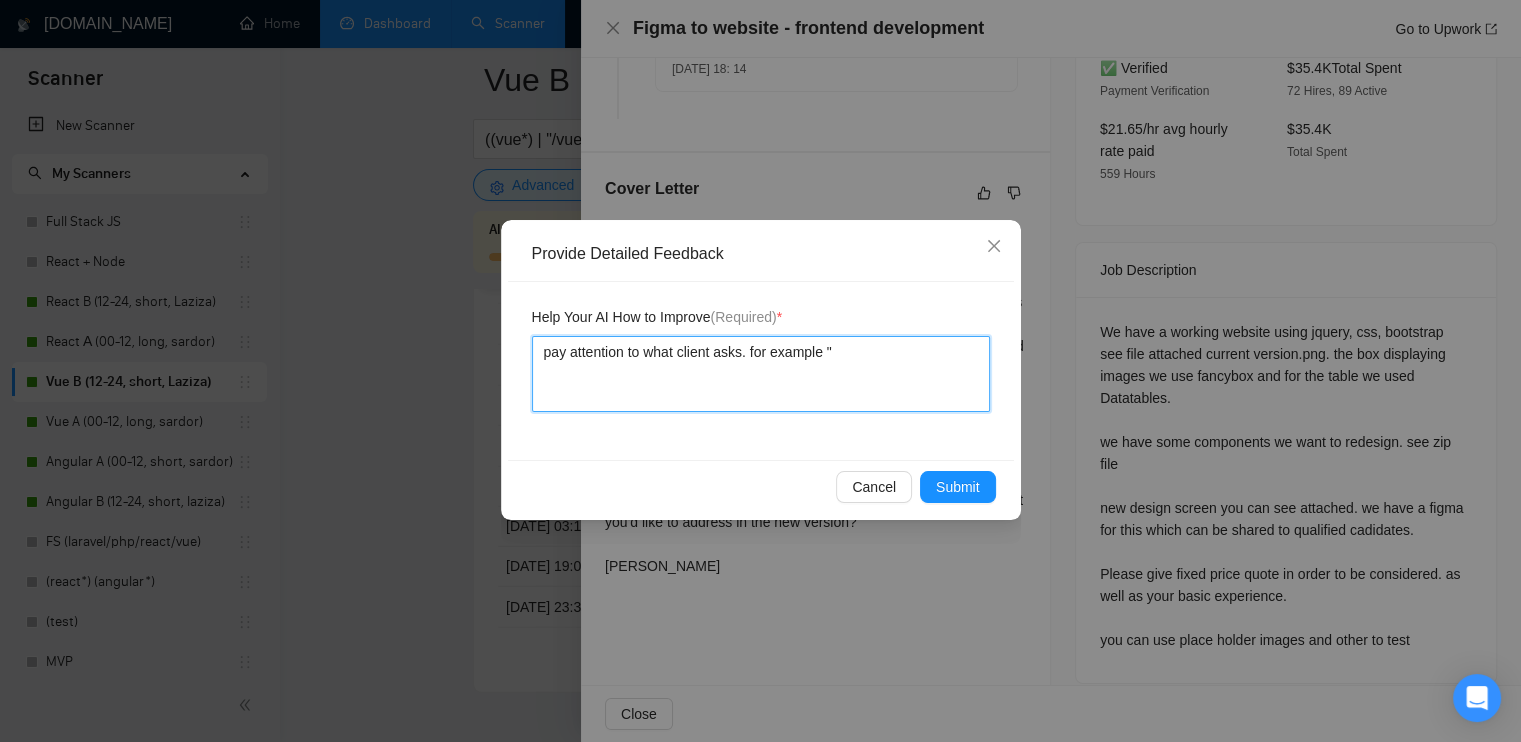 paste on "we have some components we want to redesign. see zip file
new design screen you can see attached. we have a figma for this which can be shared to qualified cadidates.
Please give fixed price quote in order to be considered. as well as your basic experience." 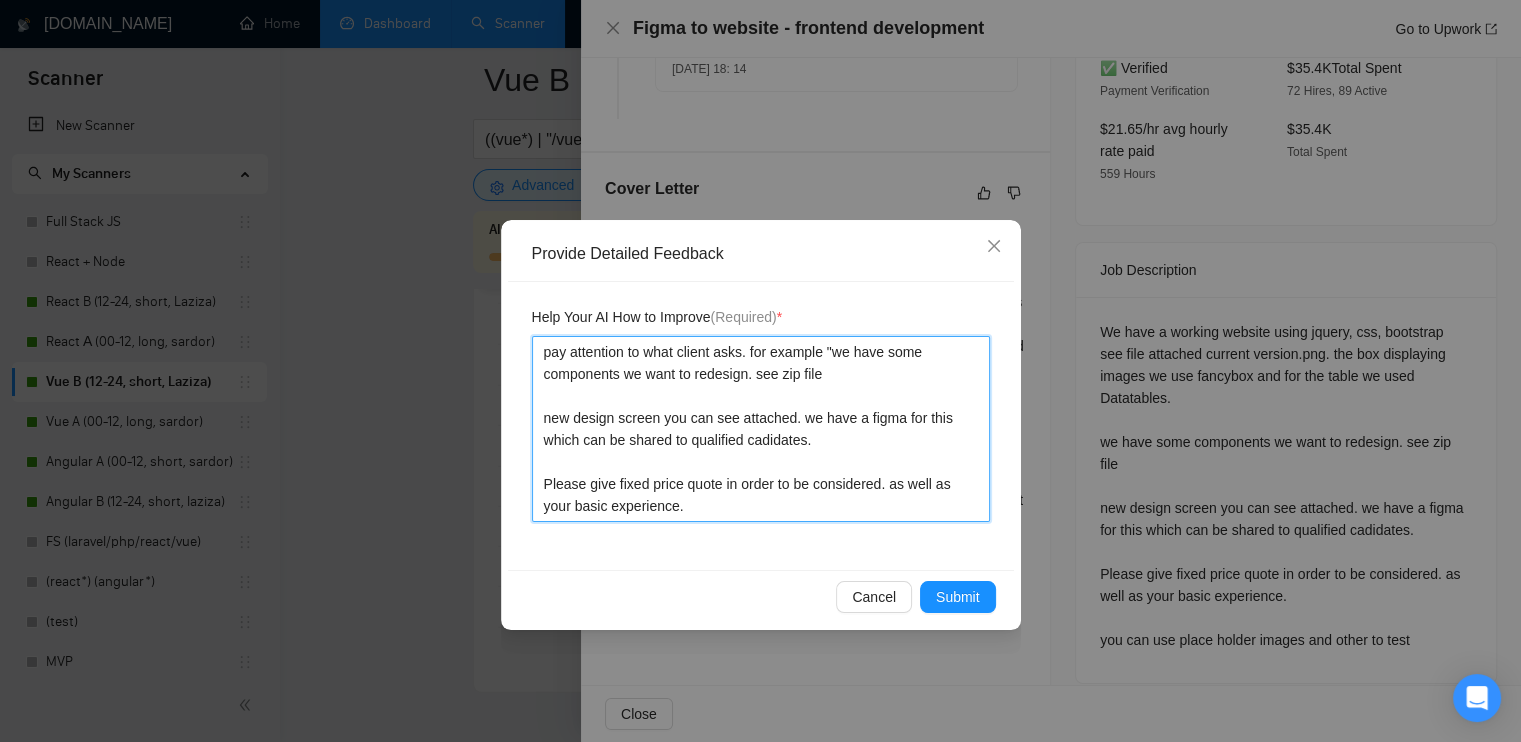 click on "pay attention to what client asks. for example "we have some components we want to redesign. see zip file
new design screen you can see attached. we have a figma for this which can be shared to qualified cadidates.
Please give fixed price quote in order to be considered. as well as your basic experience." at bounding box center [761, 429] 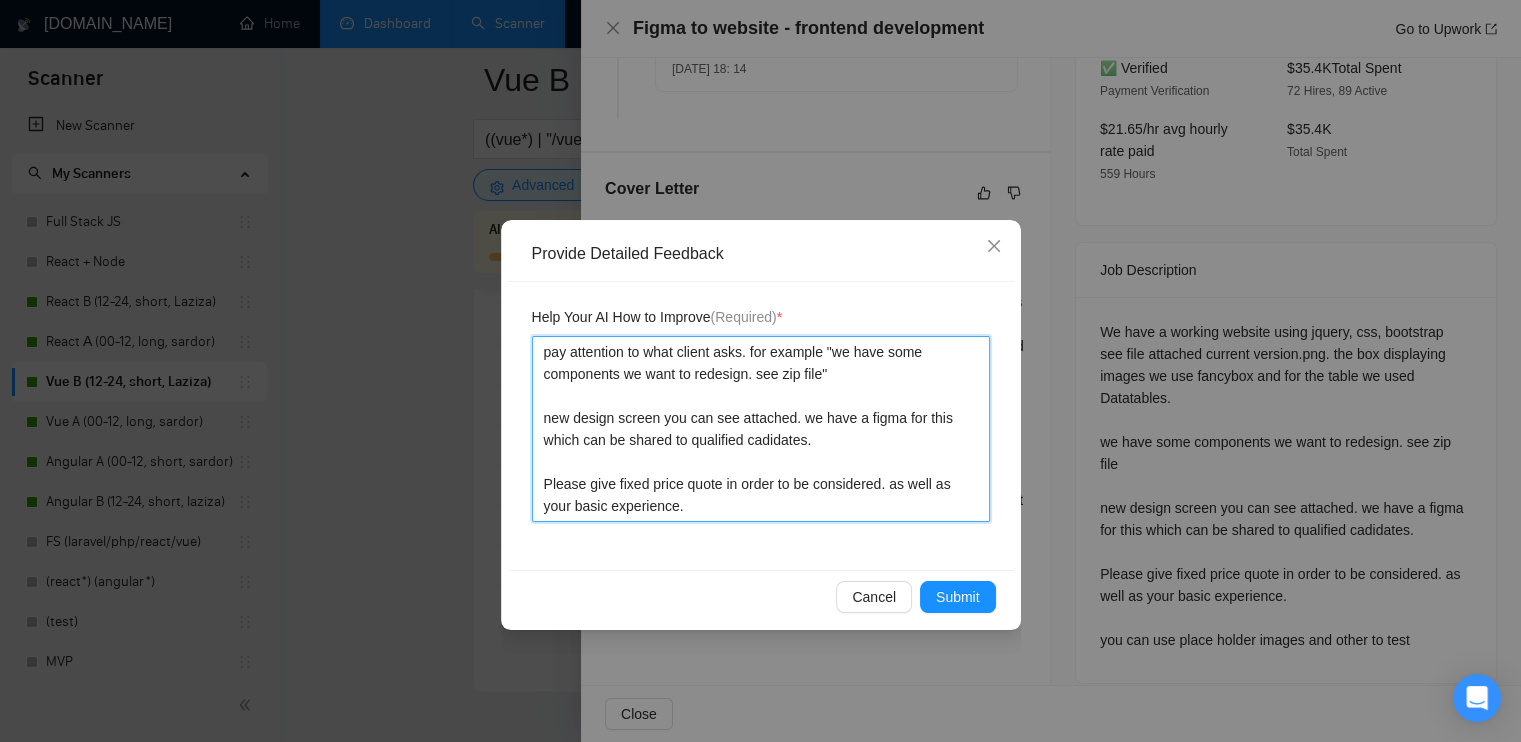 type 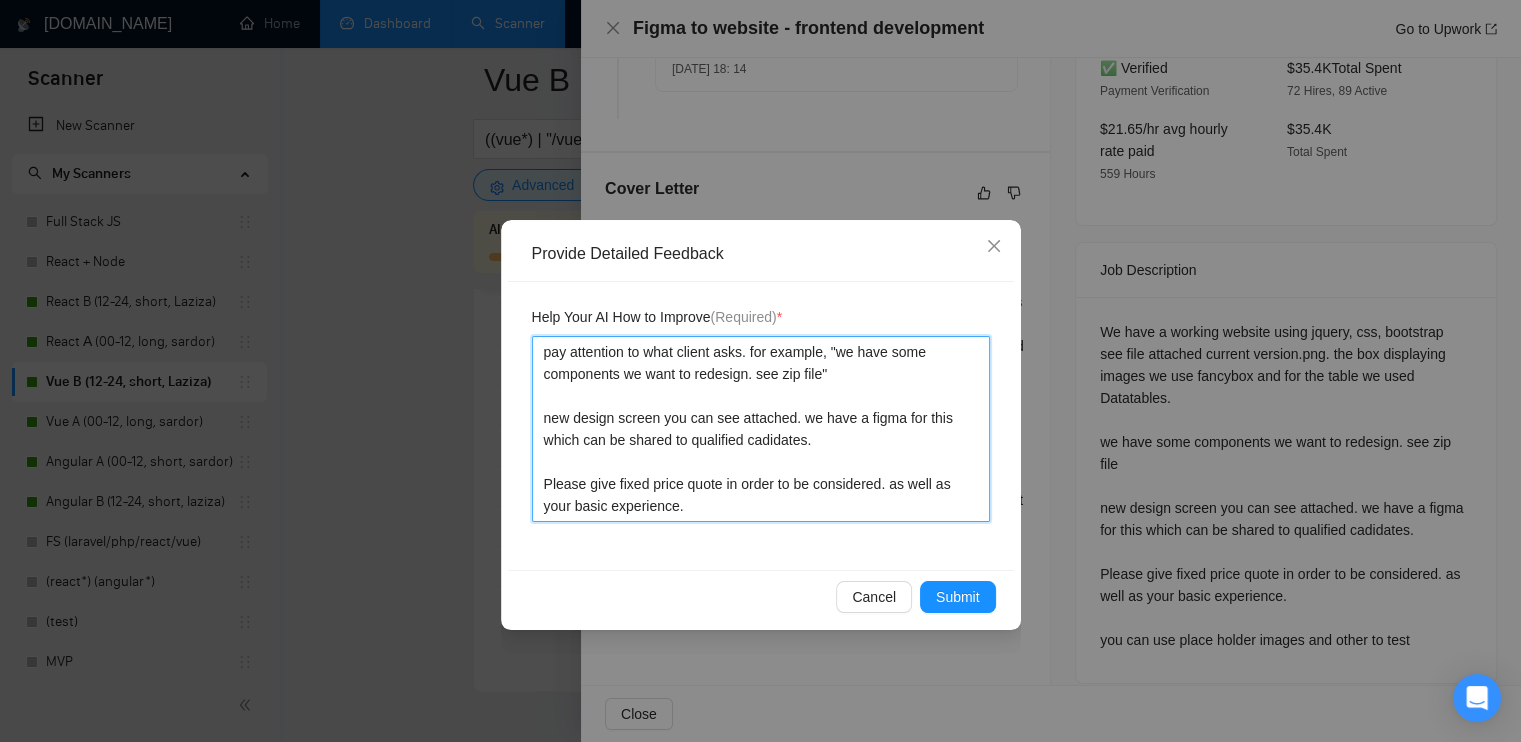 type 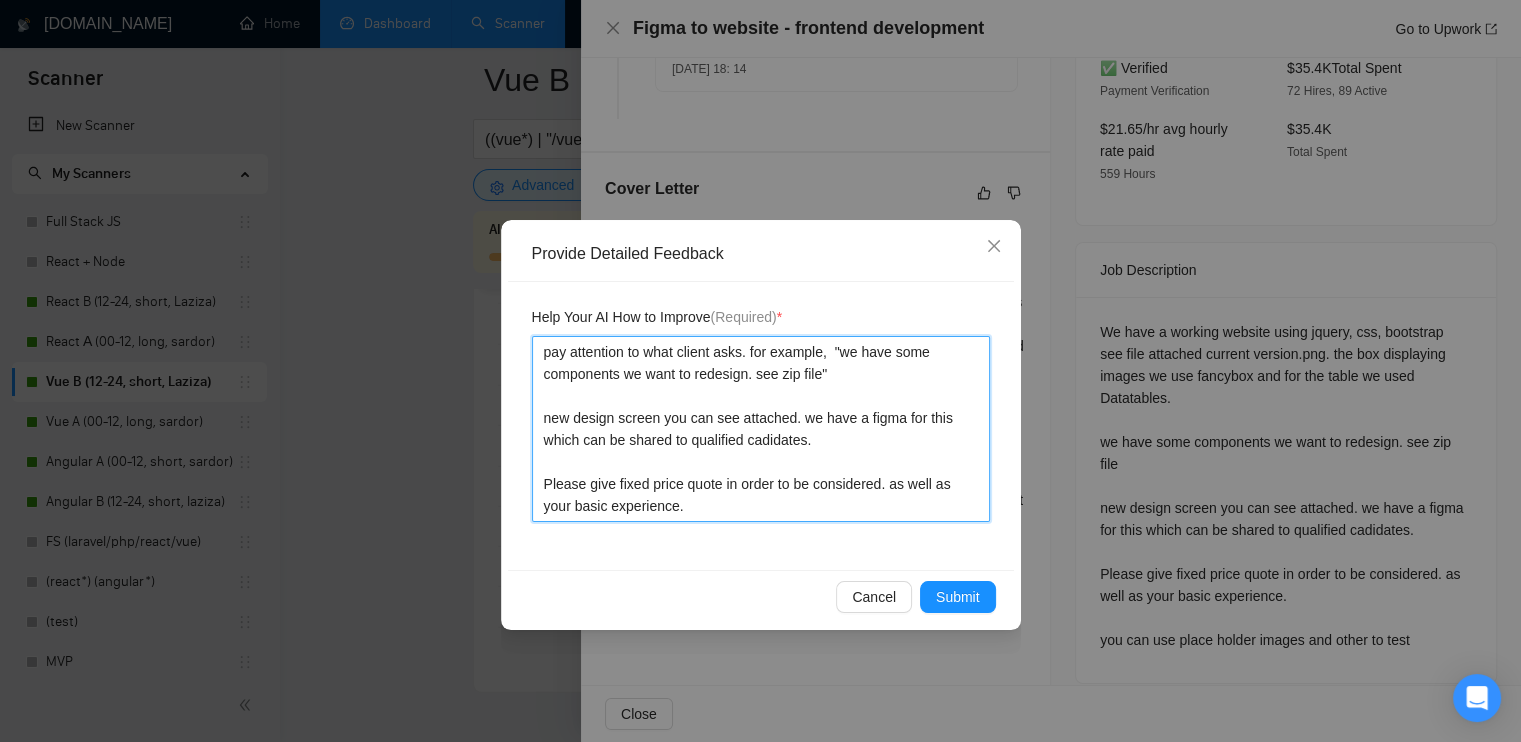 type 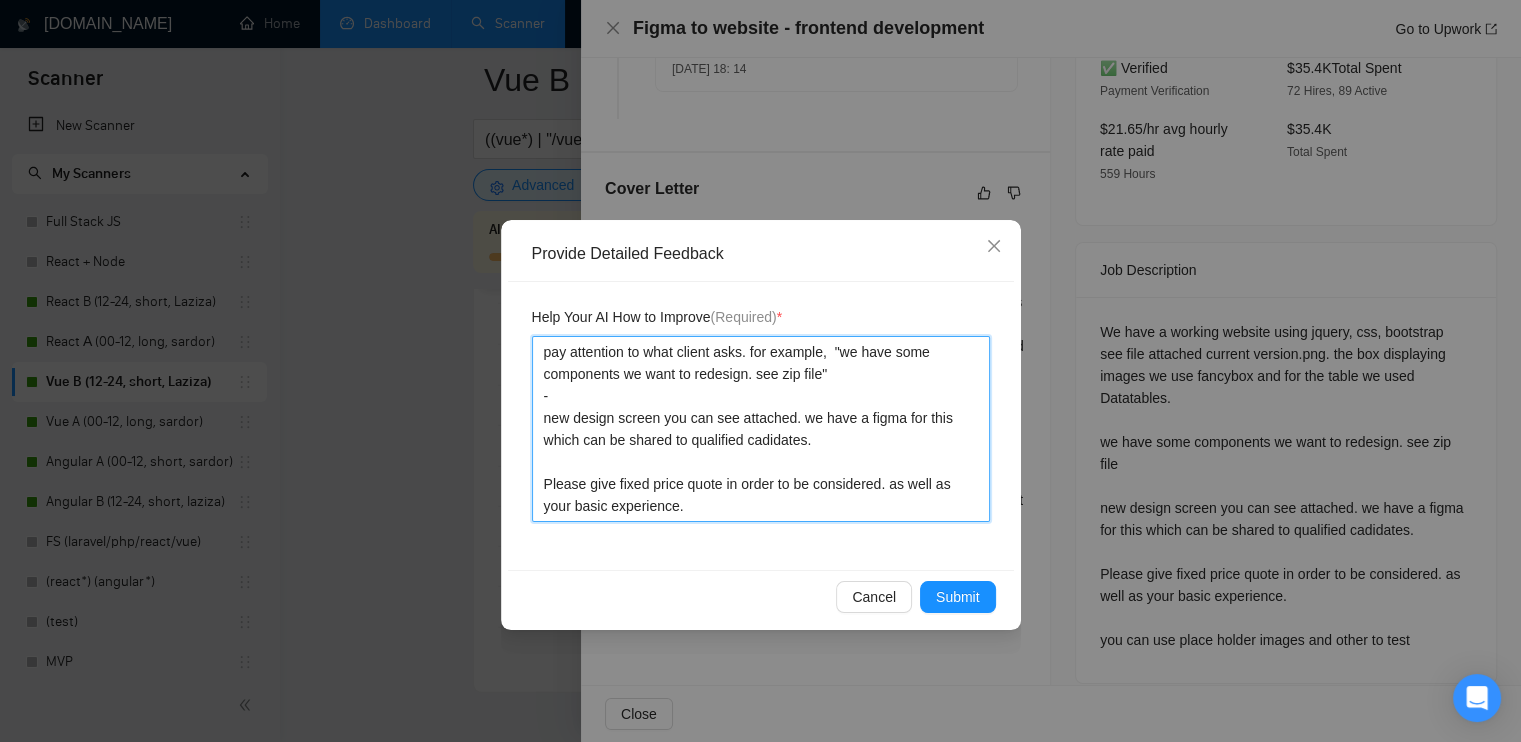 type 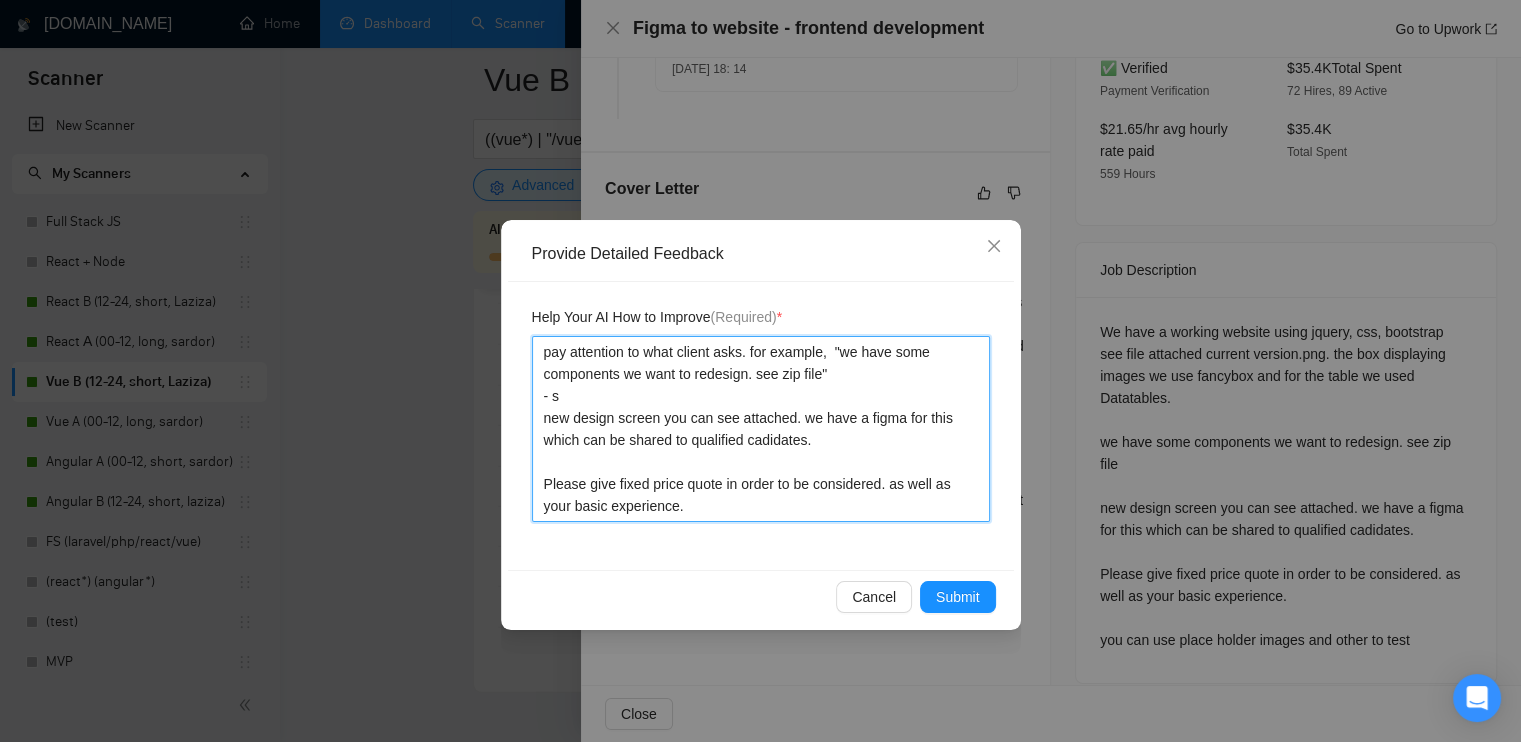 type 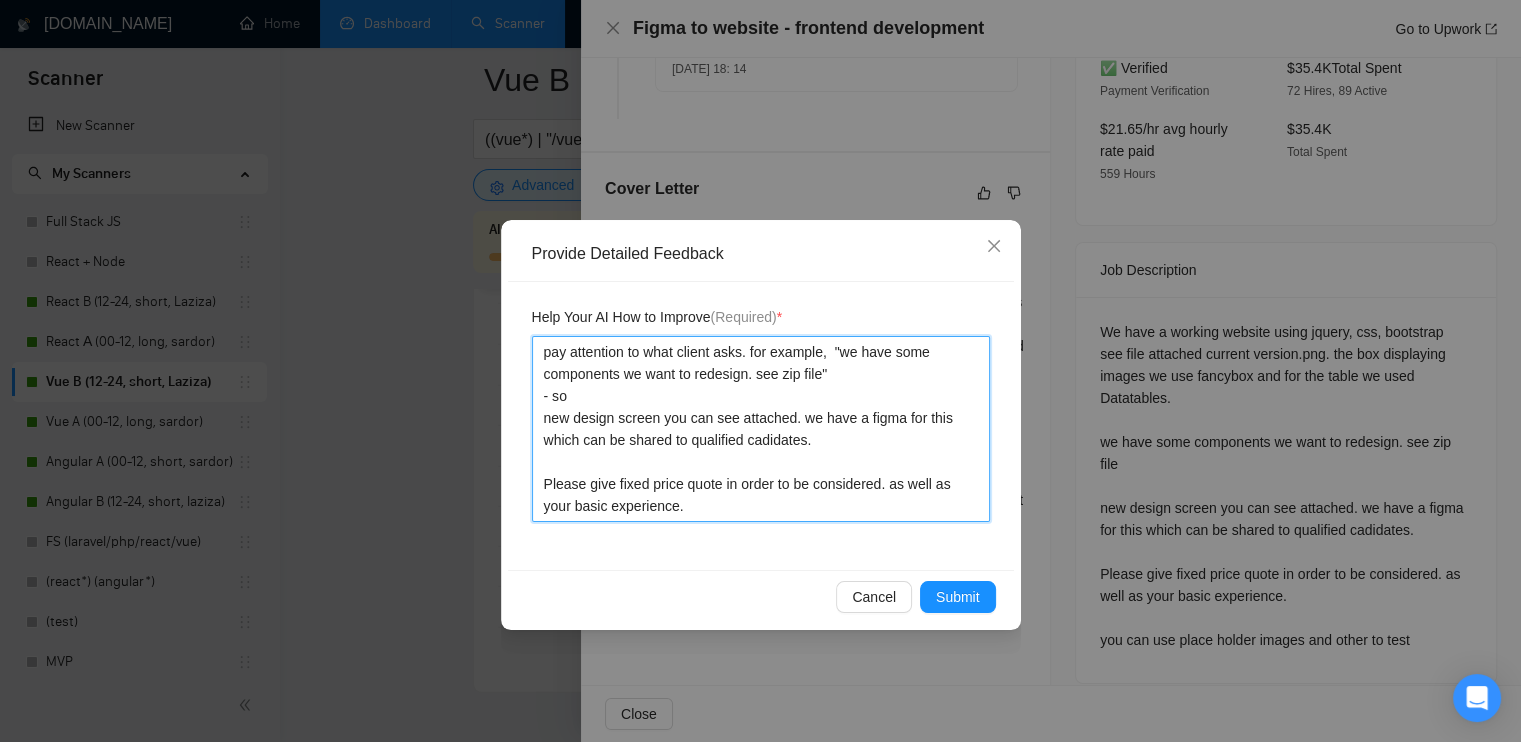 type 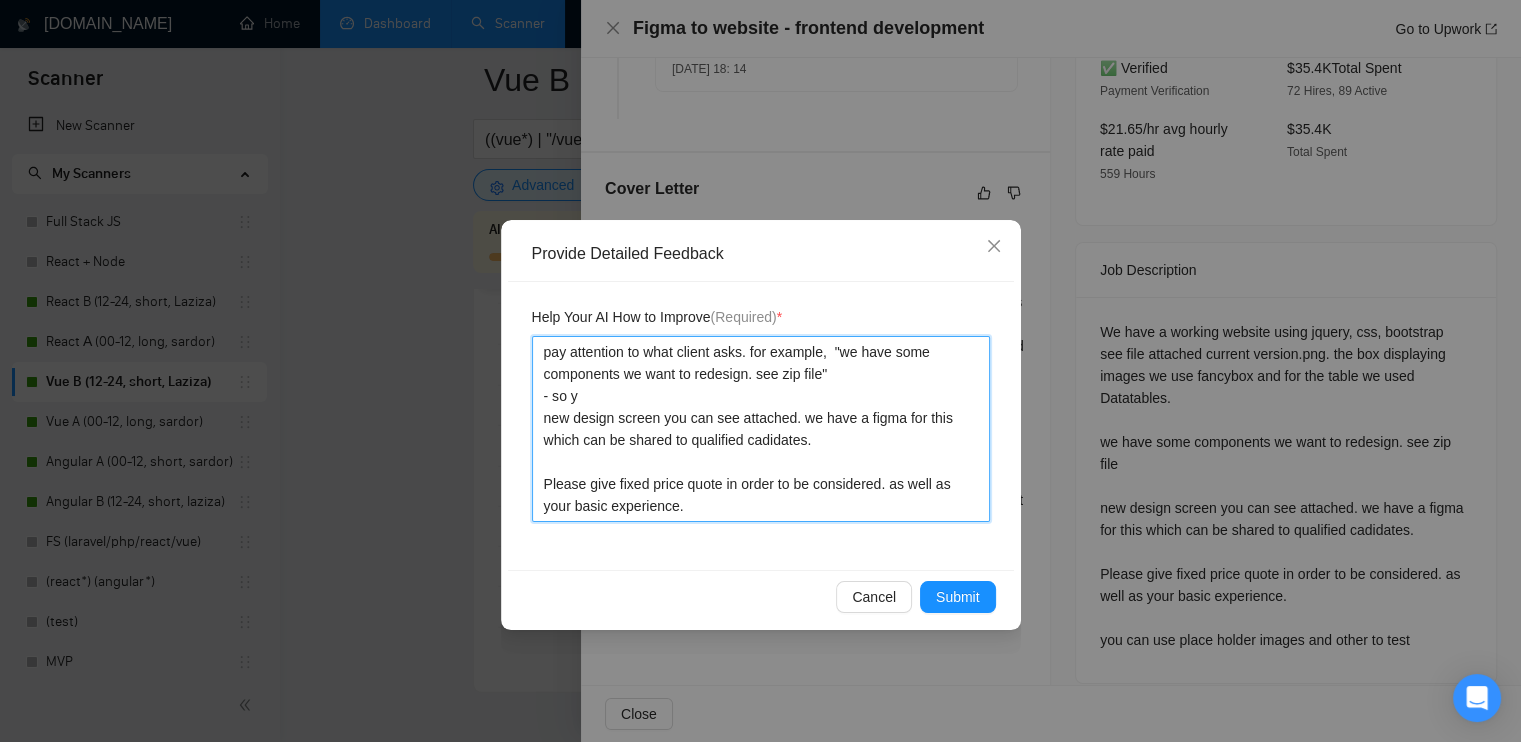 type 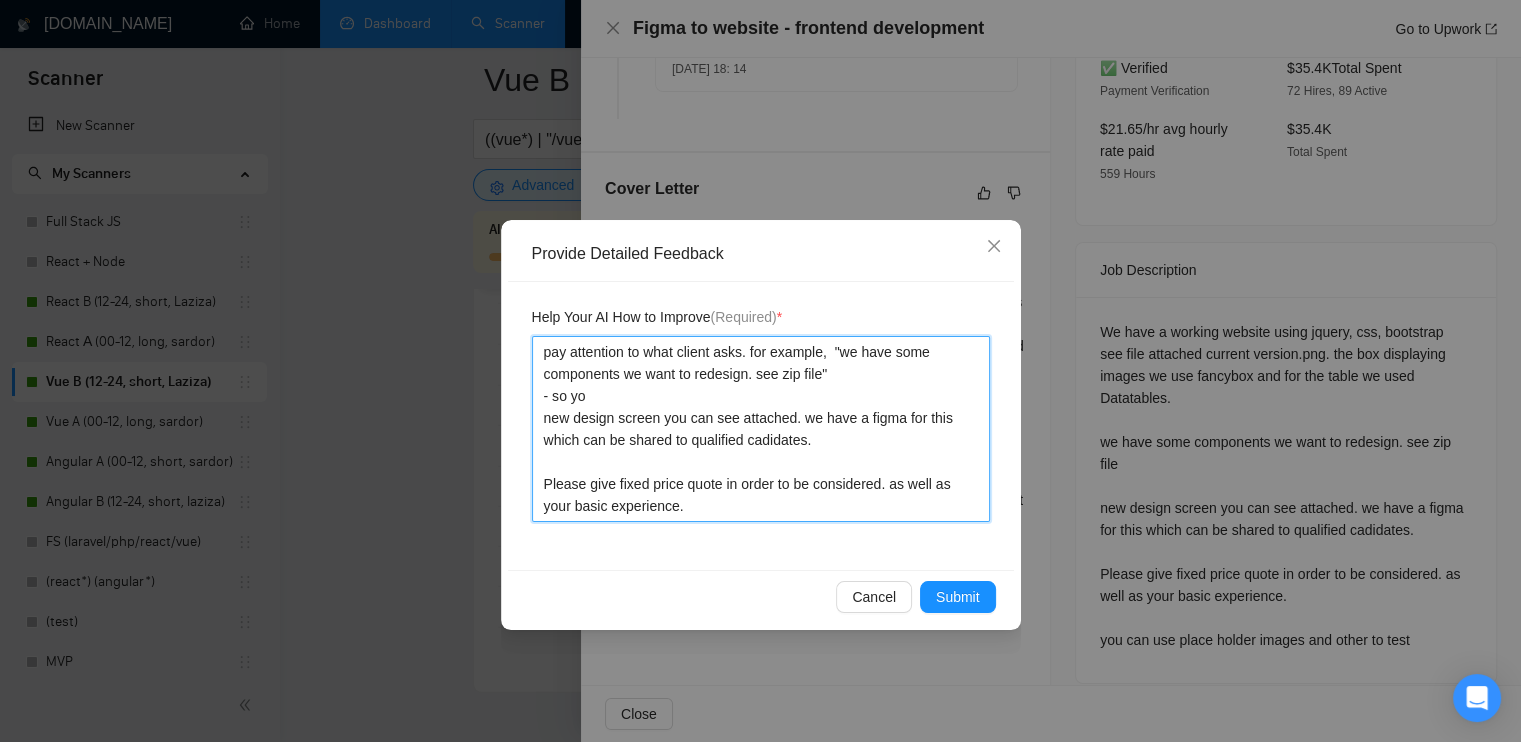 type 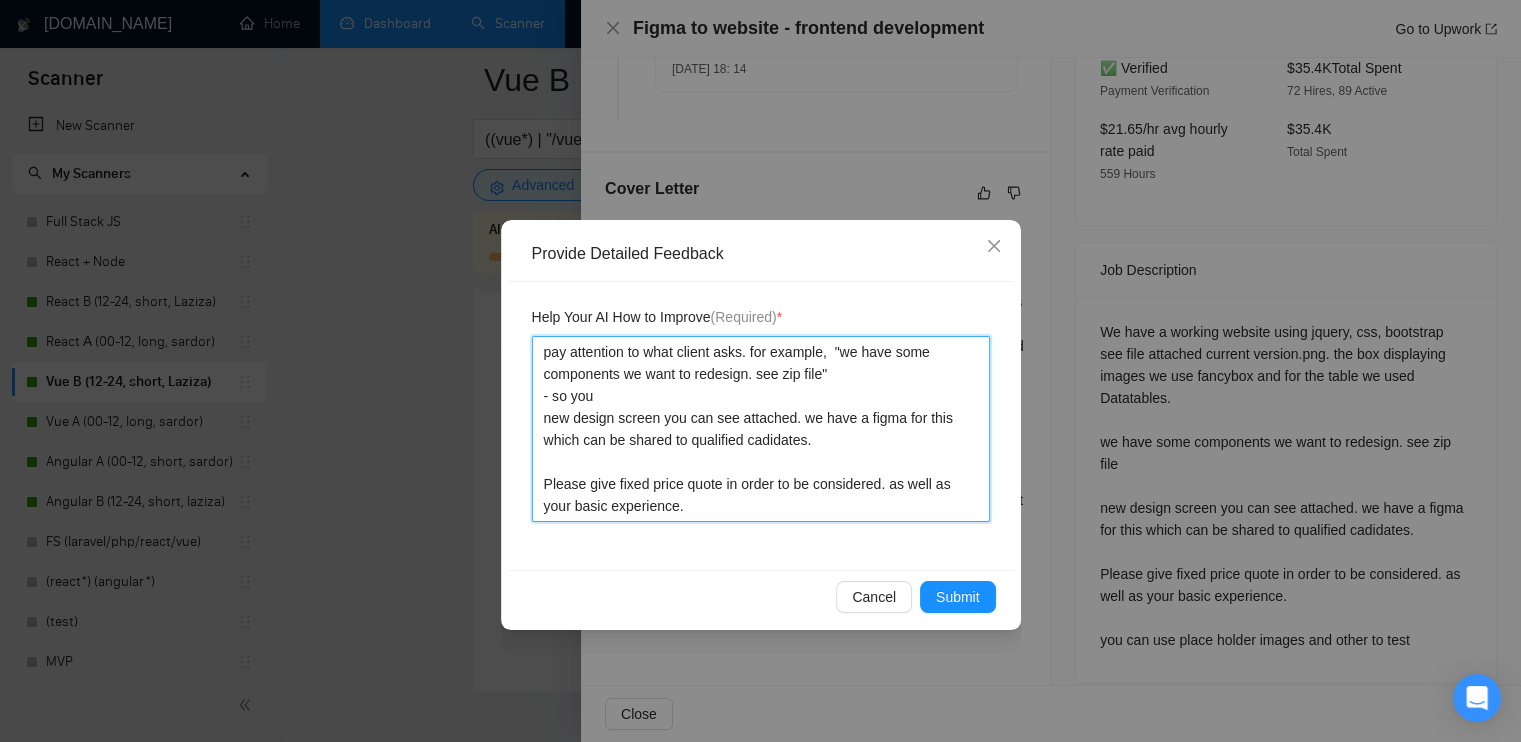 type 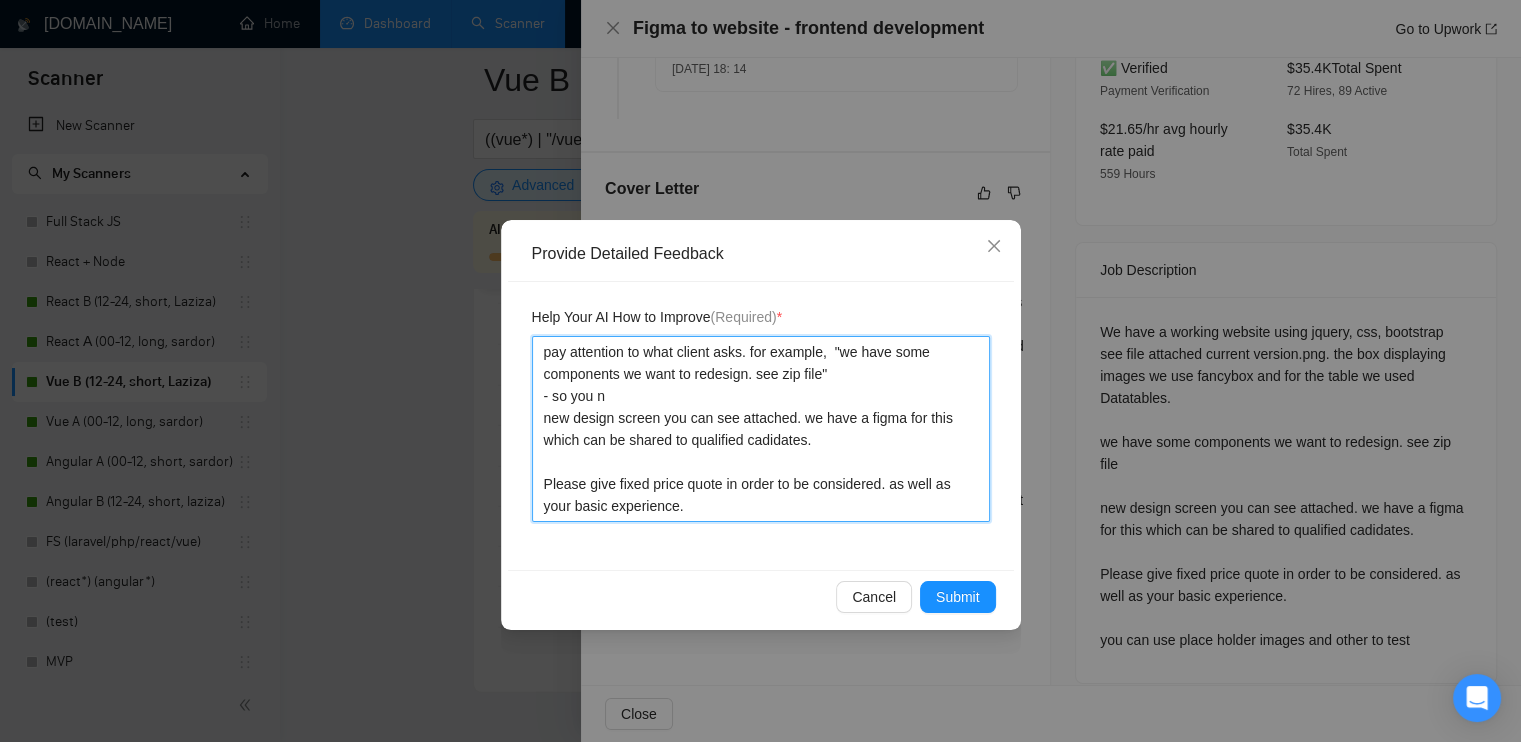 type 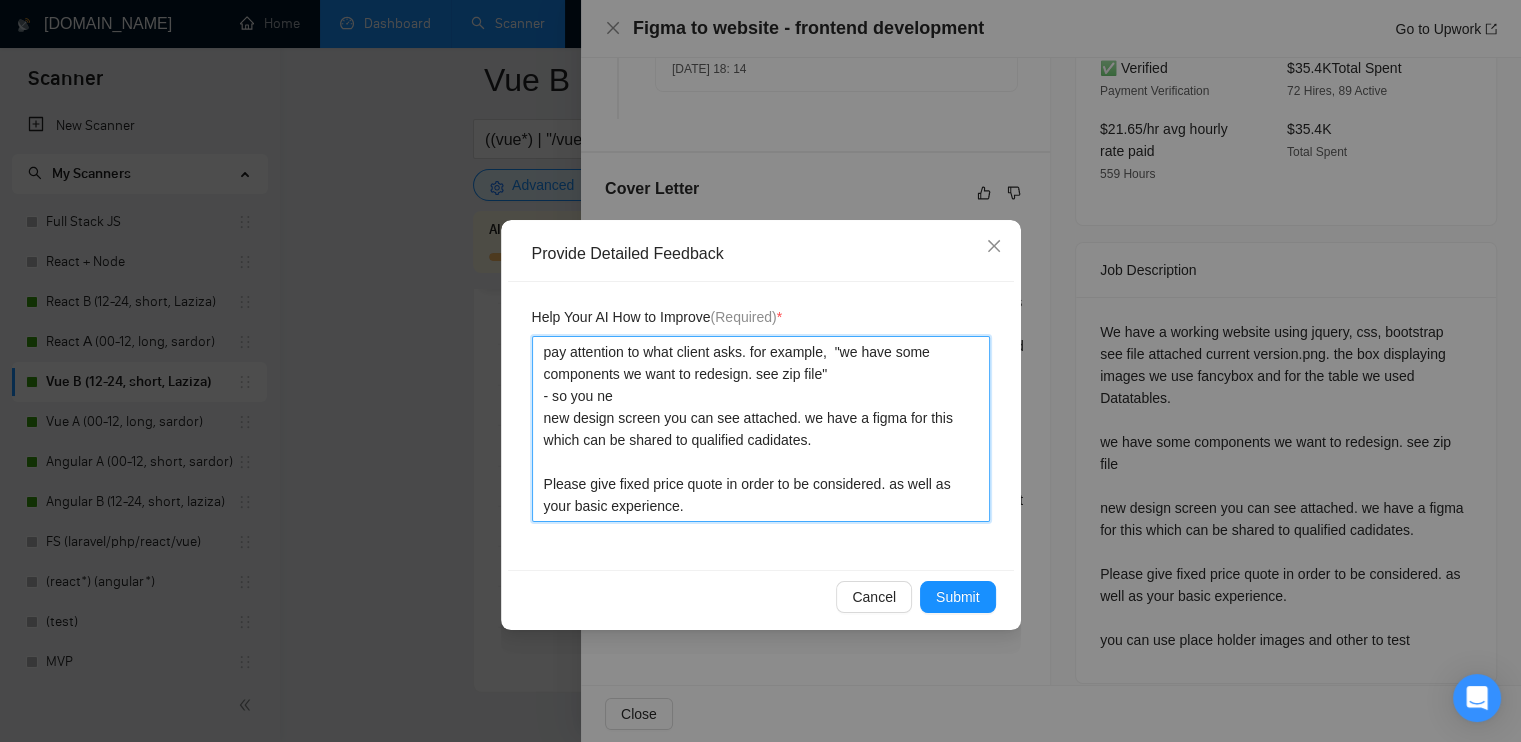 type 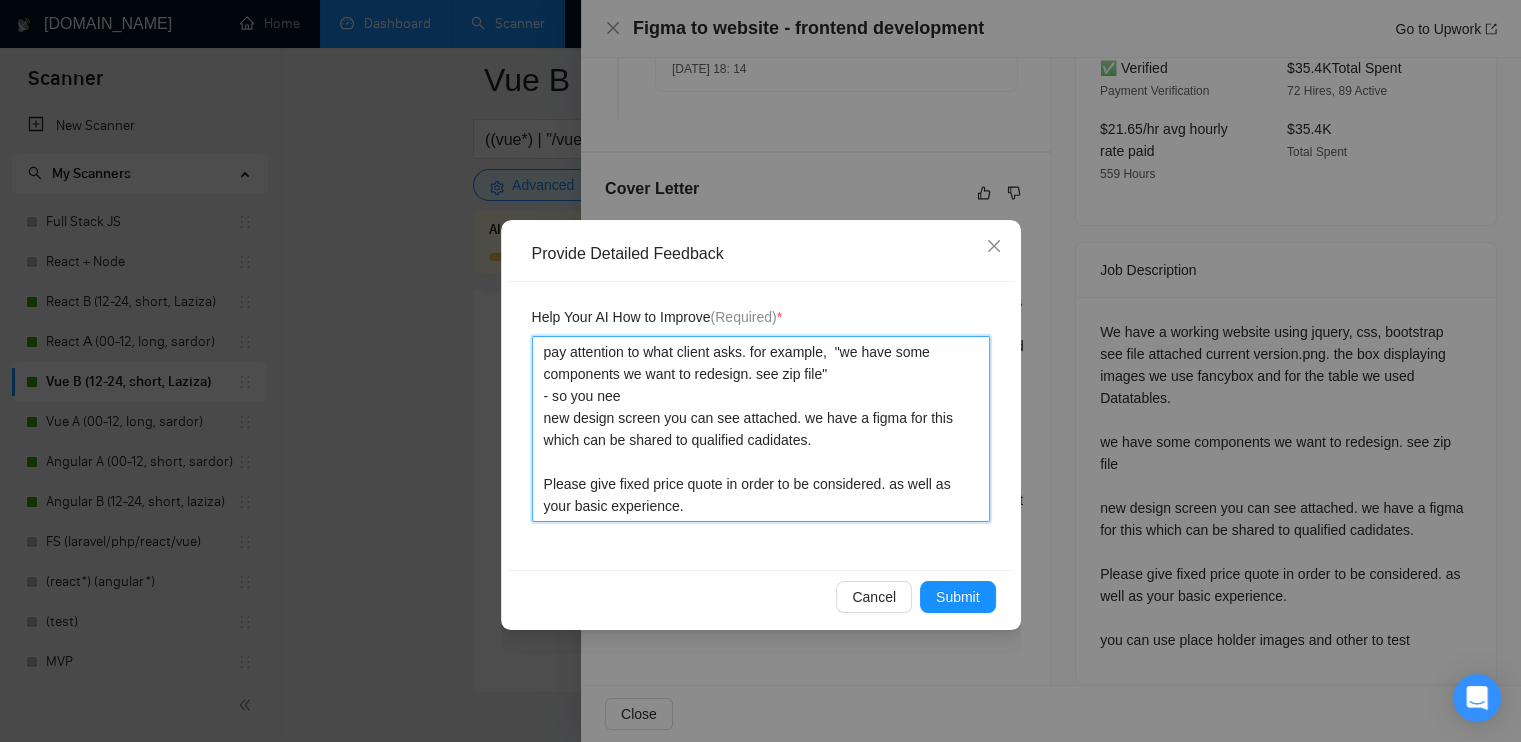 type 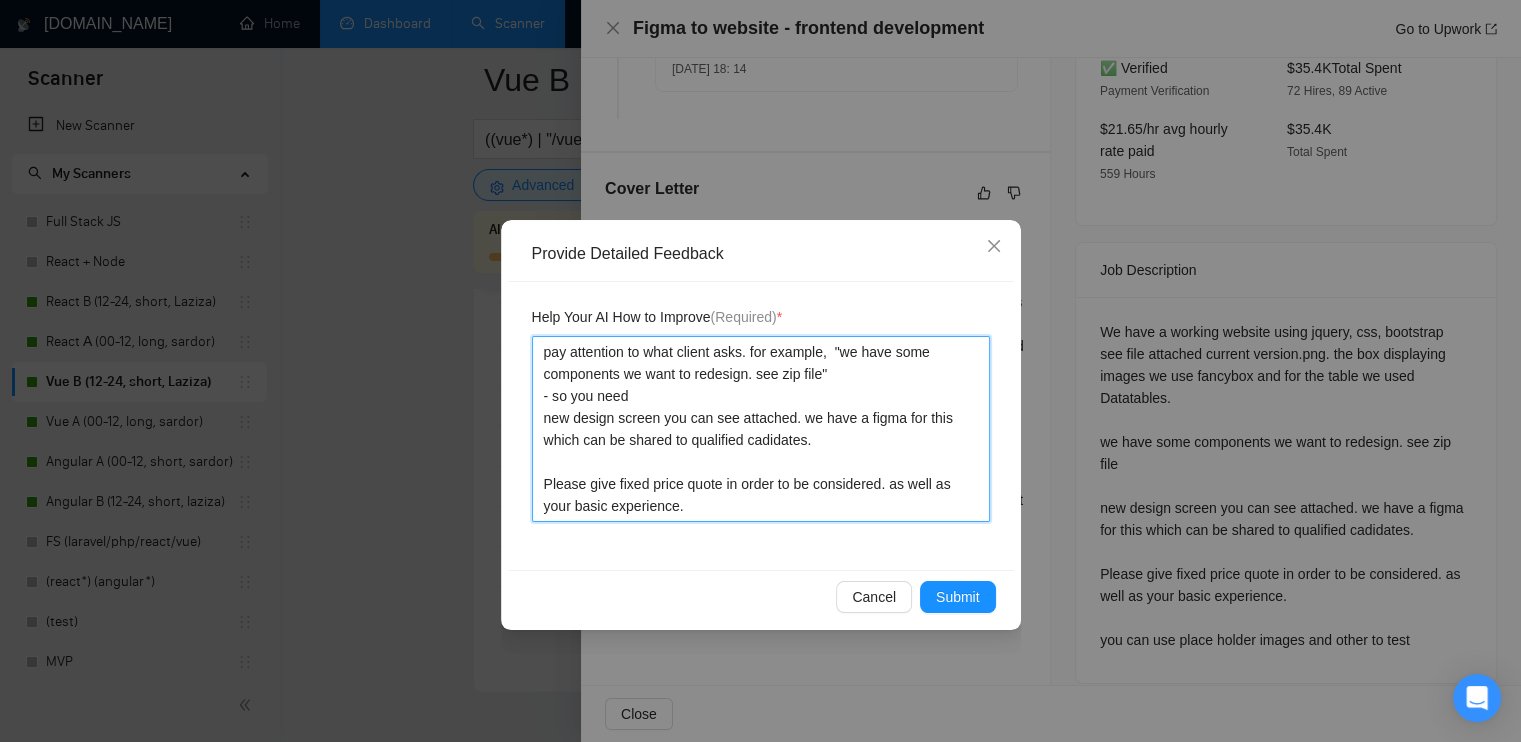 type 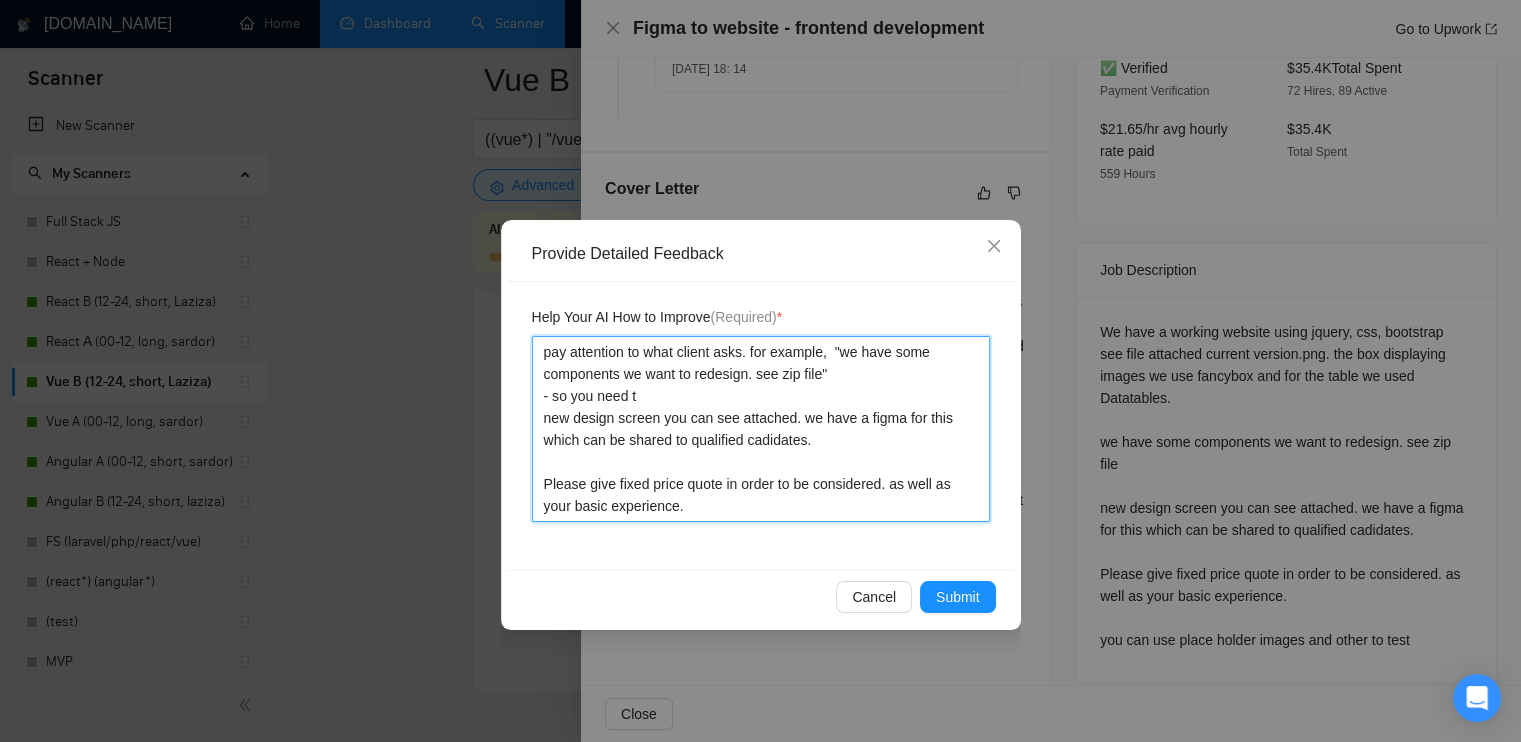 type 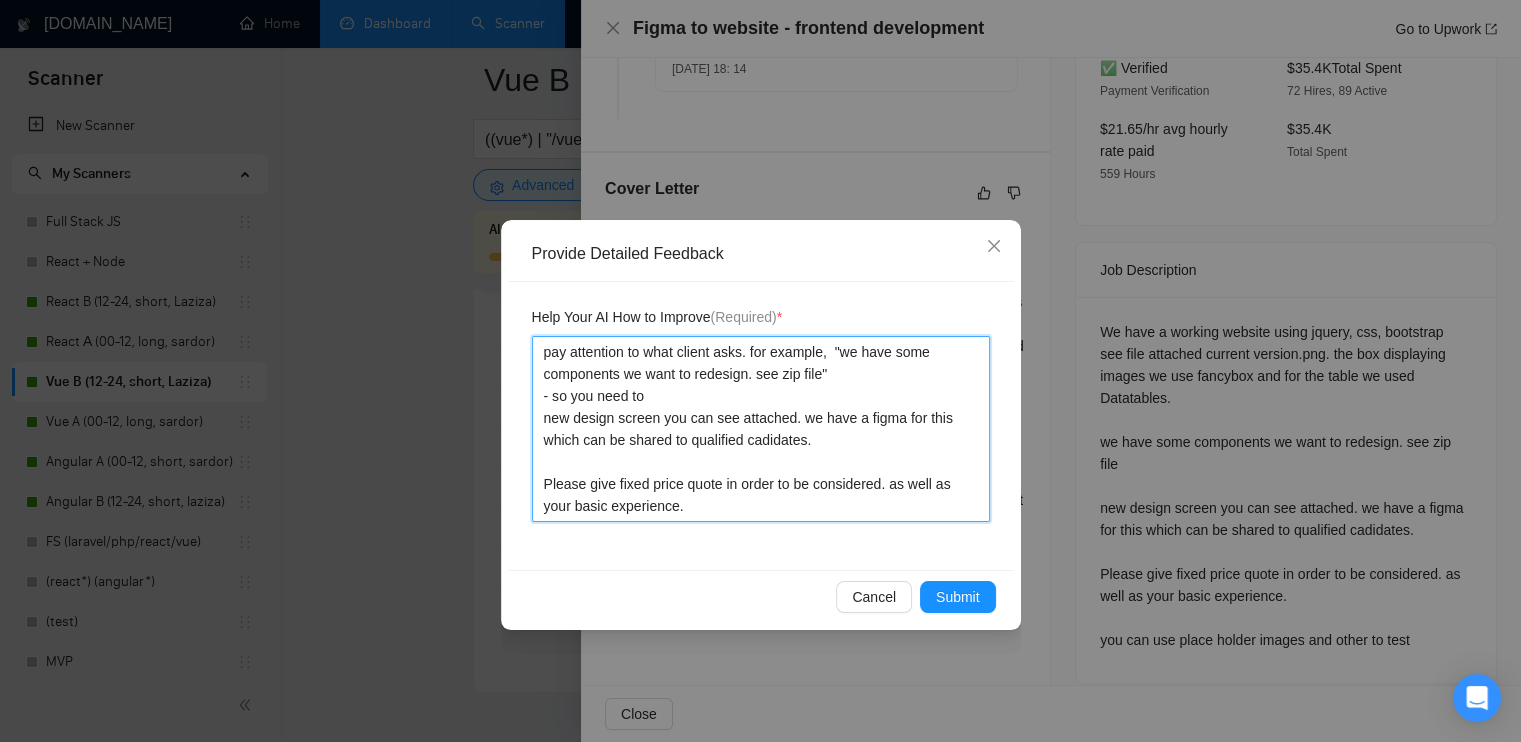 type 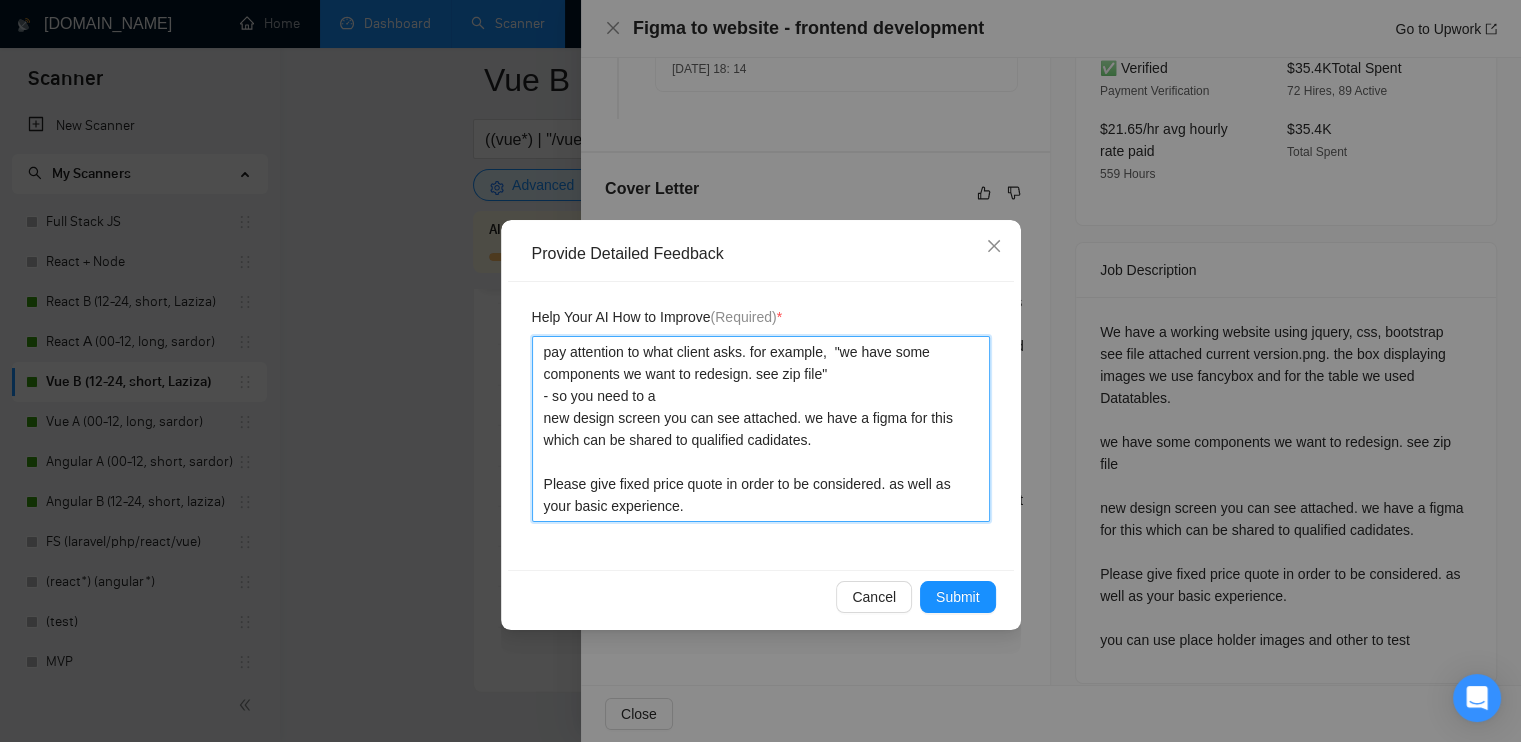 type 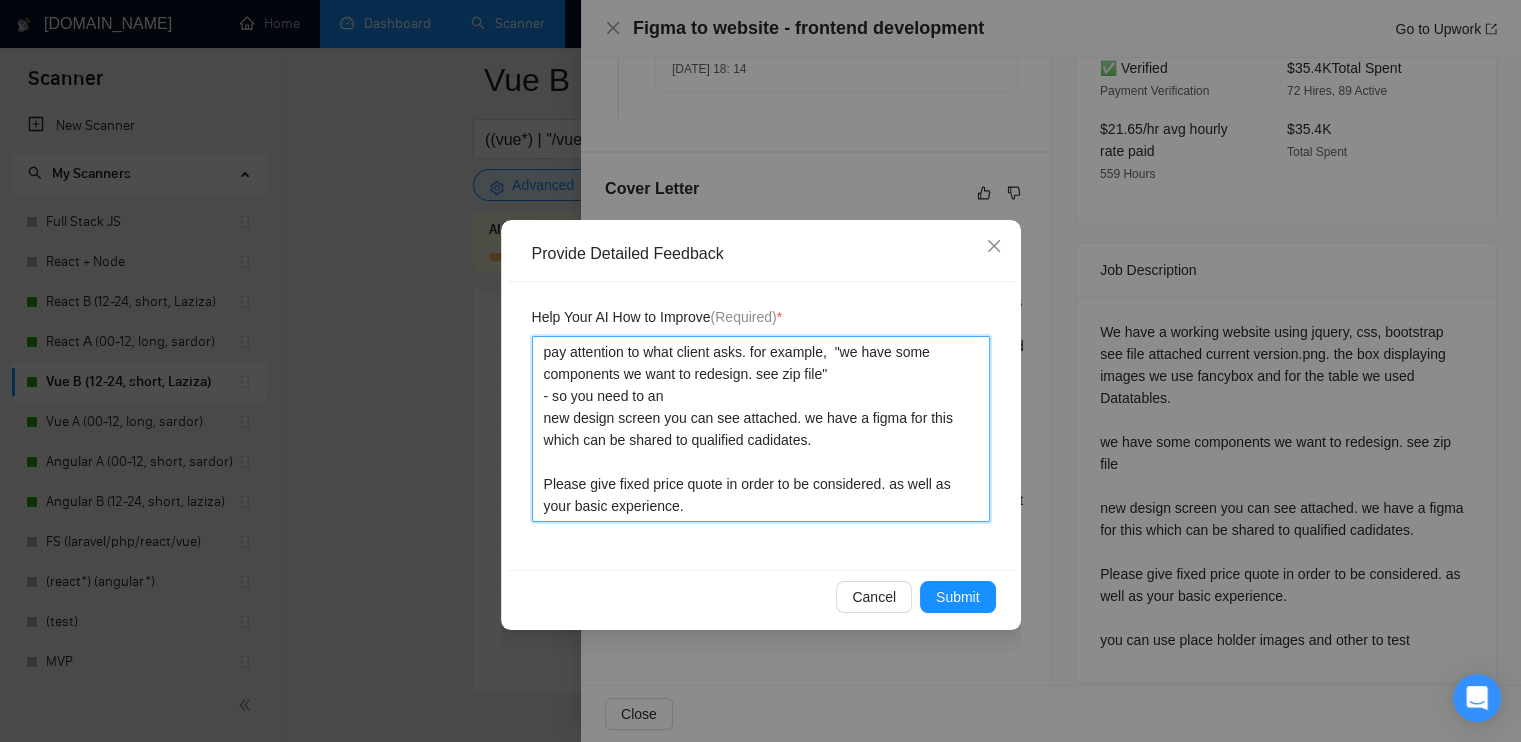 type 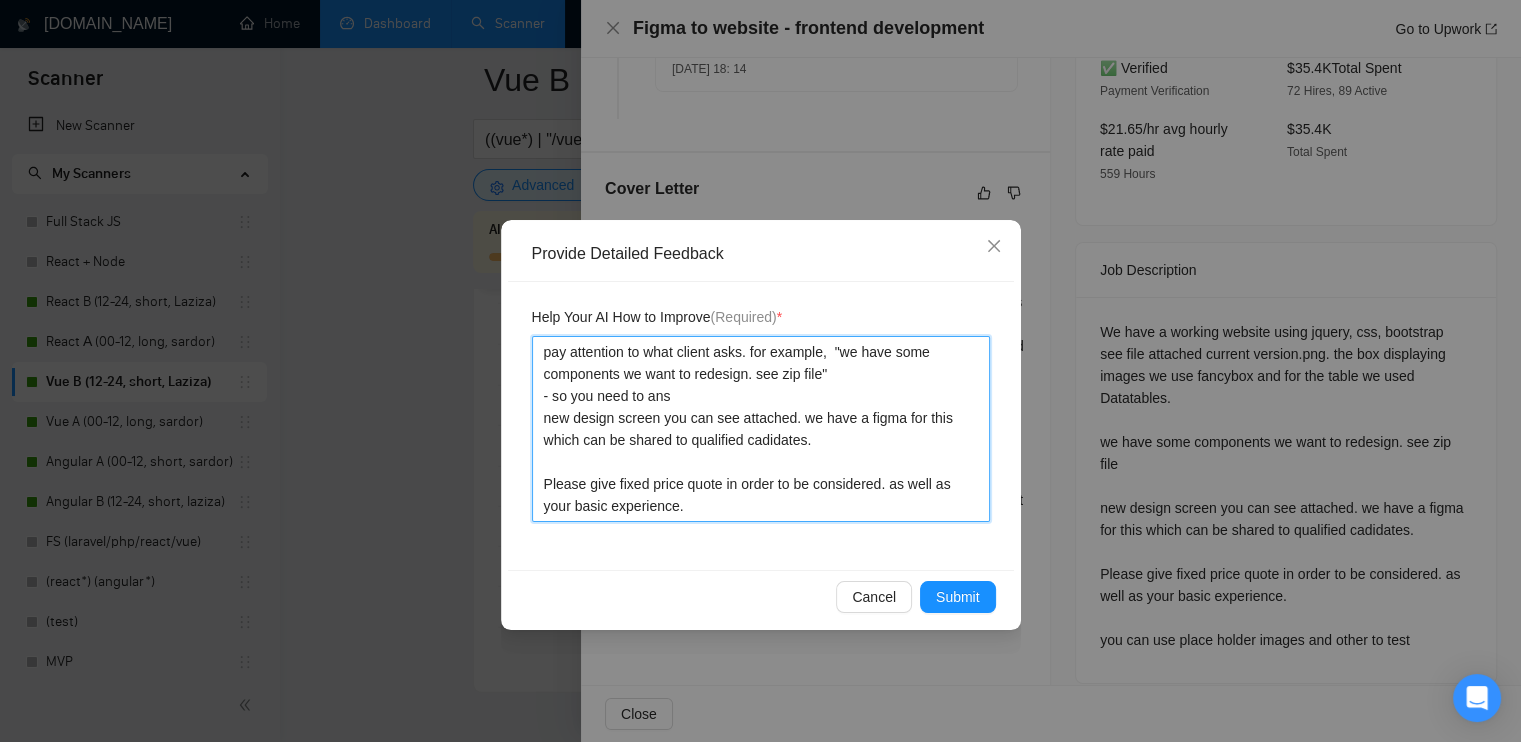 type 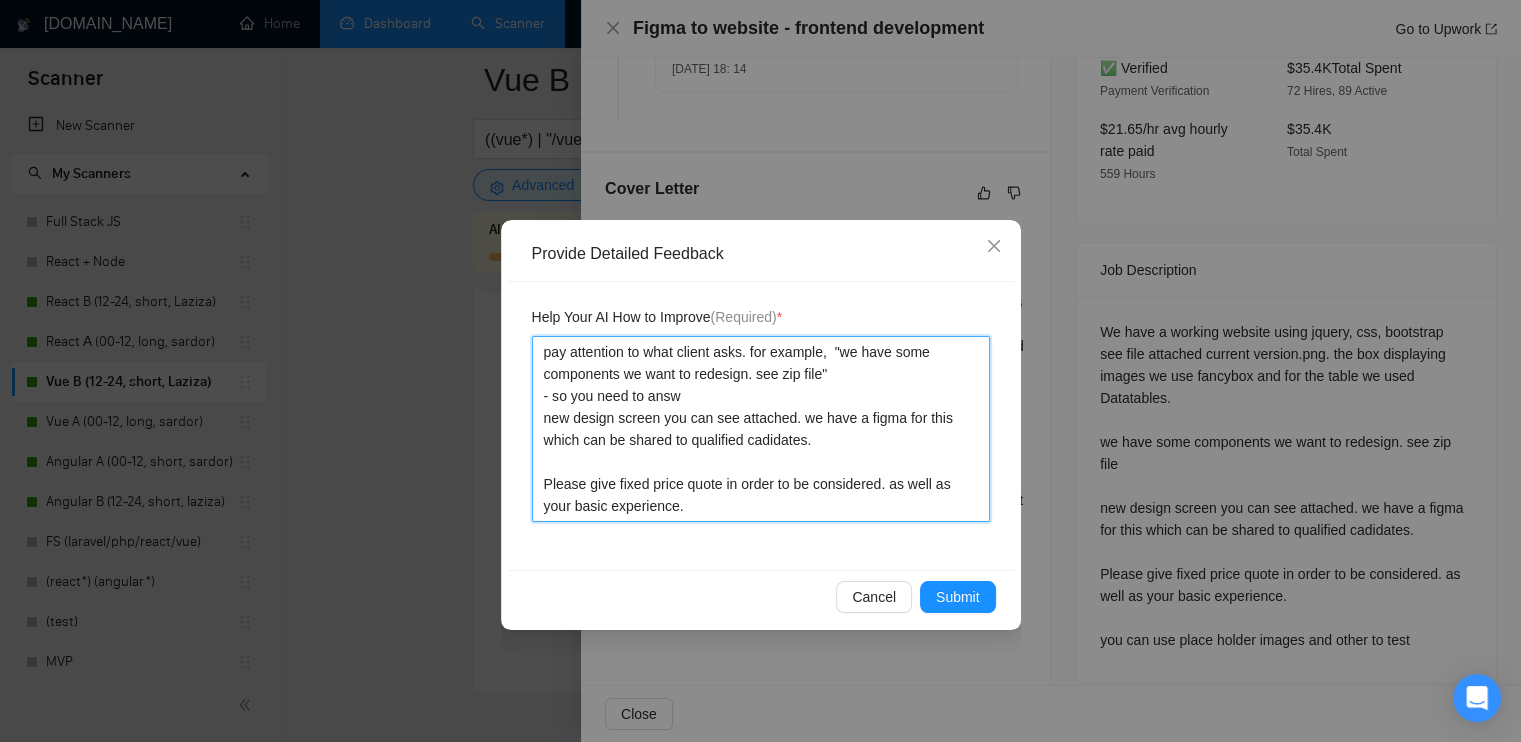 type 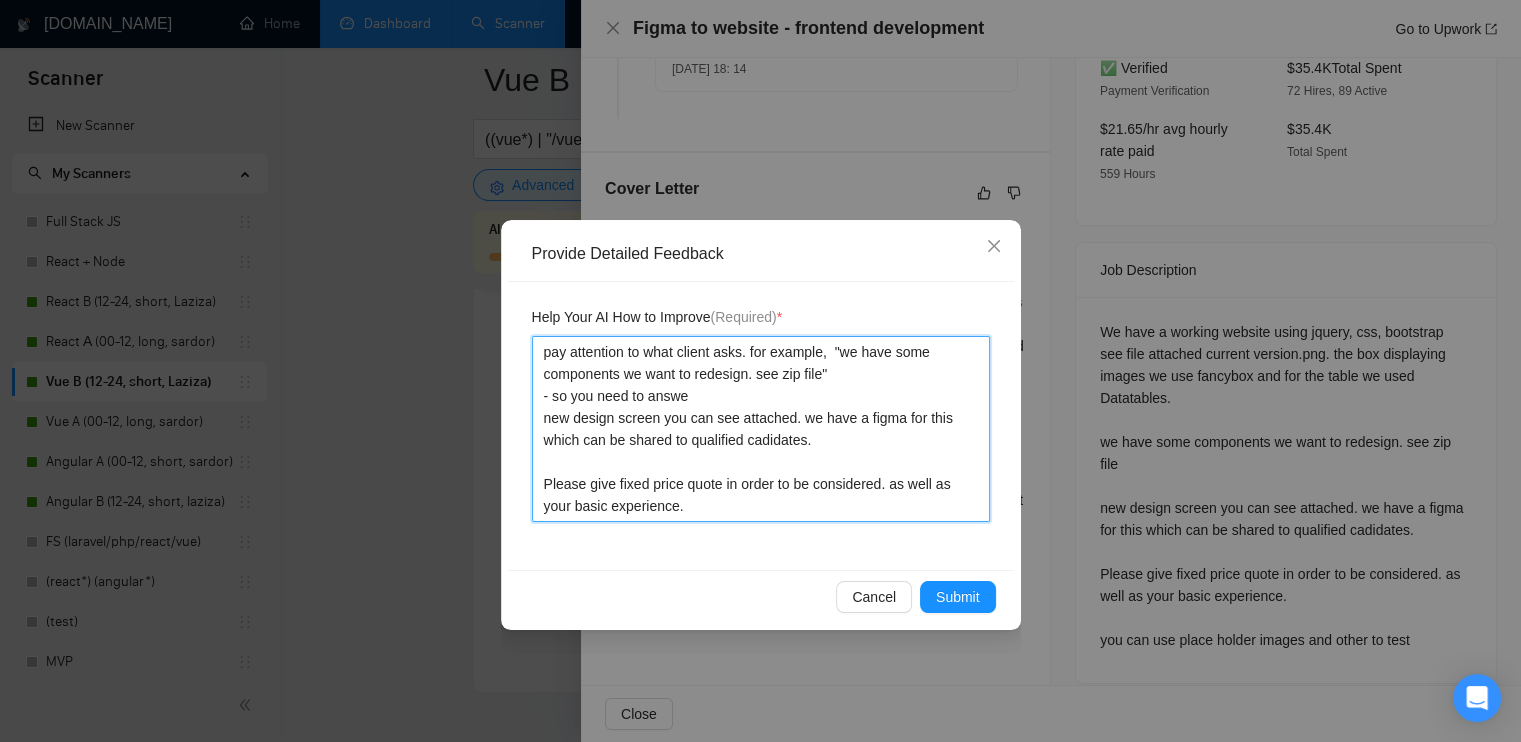 type 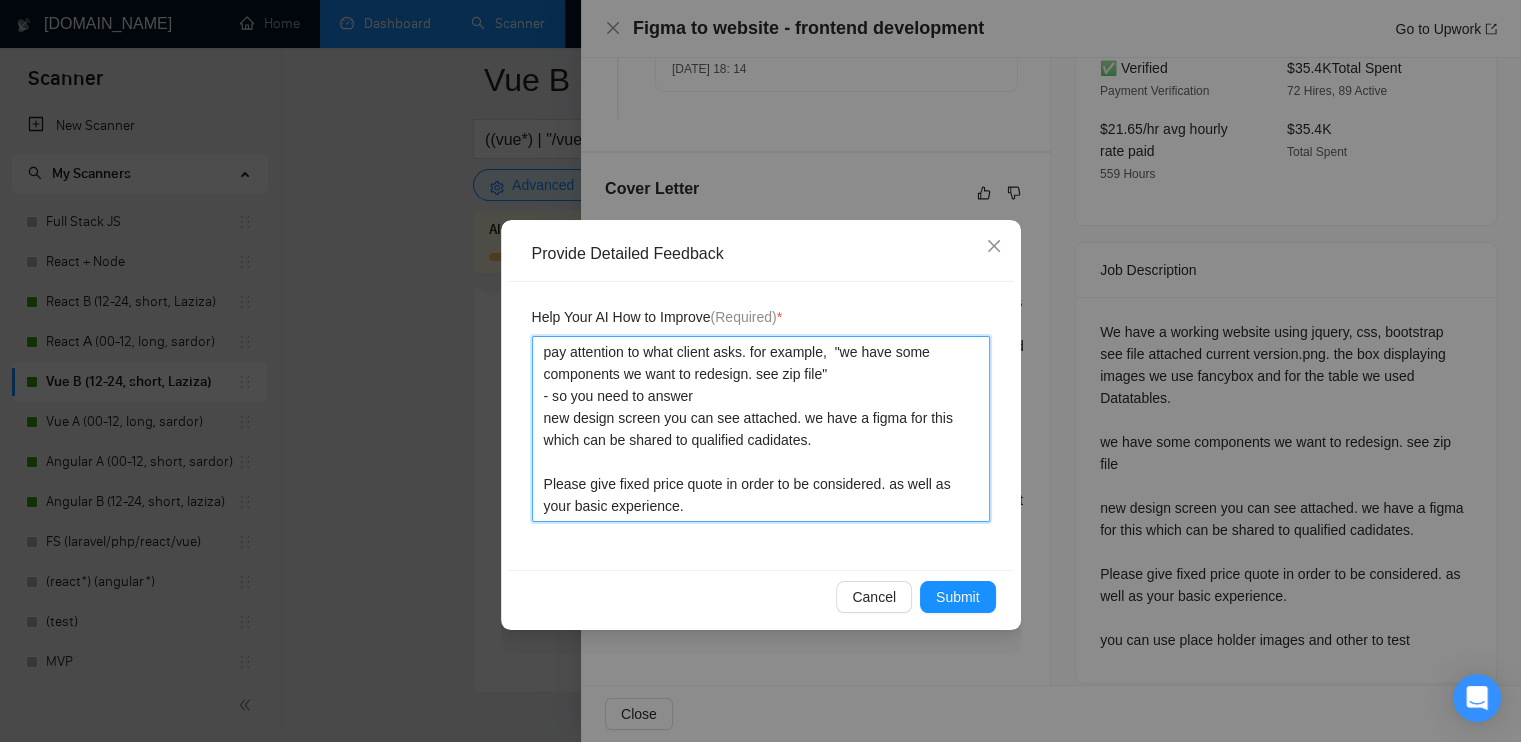 type 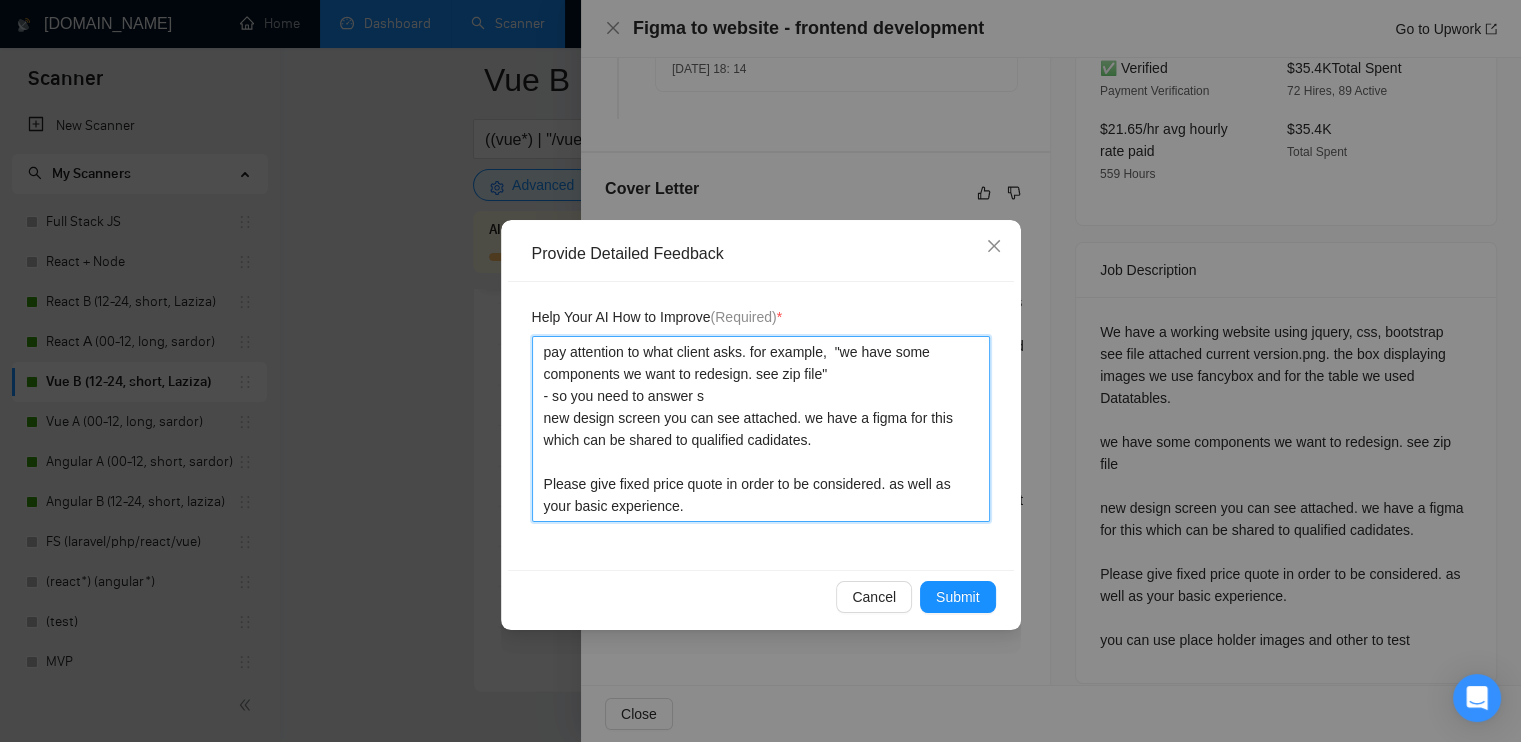 type 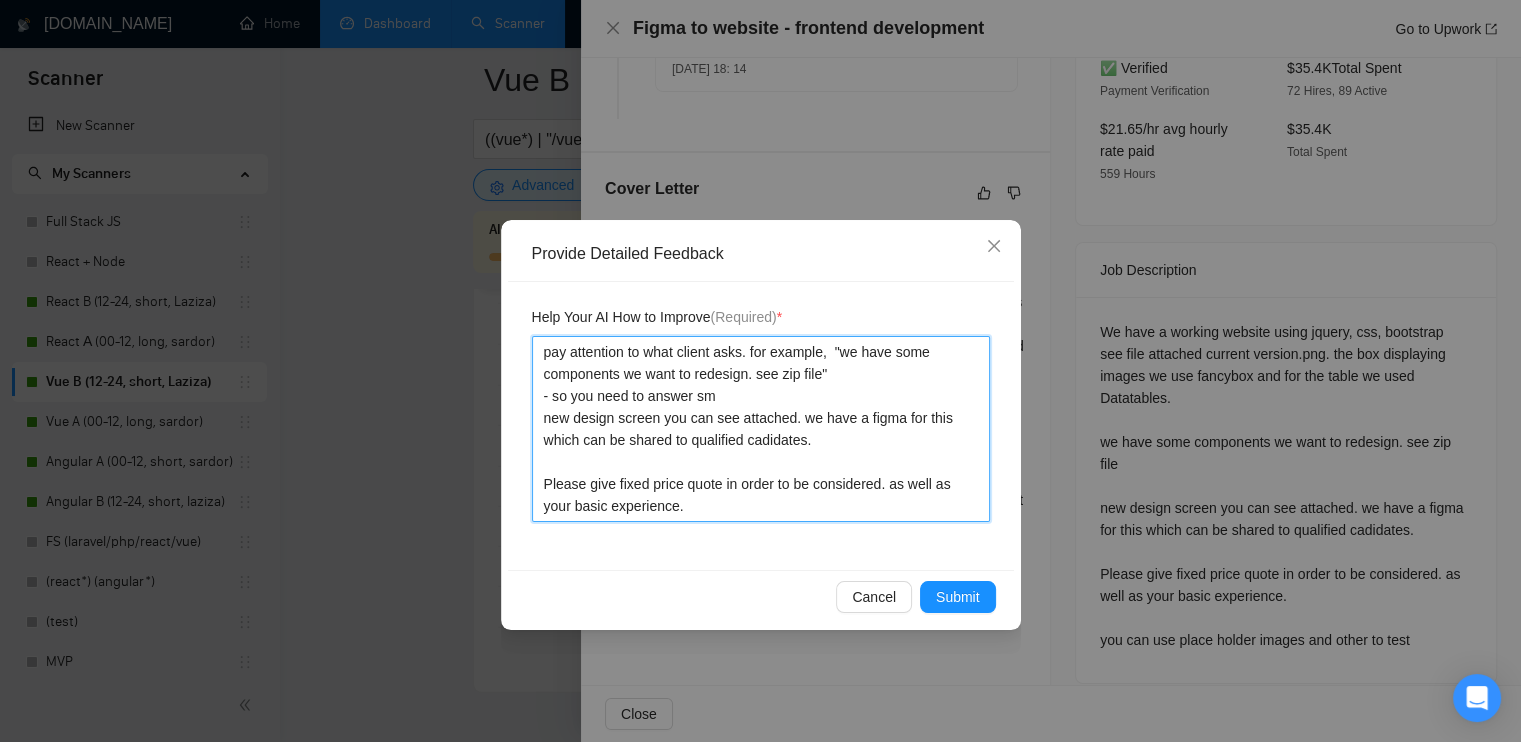 type 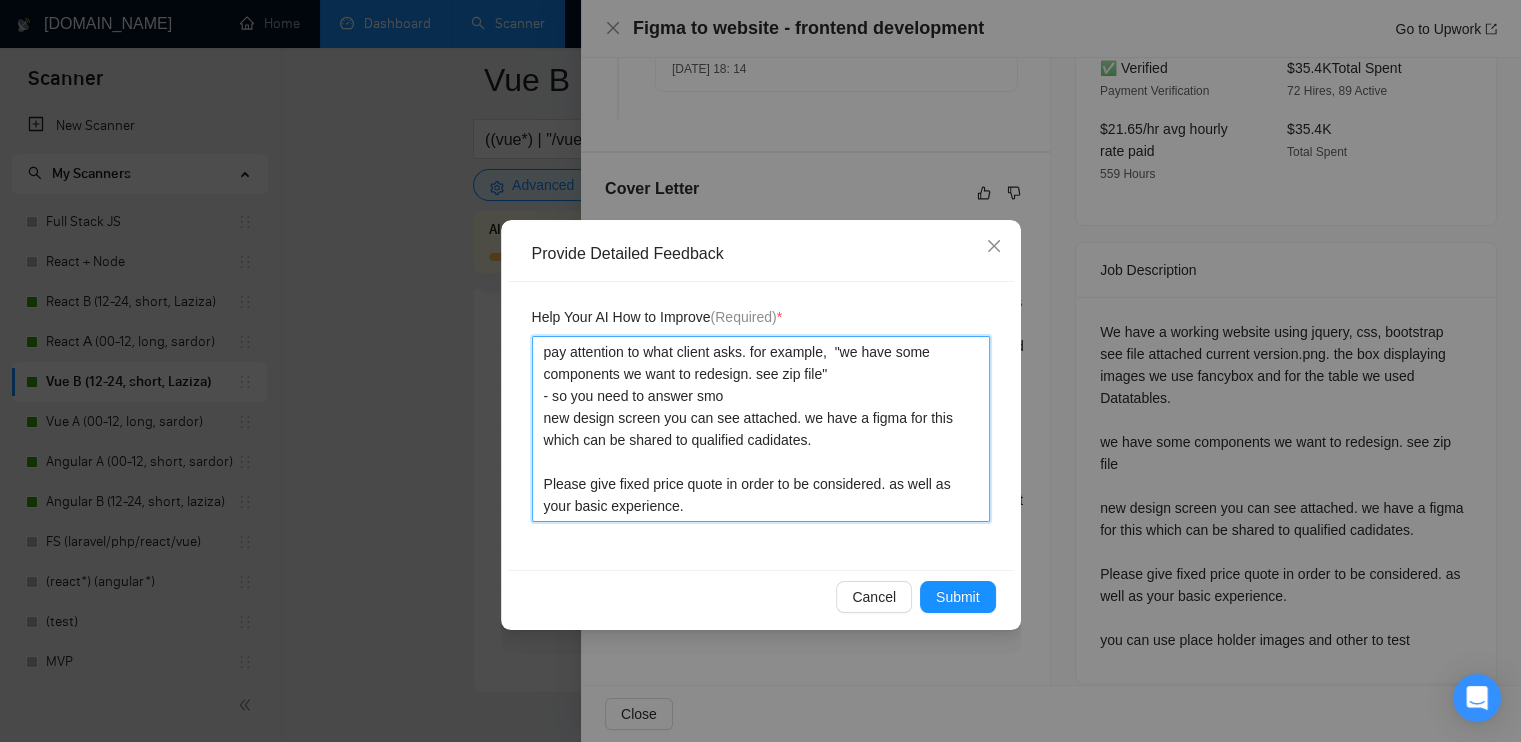type 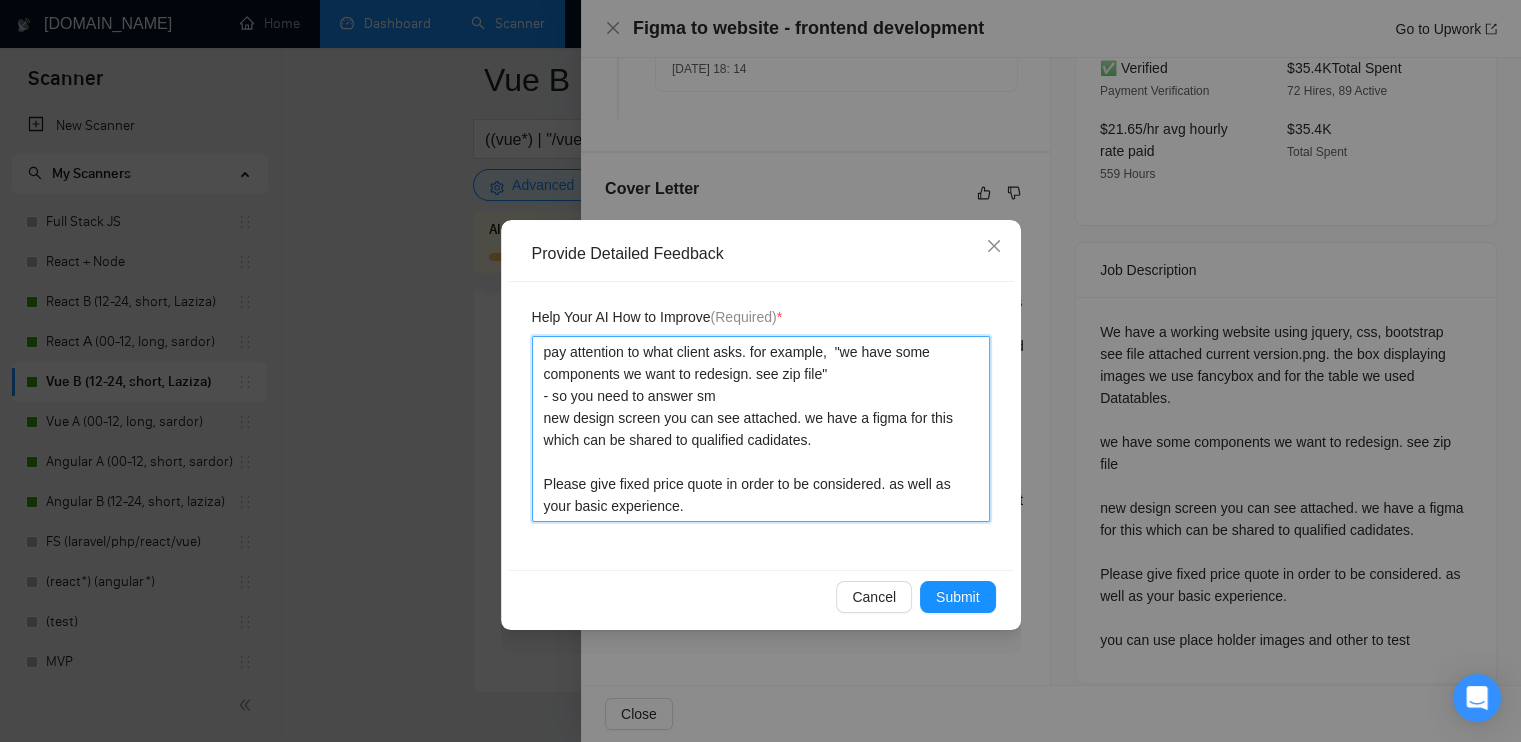 type 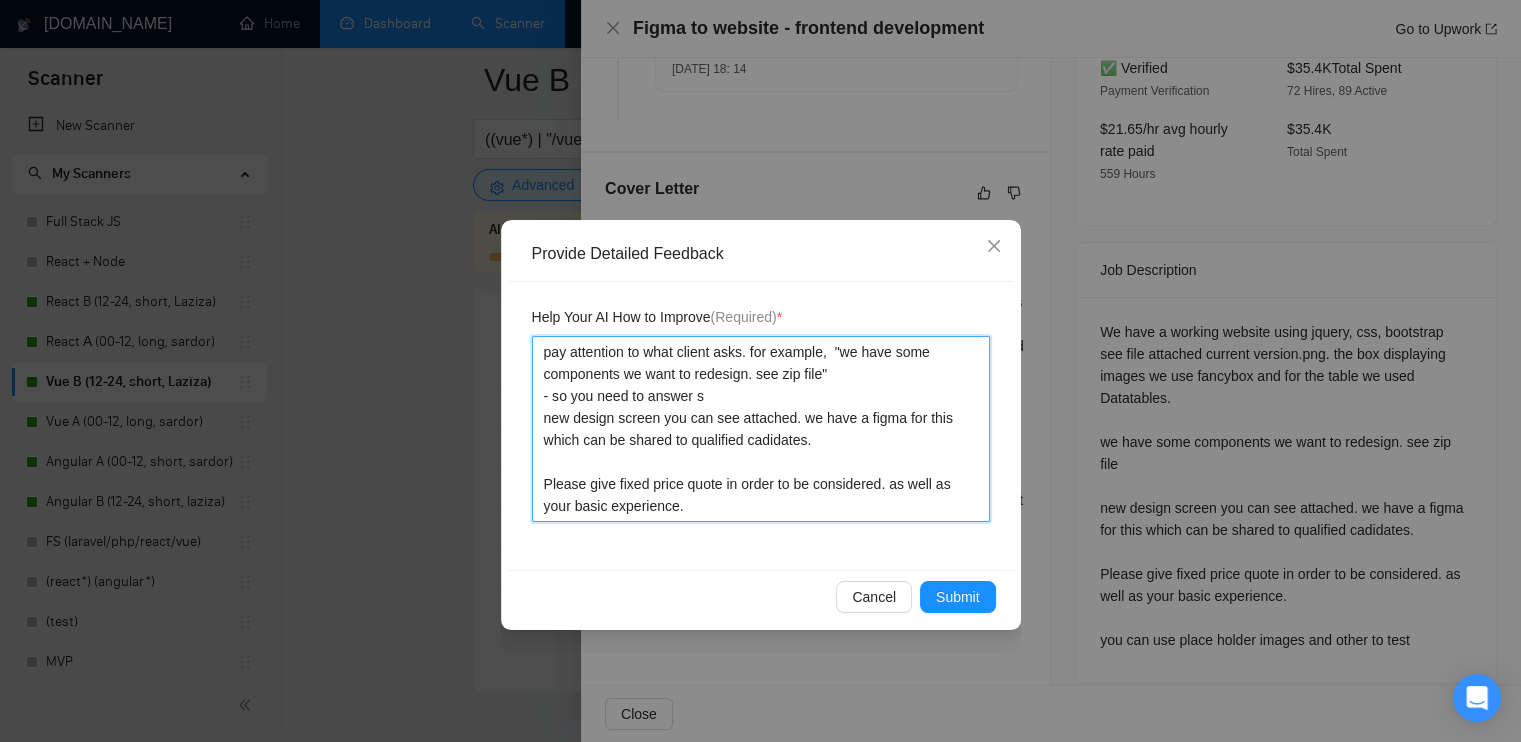 type 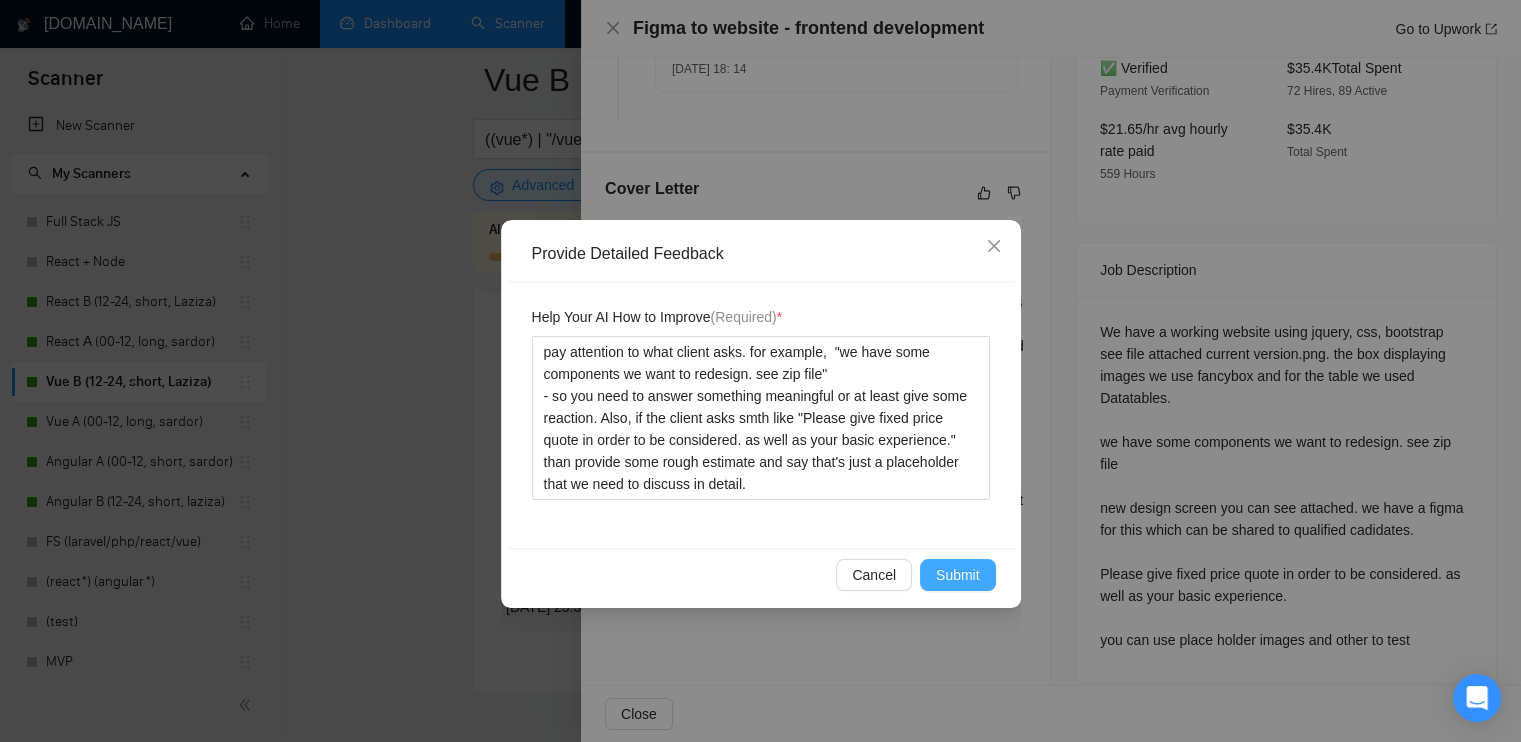 click on "Submit" at bounding box center [958, 575] 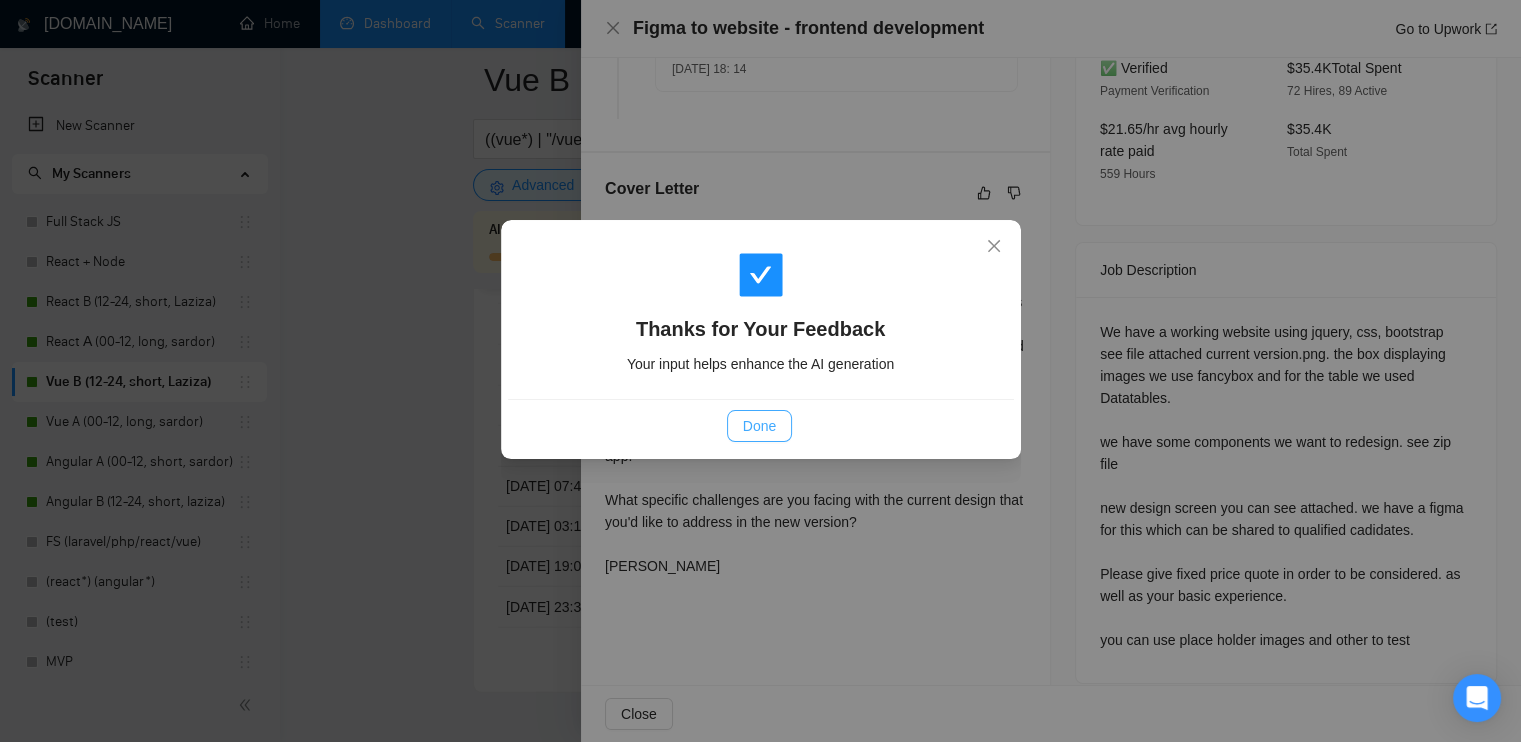 click on "Done" at bounding box center [759, 426] 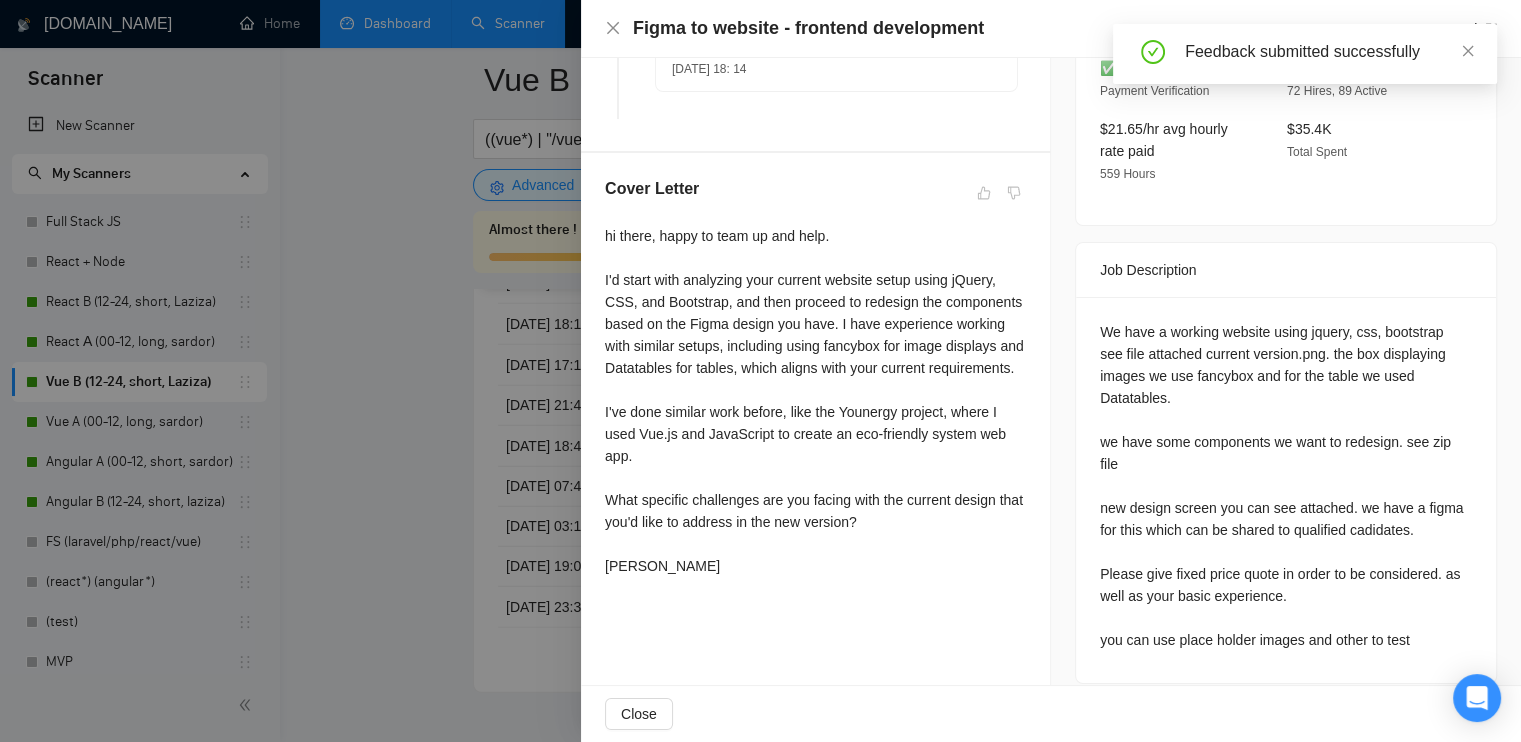 click on "Figma to website - frontend development Go to Upwork" at bounding box center (1051, 28) 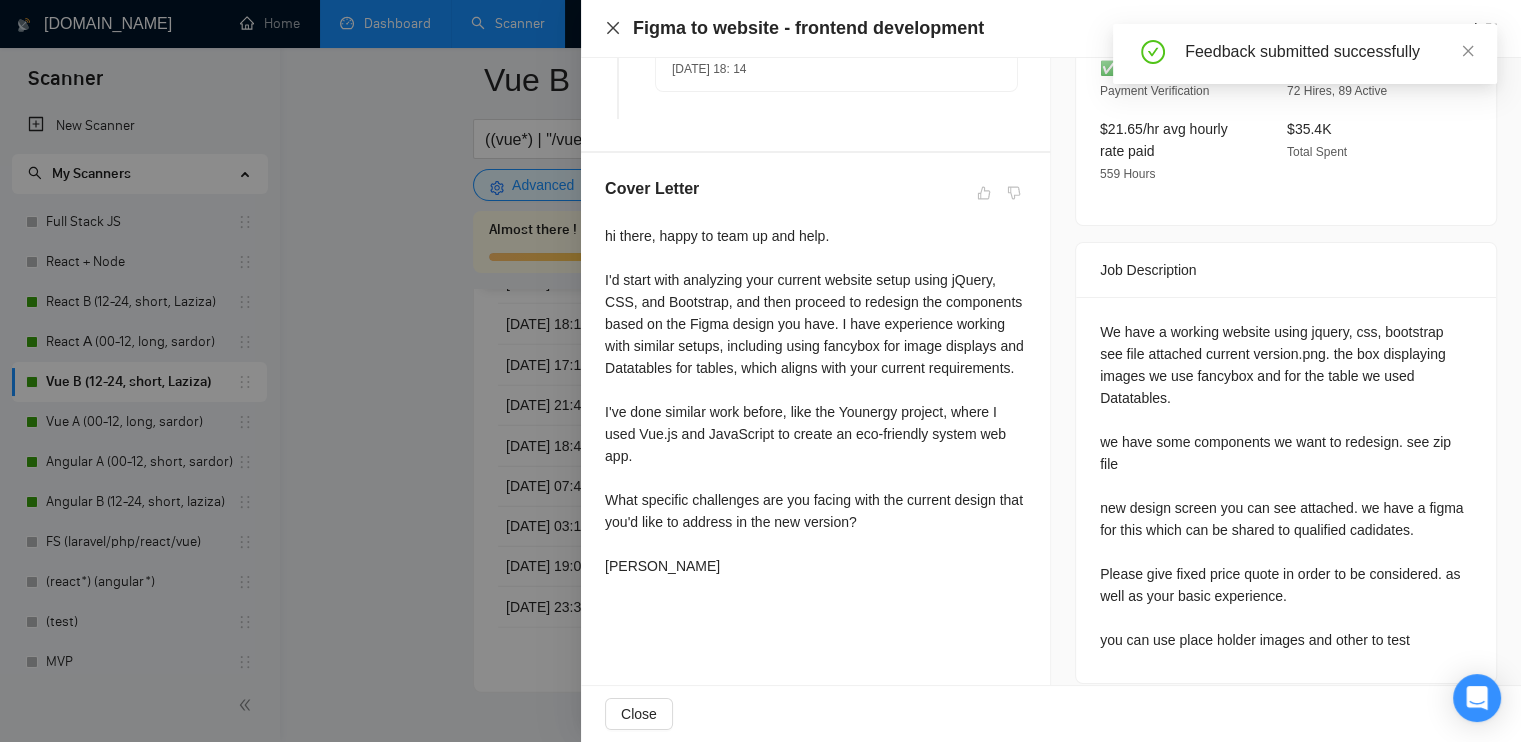 click 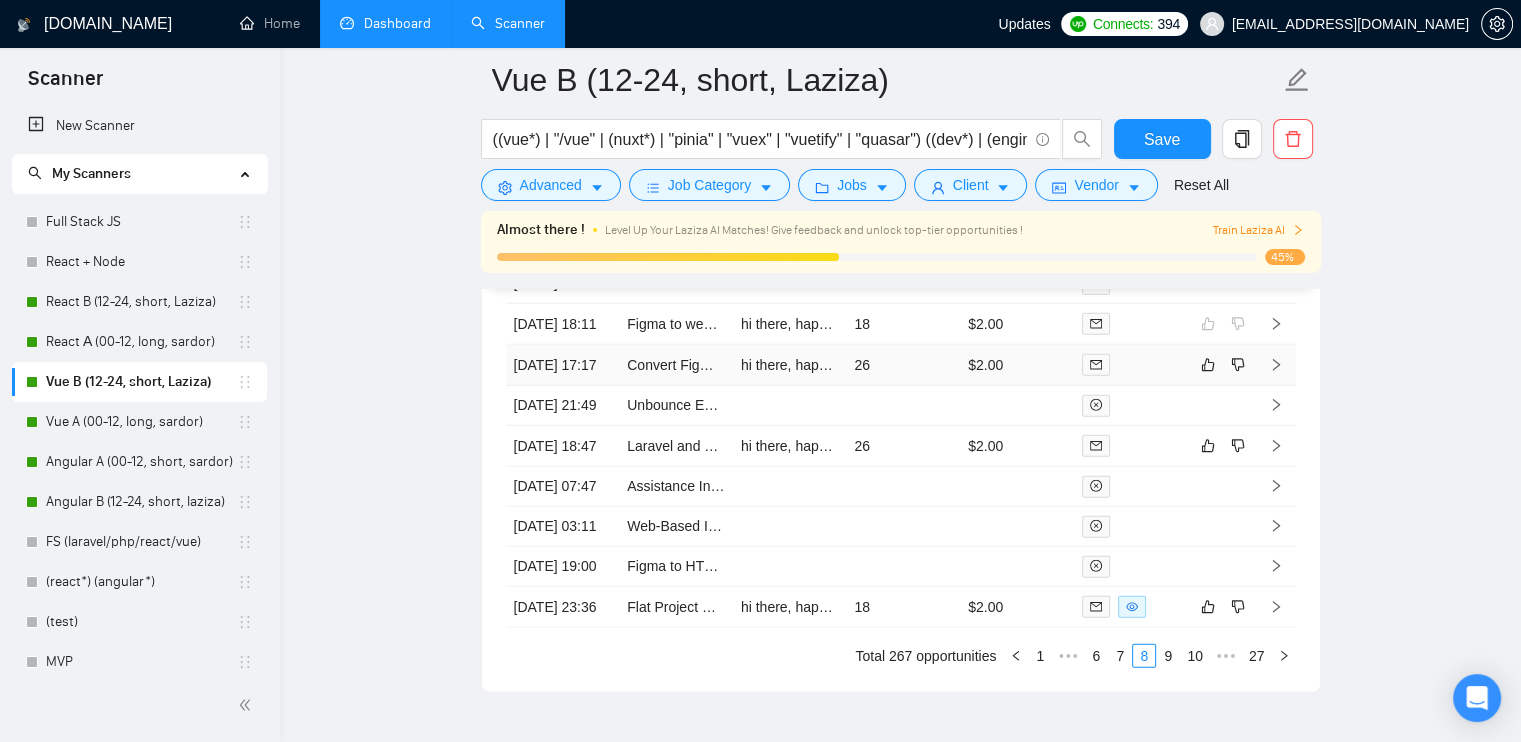 click at bounding box center [1131, 364] 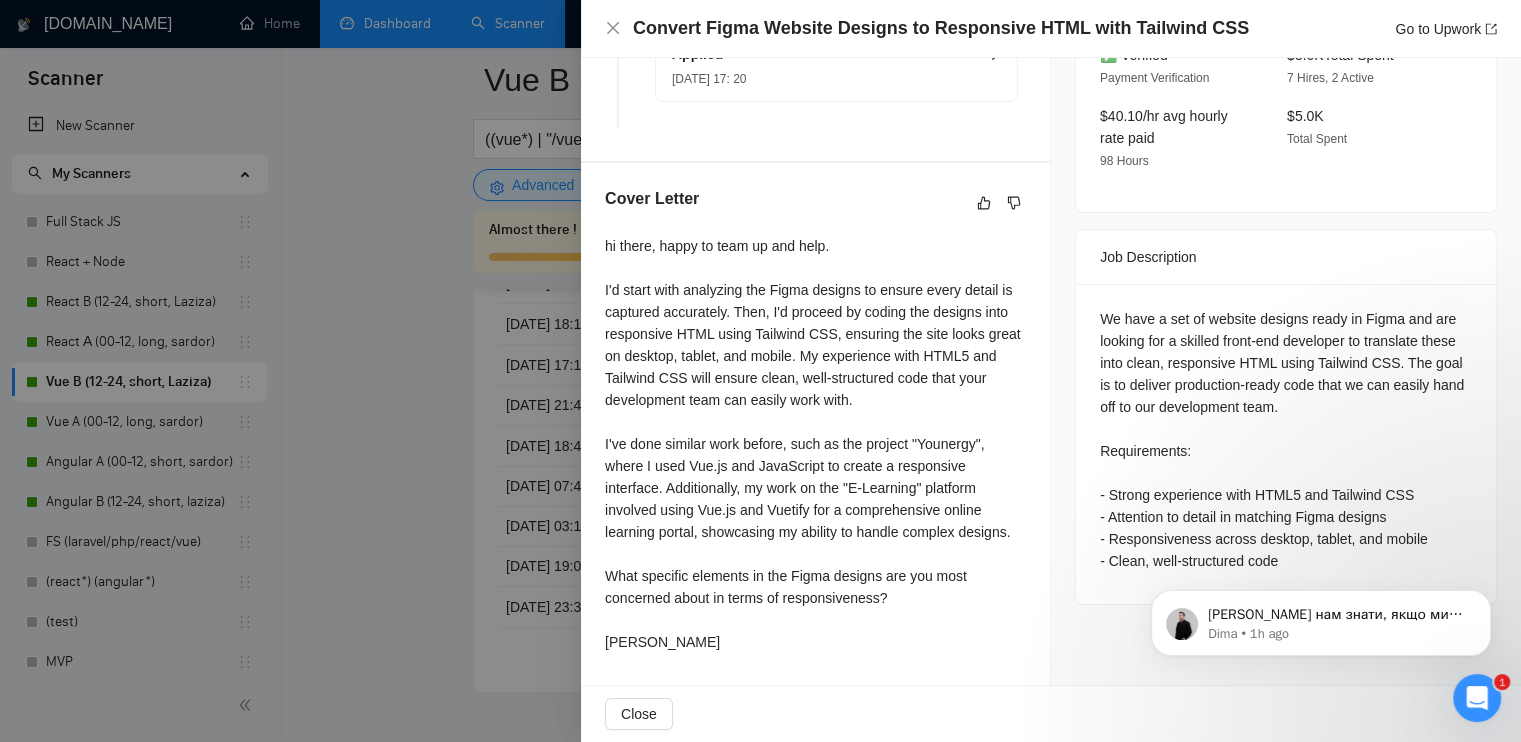 scroll, scrollTop: 0, scrollLeft: 0, axis: both 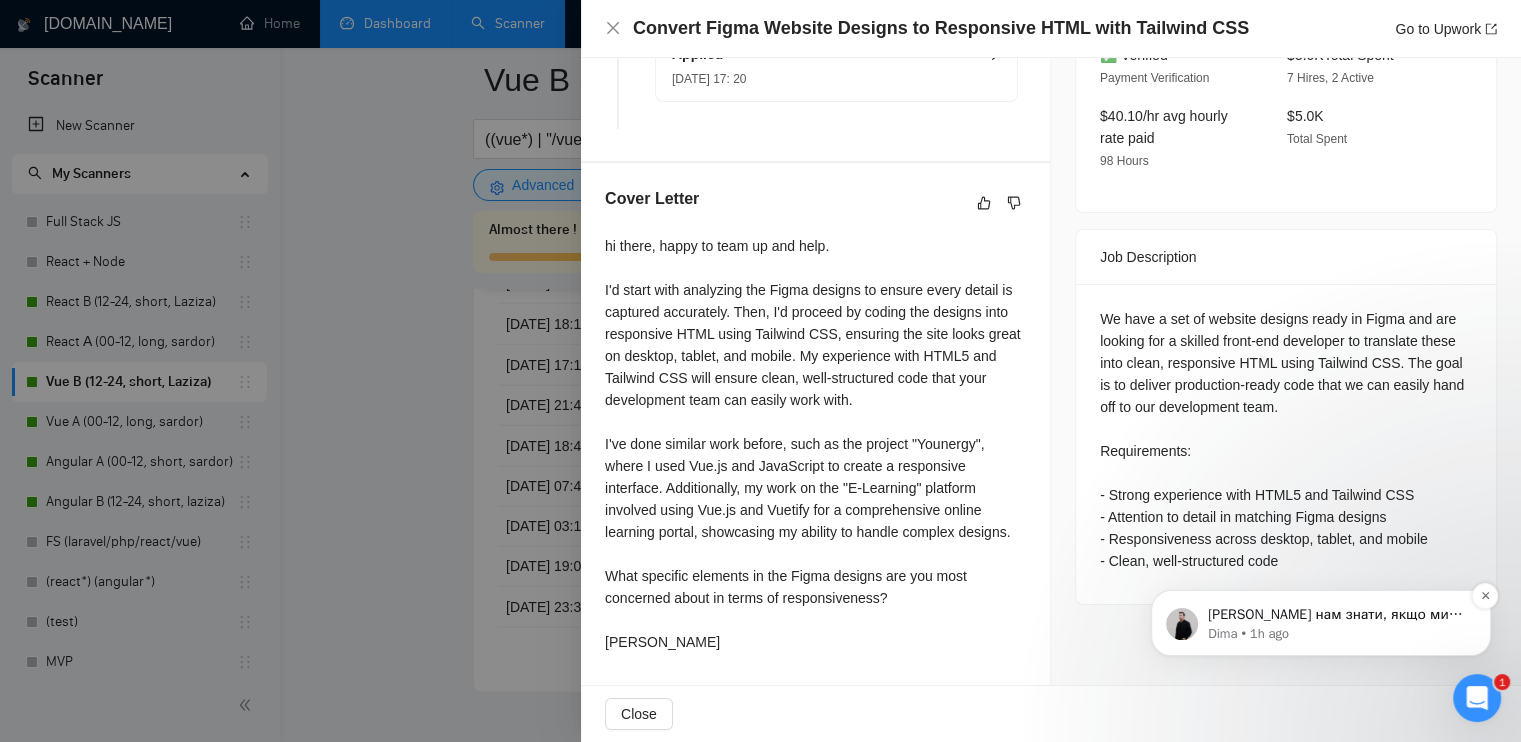 click on "[PERSON_NAME] нам знати, якщо ми ще чимось можемо вам допомогти 🙌" at bounding box center (1337, 615) 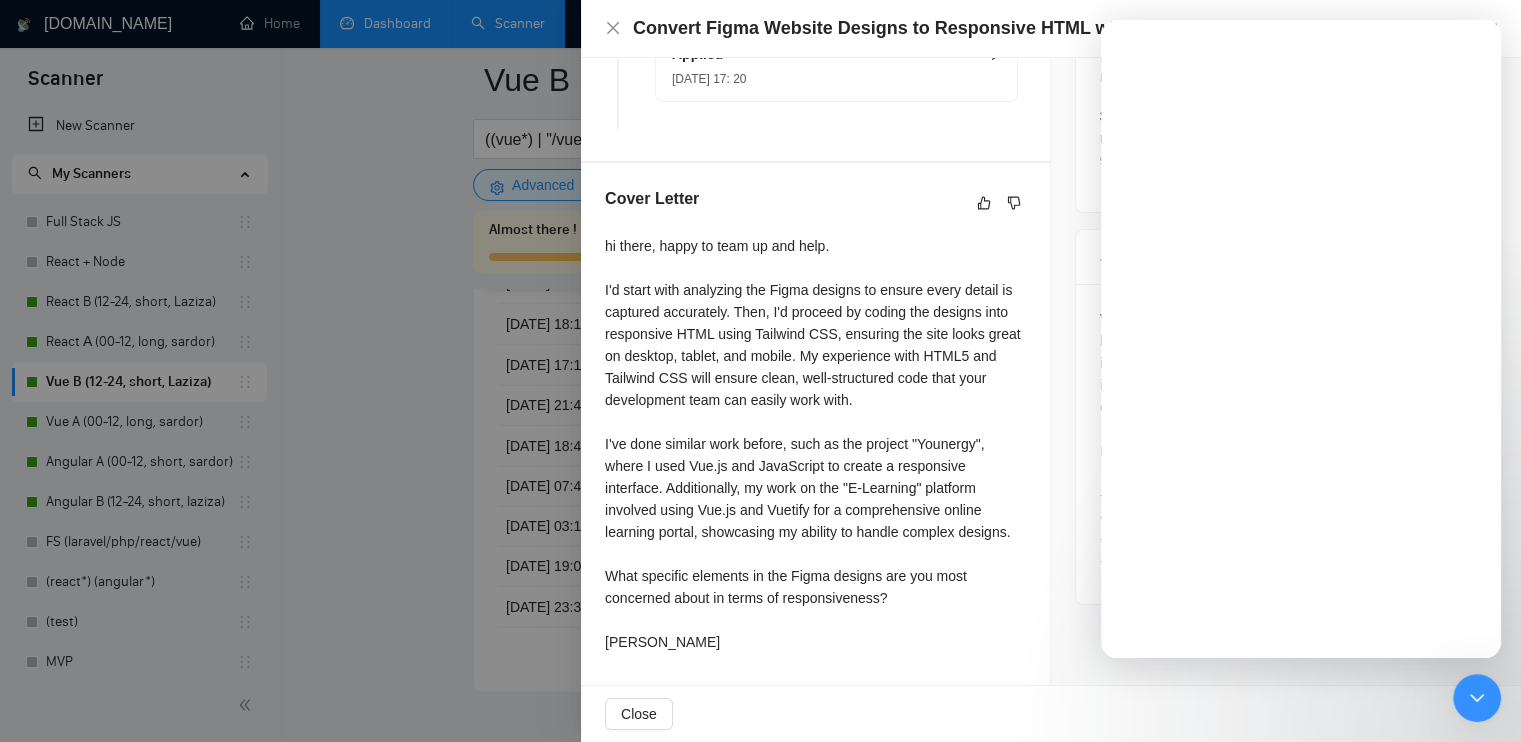 scroll, scrollTop: 0, scrollLeft: 0, axis: both 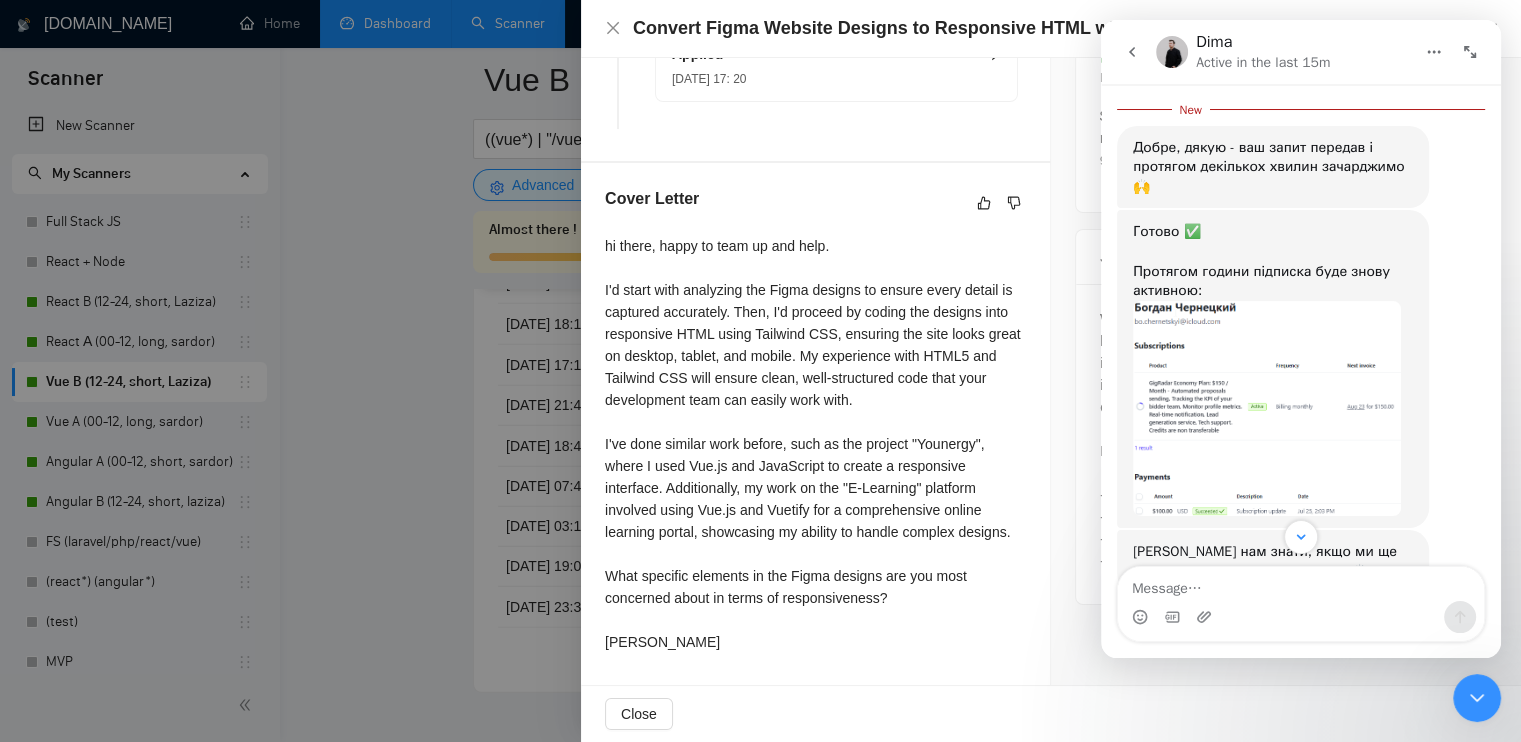 click at bounding box center [1301, 584] 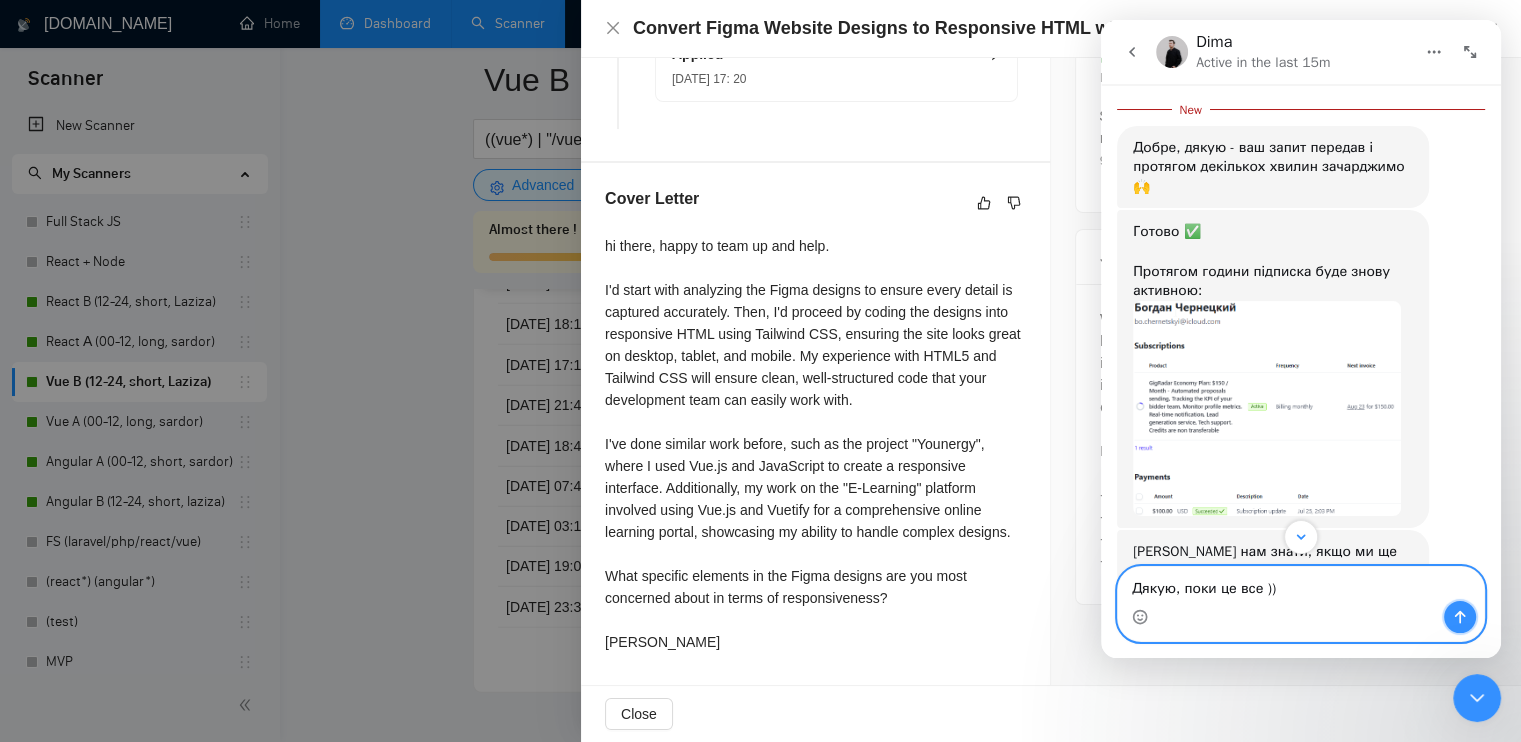 click at bounding box center (1460, 617) 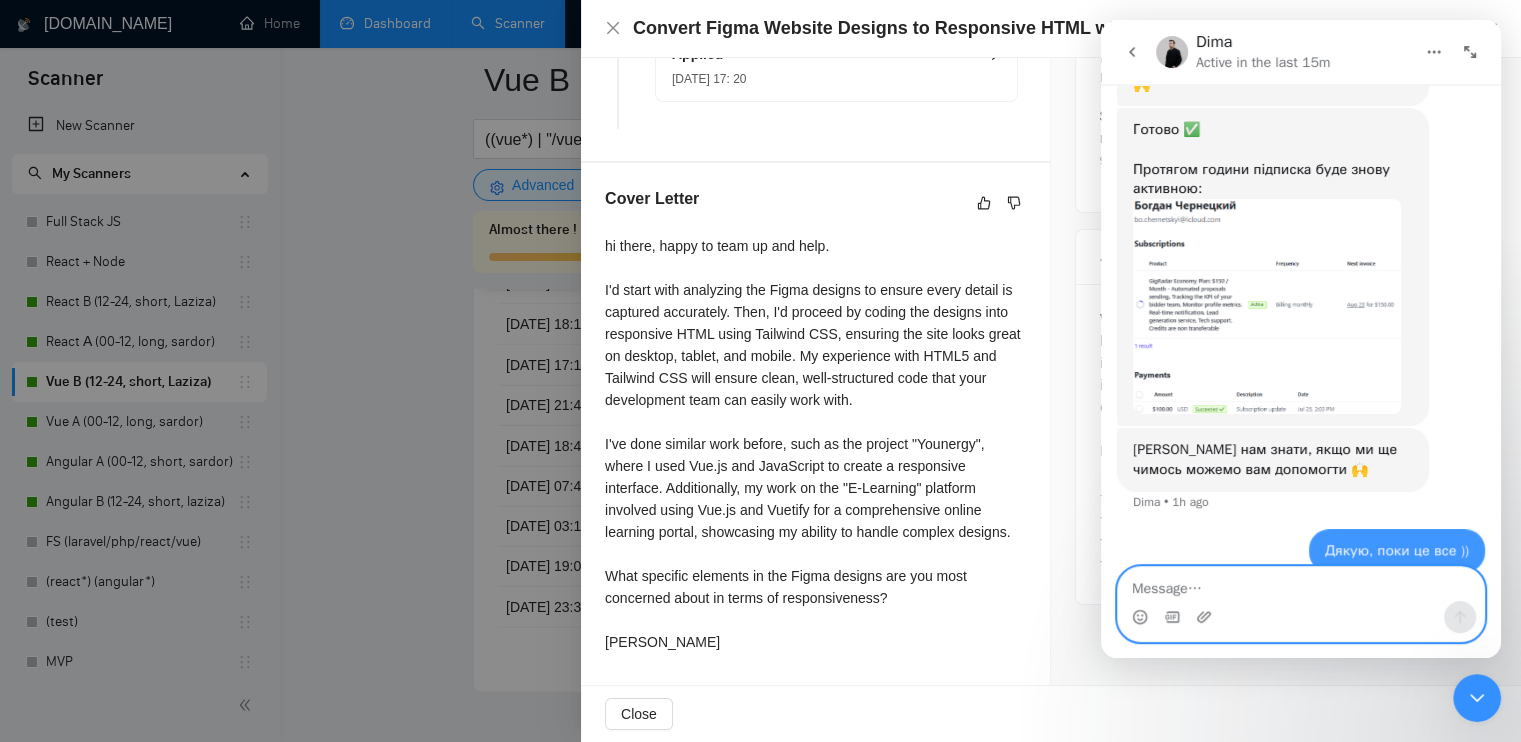 scroll, scrollTop: 1096, scrollLeft: 0, axis: vertical 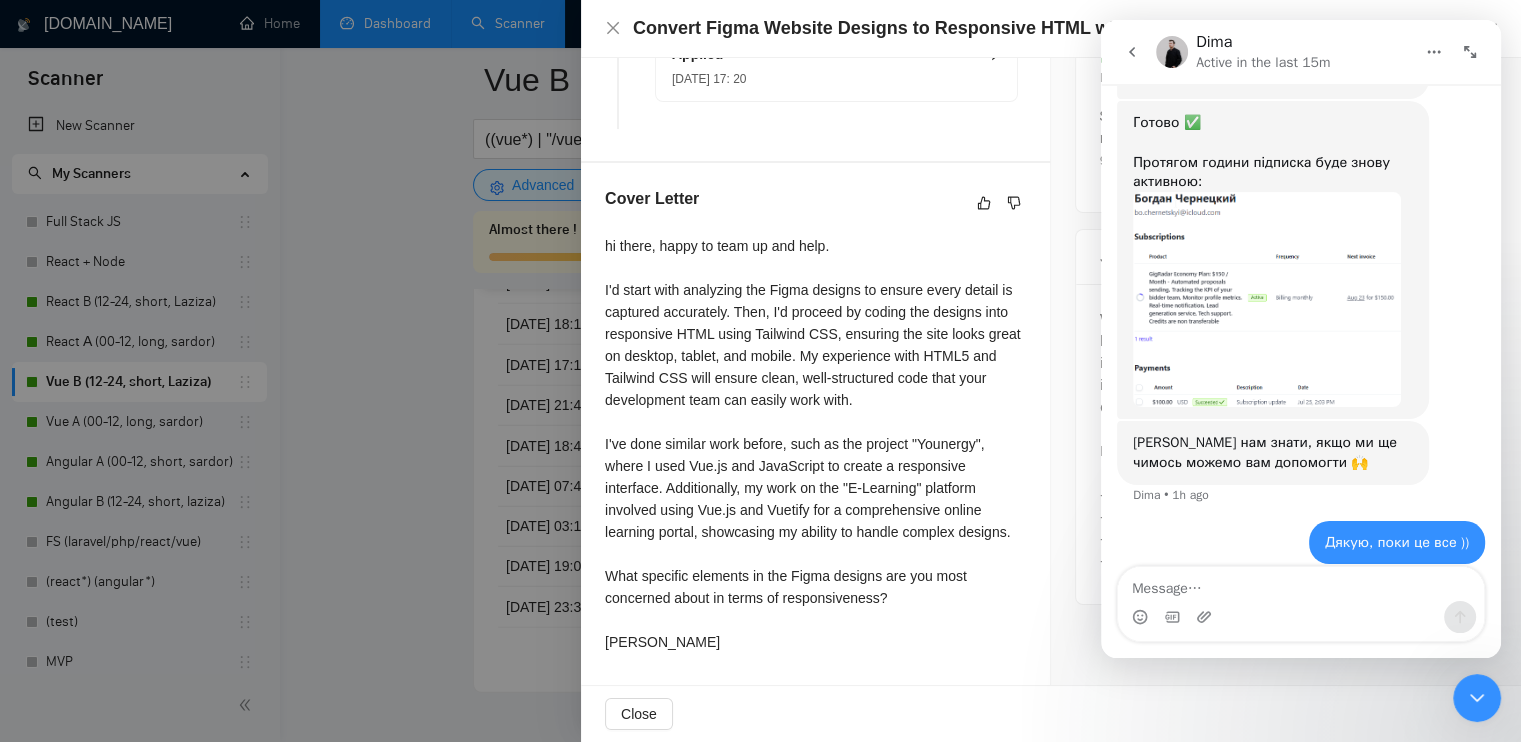 click at bounding box center (1477, 698) 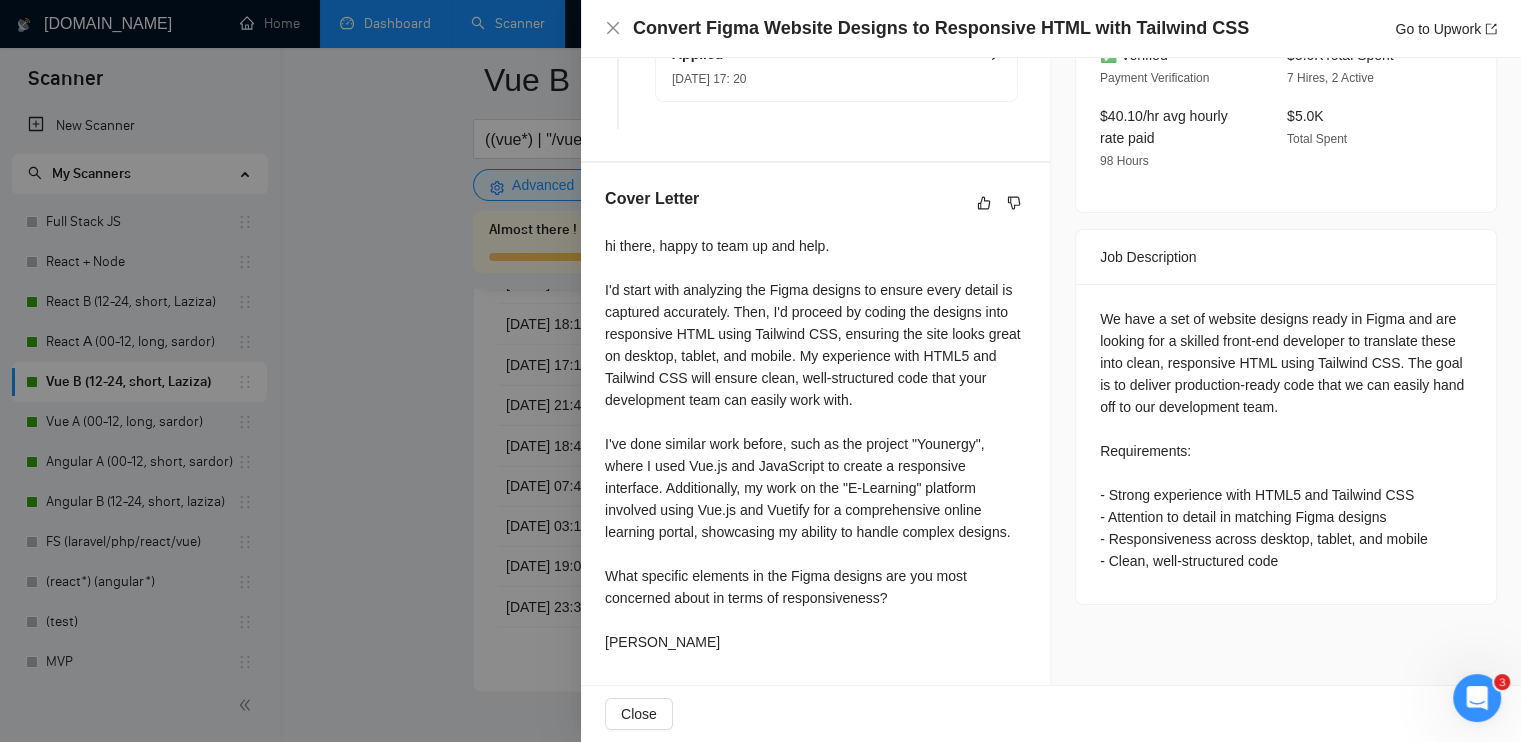 scroll, scrollTop: 0, scrollLeft: 0, axis: both 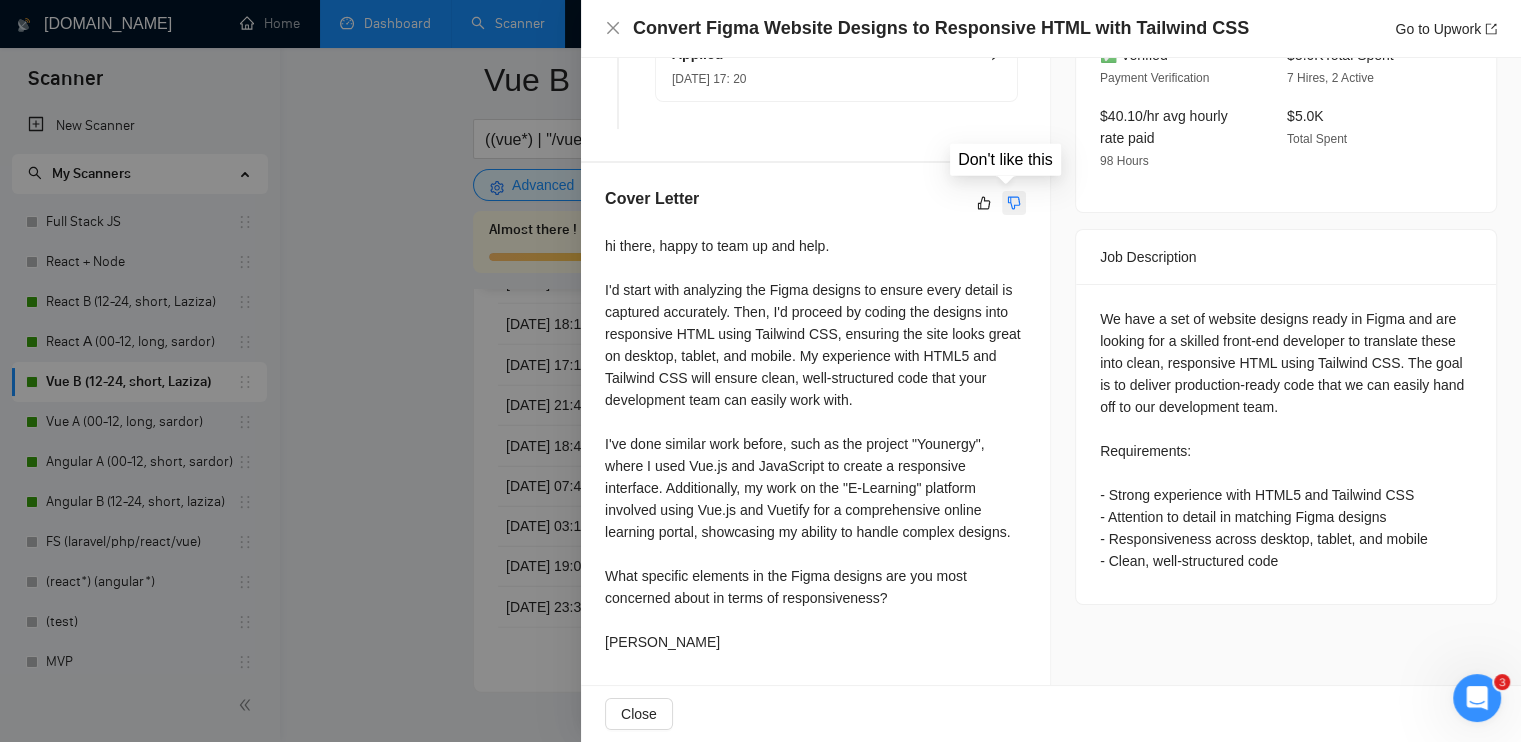 click 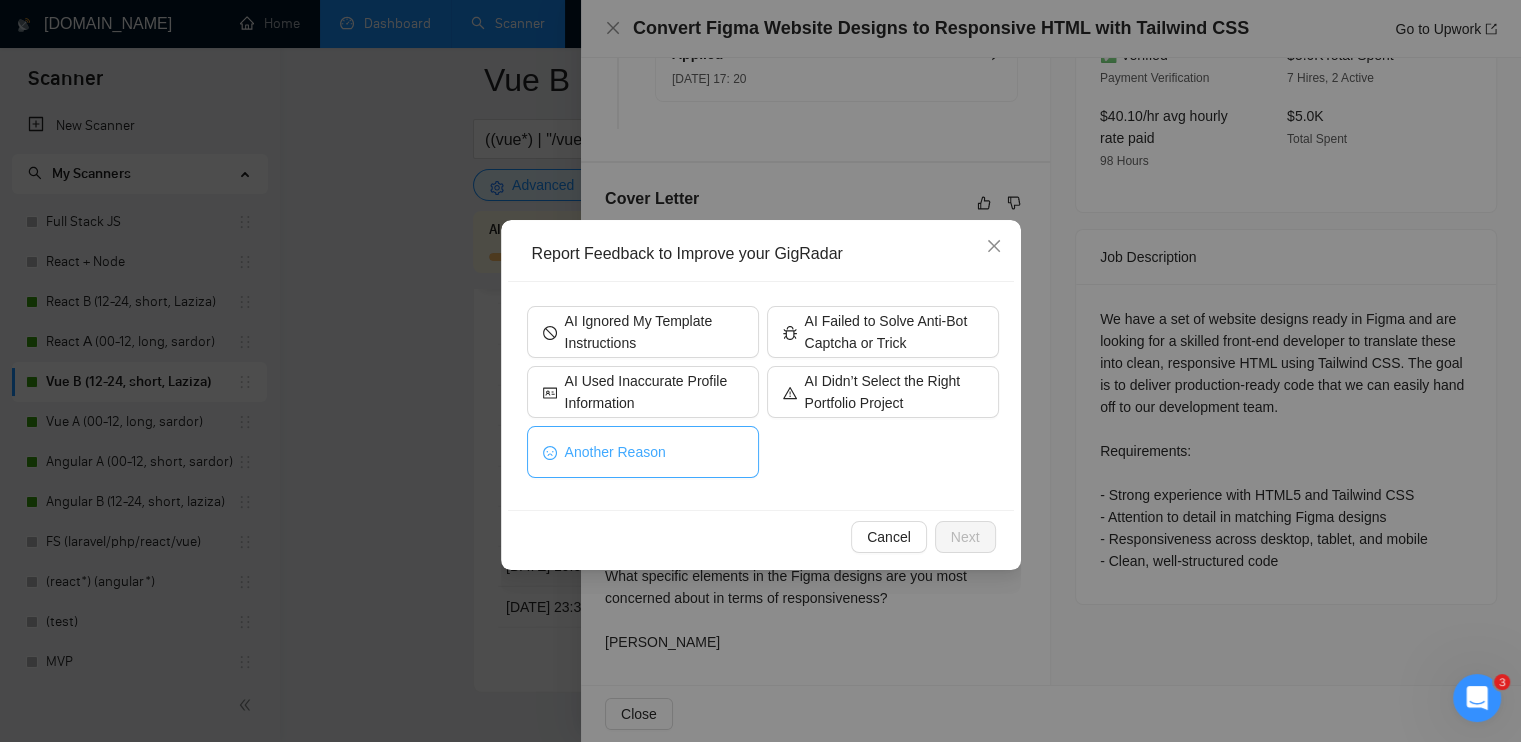 click on "Another Reason" at bounding box center (643, 452) 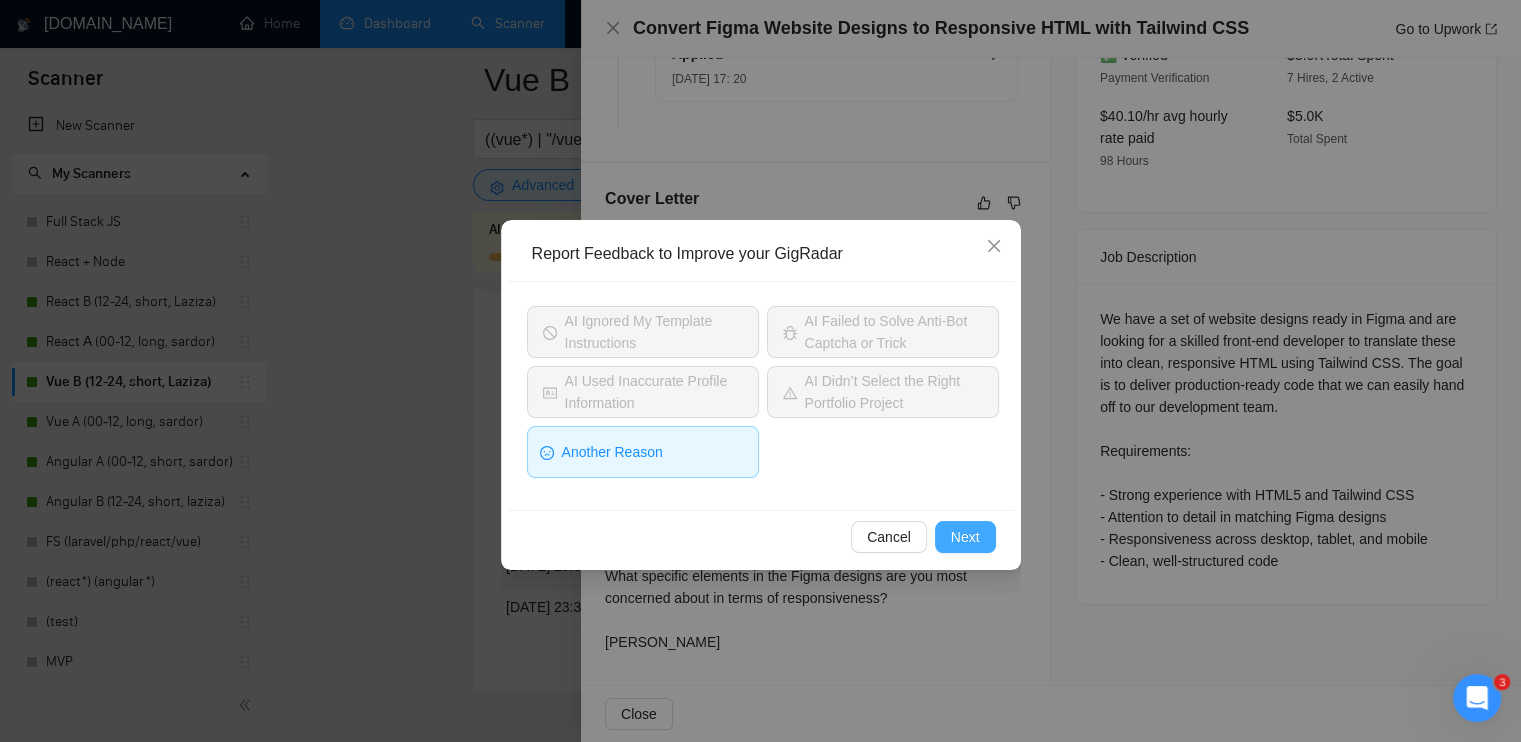 click on "Next" at bounding box center [965, 537] 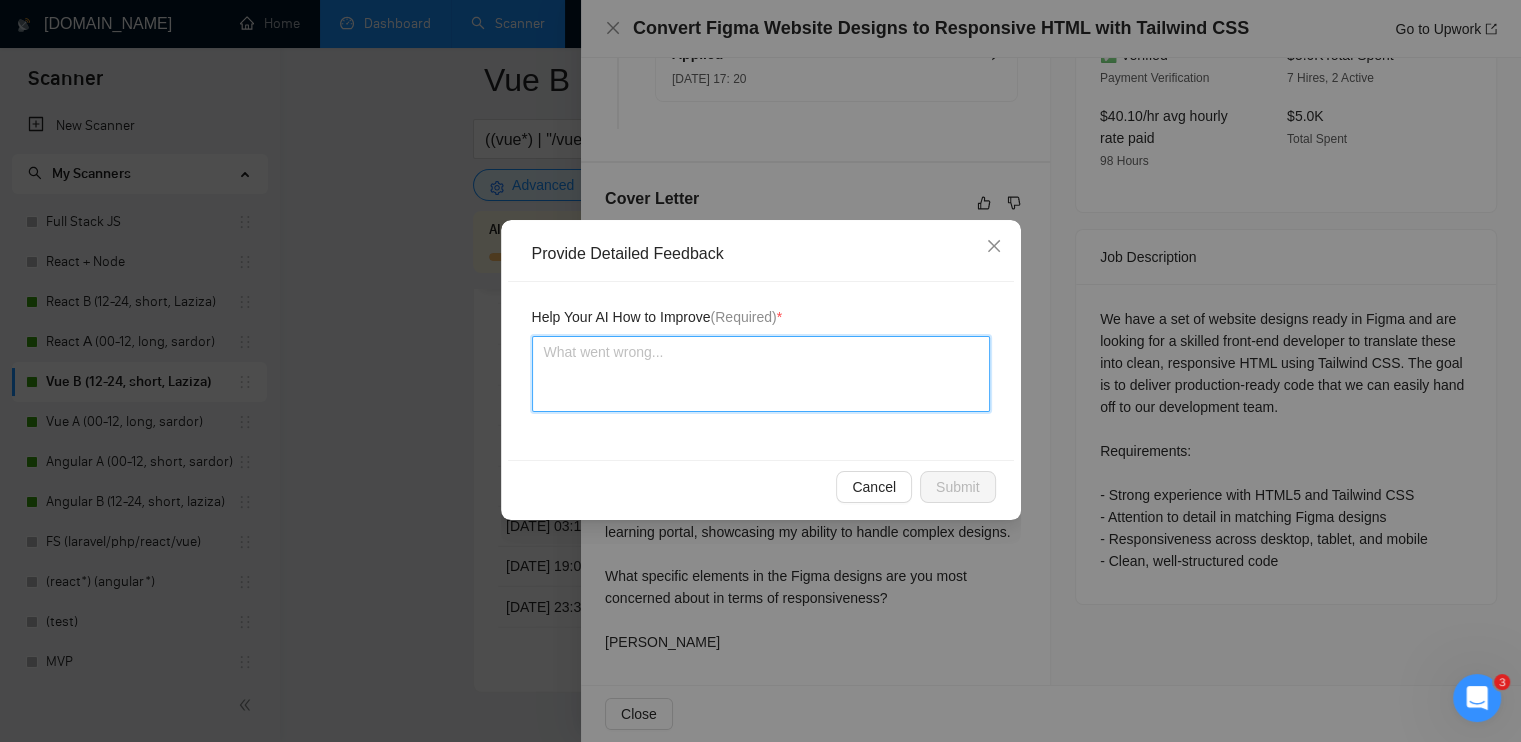 click at bounding box center (761, 374) 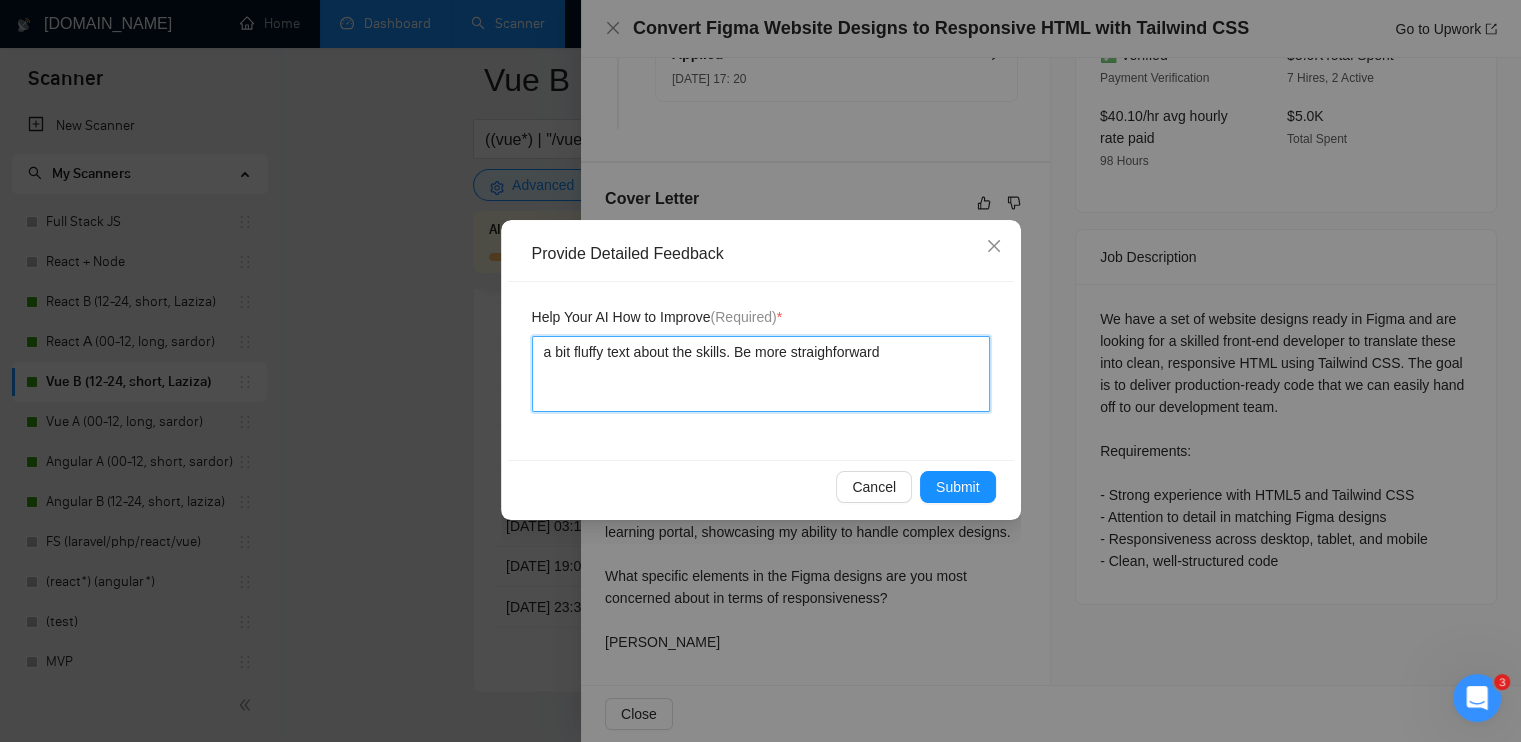 scroll, scrollTop: 1174, scrollLeft: 0, axis: vertical 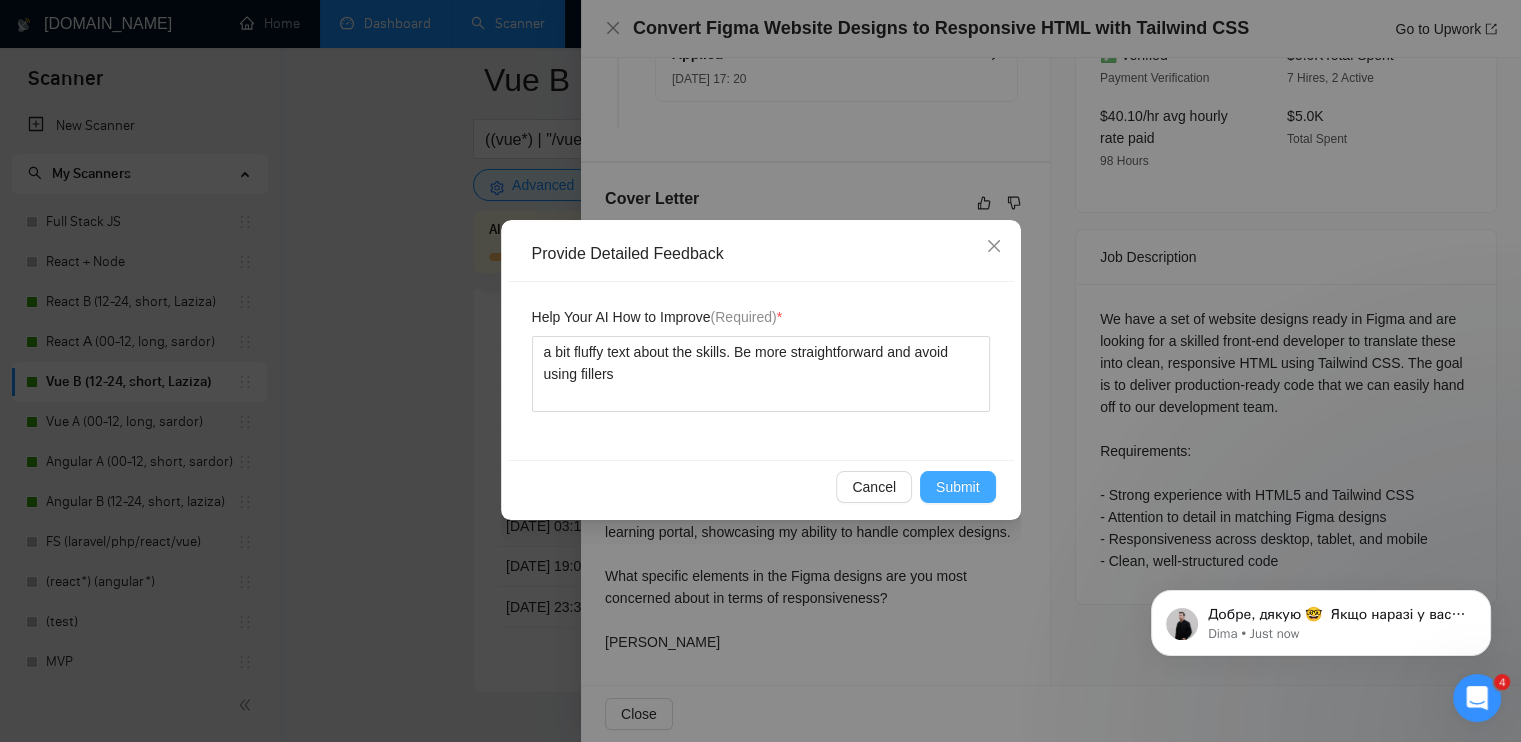drag, startPoint x: 968, startPoint y: 485, endPoint x: 1202, endPoint y: 519, distance: 236.45718 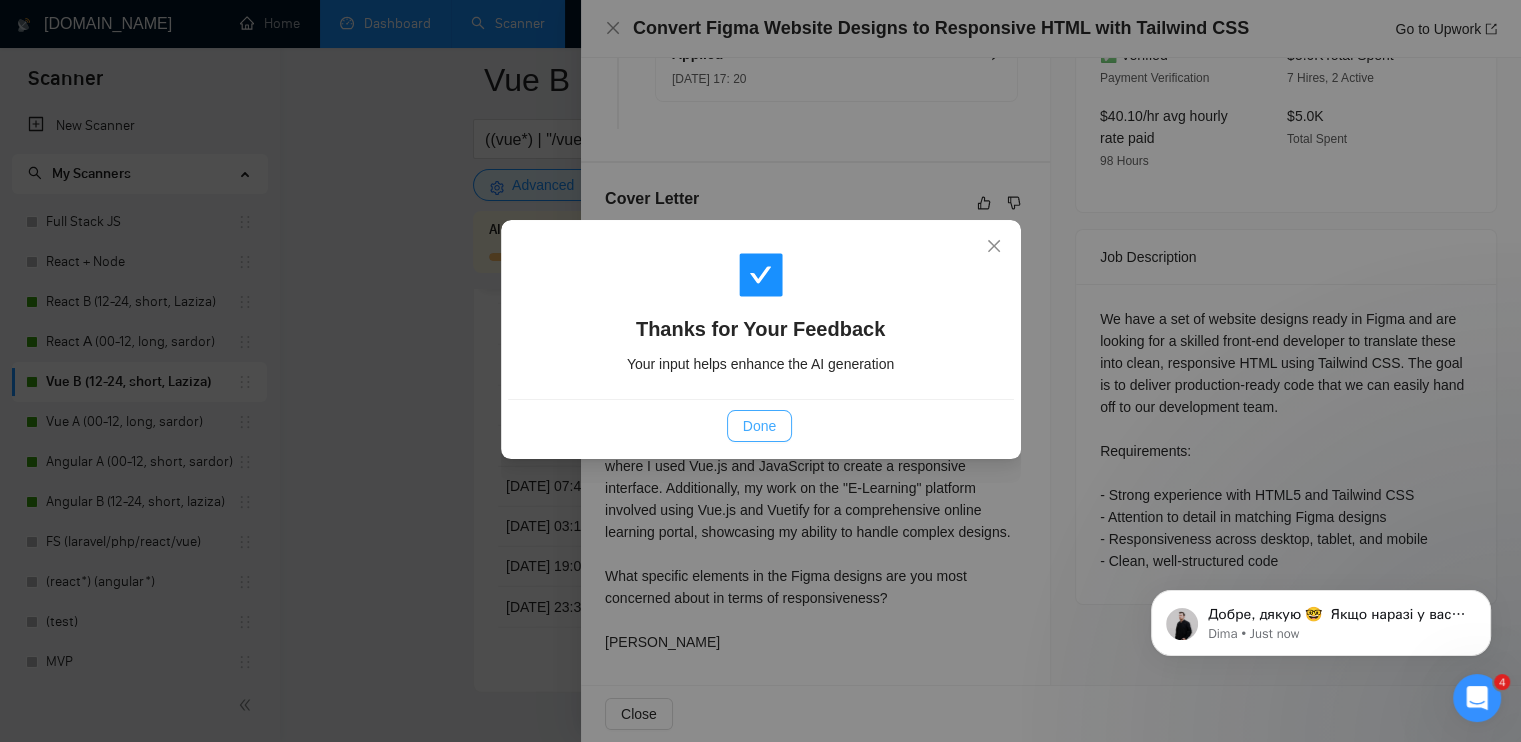 drag, startPoint x: 769, startPoint y: 421, endPoint x: 888, endPoint y: 441, distance: 120.66897 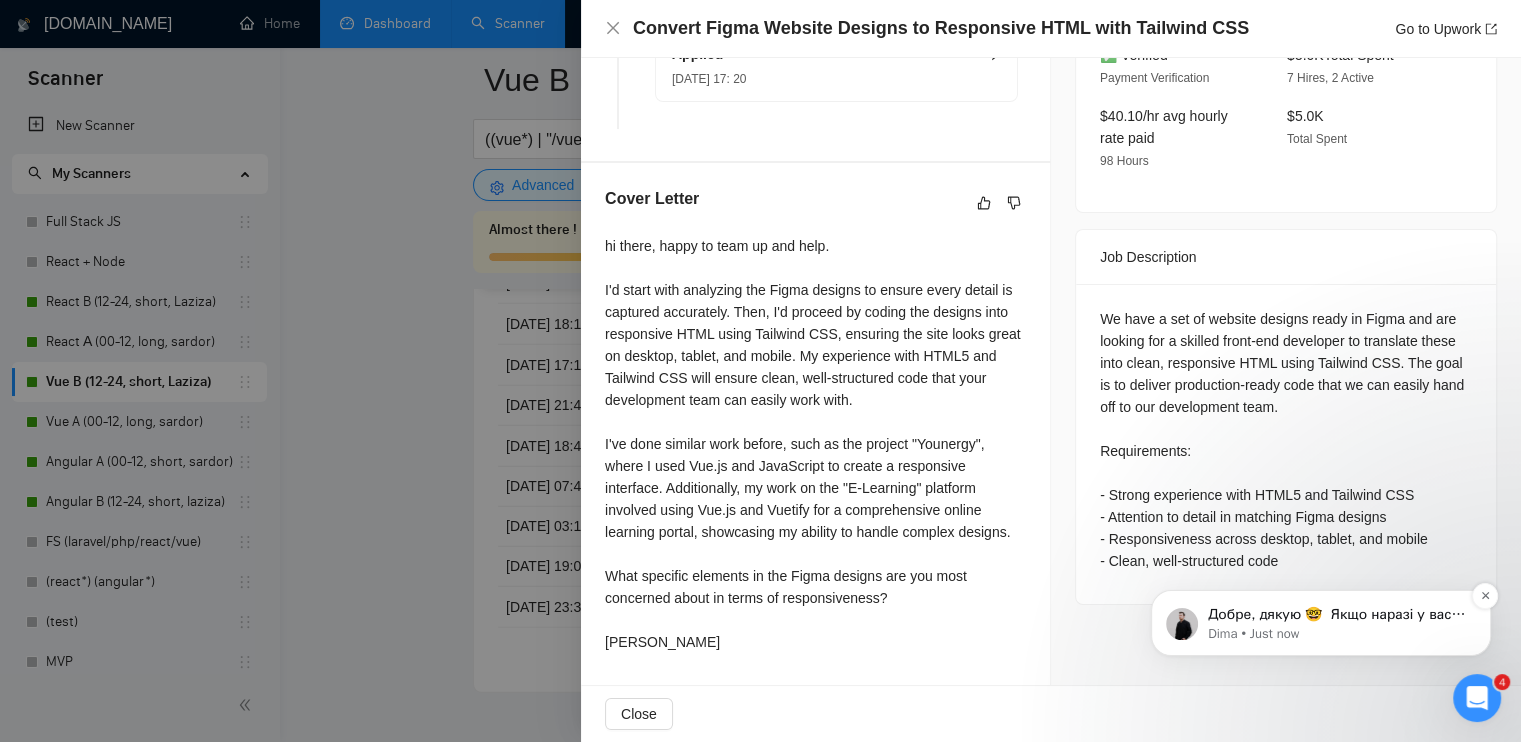 click on "Добре, дякую 🤓 ﻿​﻿ ﻿Якщо наразі у вас немає до нас додаткових запитань, то я закрию поки цей чат.  ﻿У випадку, якщо все ж таки у вас з'являться такі питання чи виникнуть інші труднощі, будь ласка, не зволікайте та звертайтесь до нас за допомогою 💻 ﻿​﻿ ﻿Гарного вам дня та вихідних 🙌" at bounding box center [1337, 615] 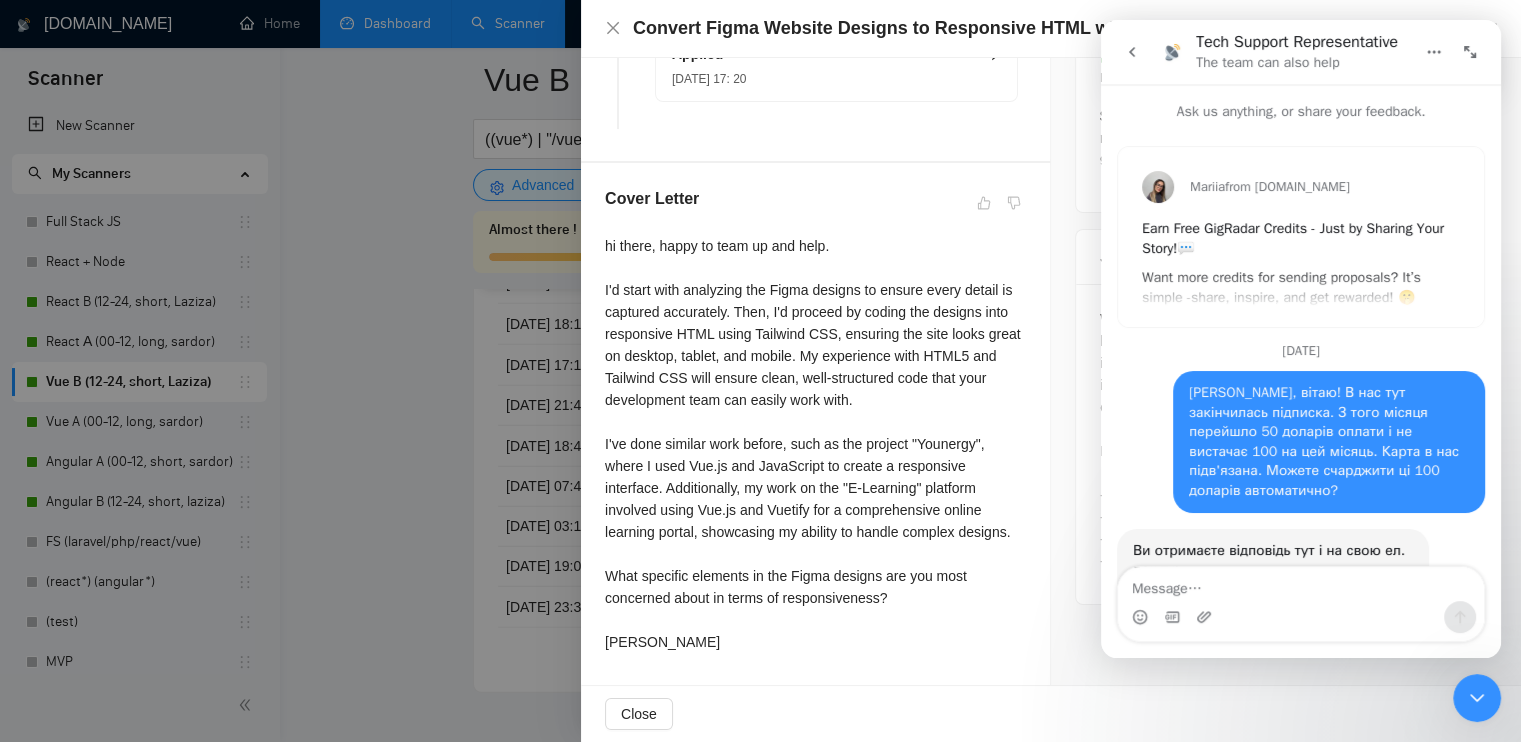 scroll, scrollTop: 161, scrollLeft: 0, axis: vertical 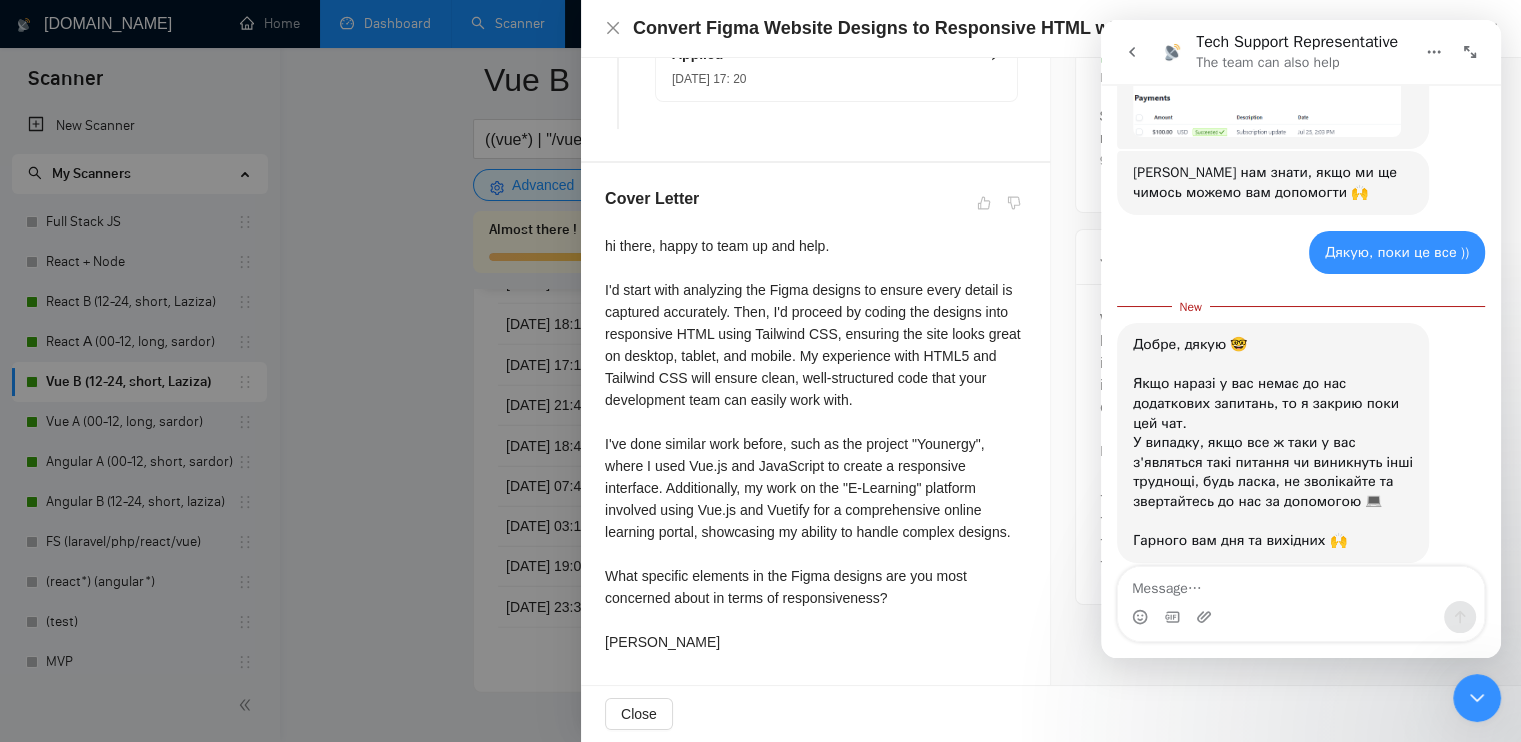 click at bounding box center (1301, 584) 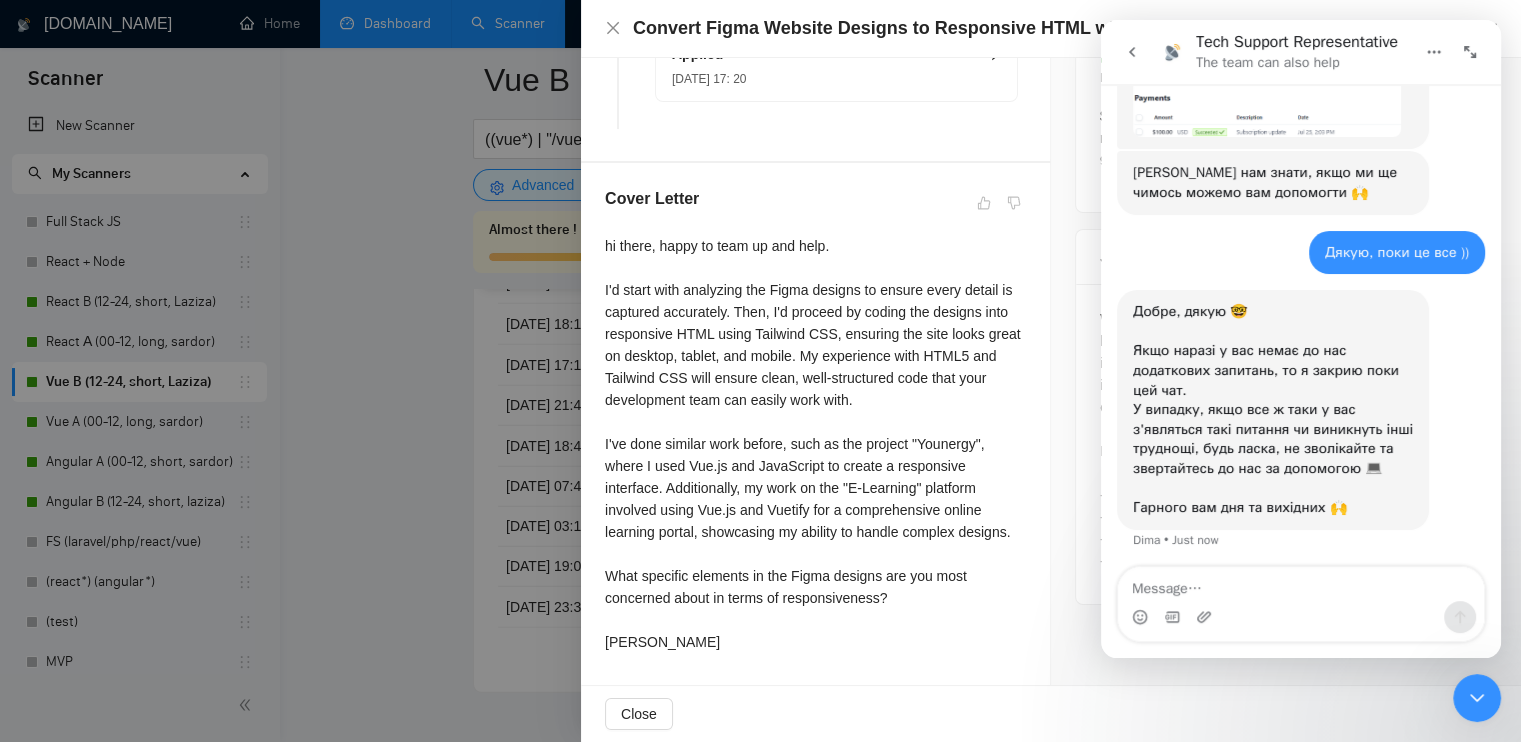 scroll, scrollTop: 2, scrollLeft: 0, axis: vertical 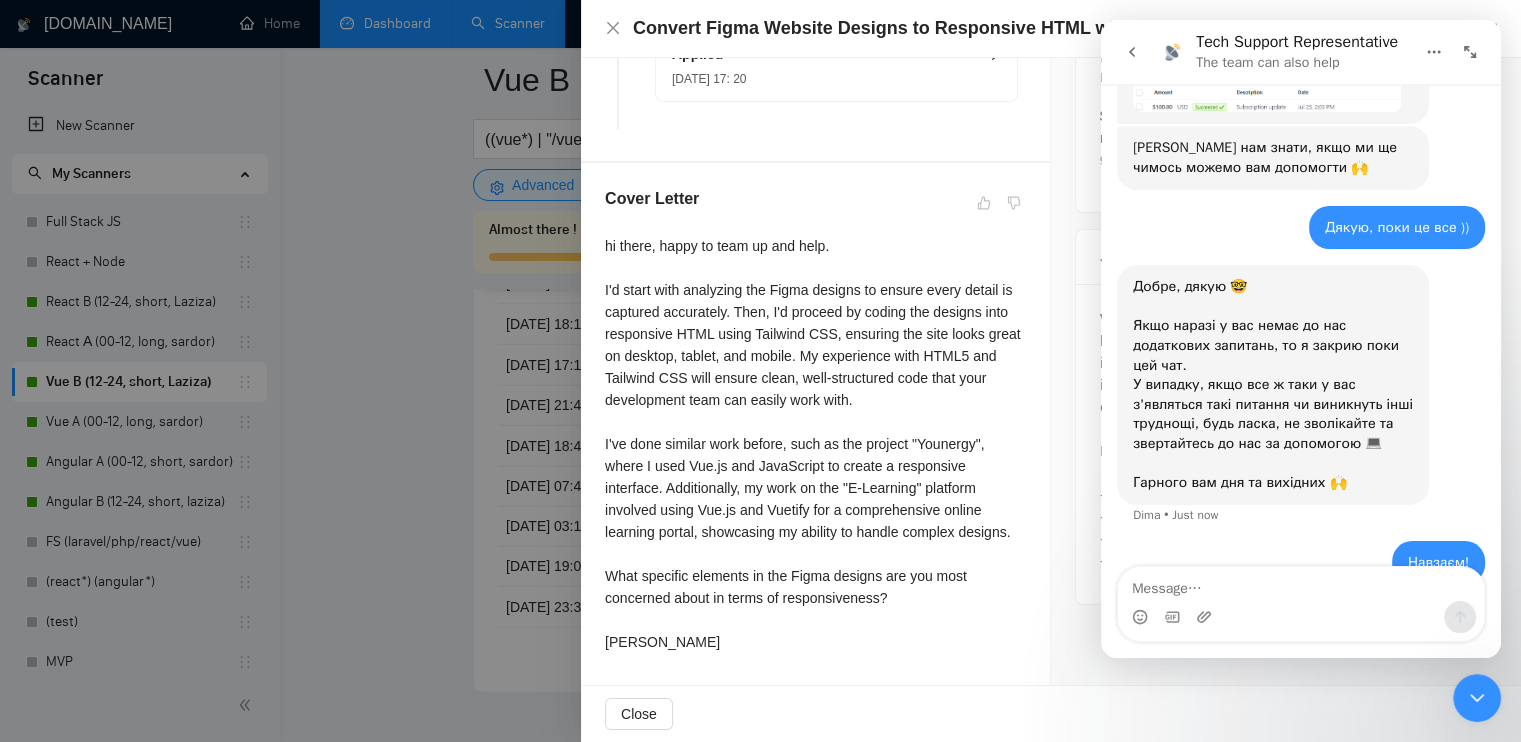 click at bounding box center (1477, 698) 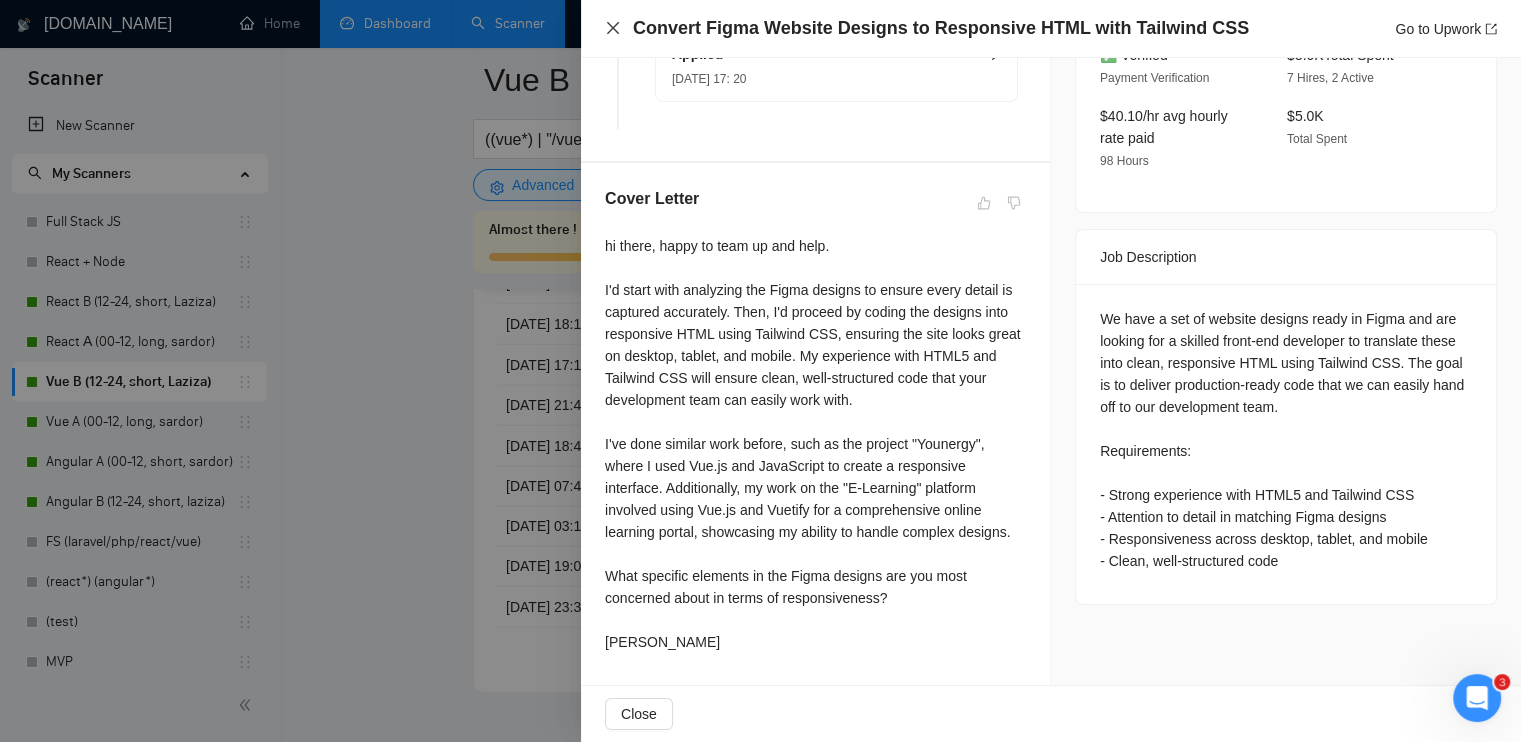 click 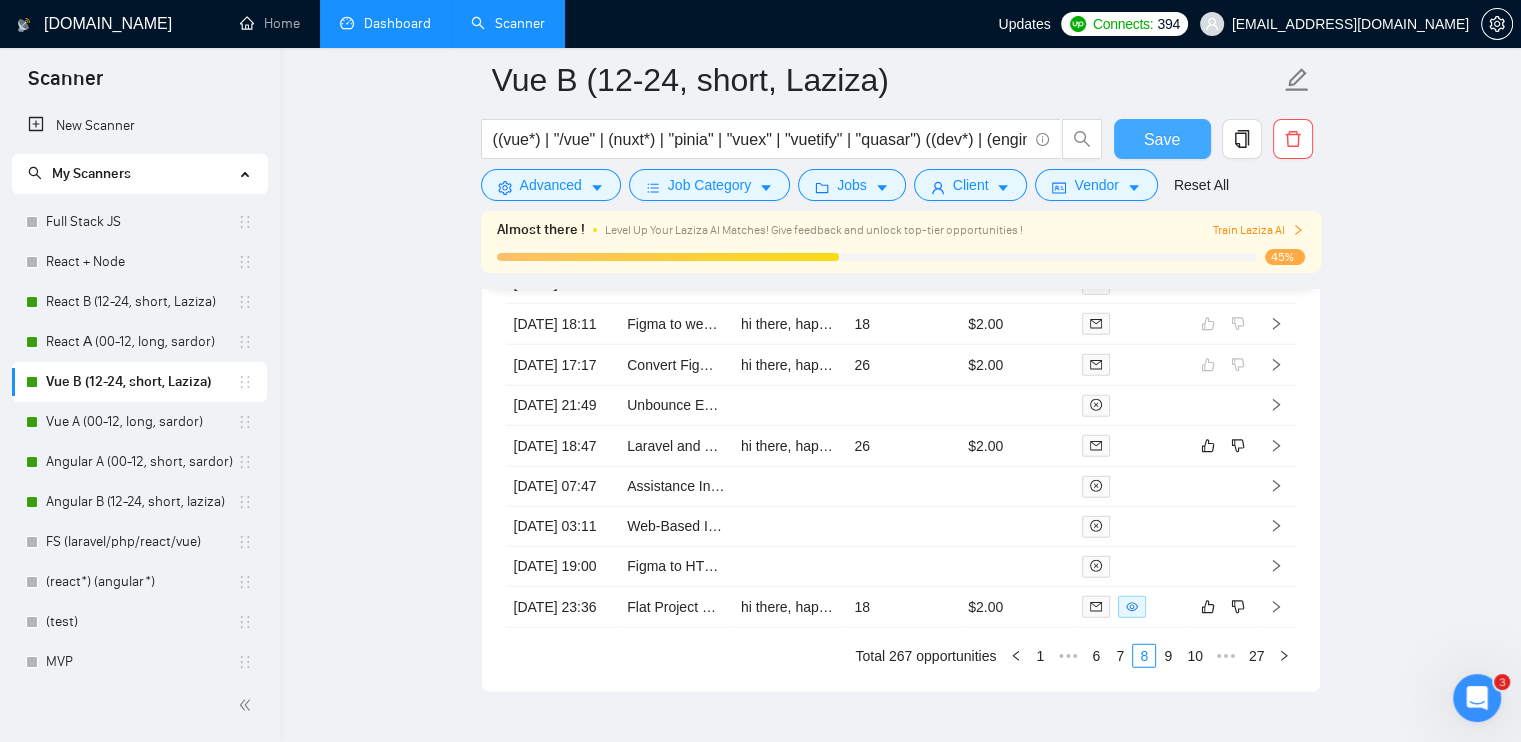 click on "Save" at bounding box center (1162, 139) 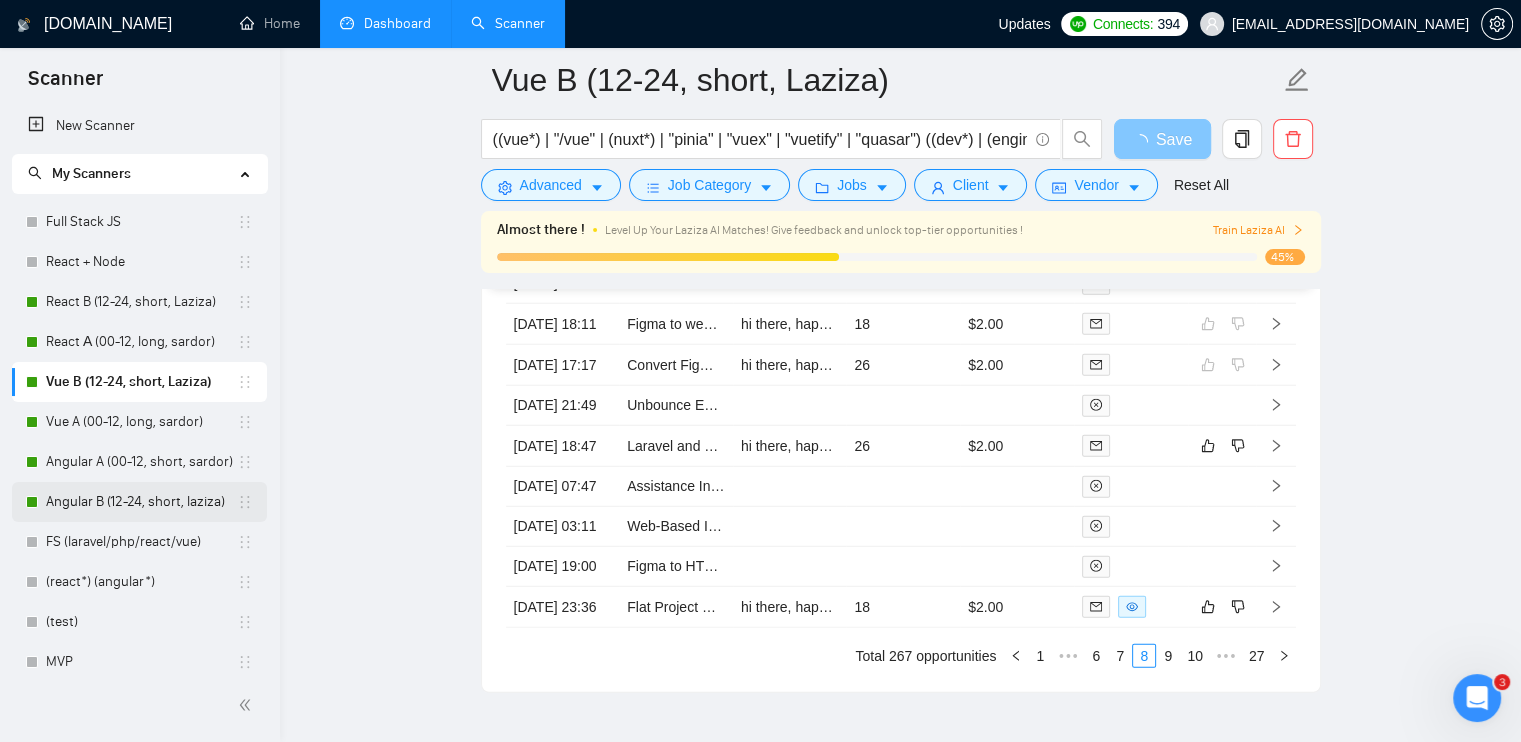 scroll, scrollTop: 1469, scrollLeft: 0, axis: vertical 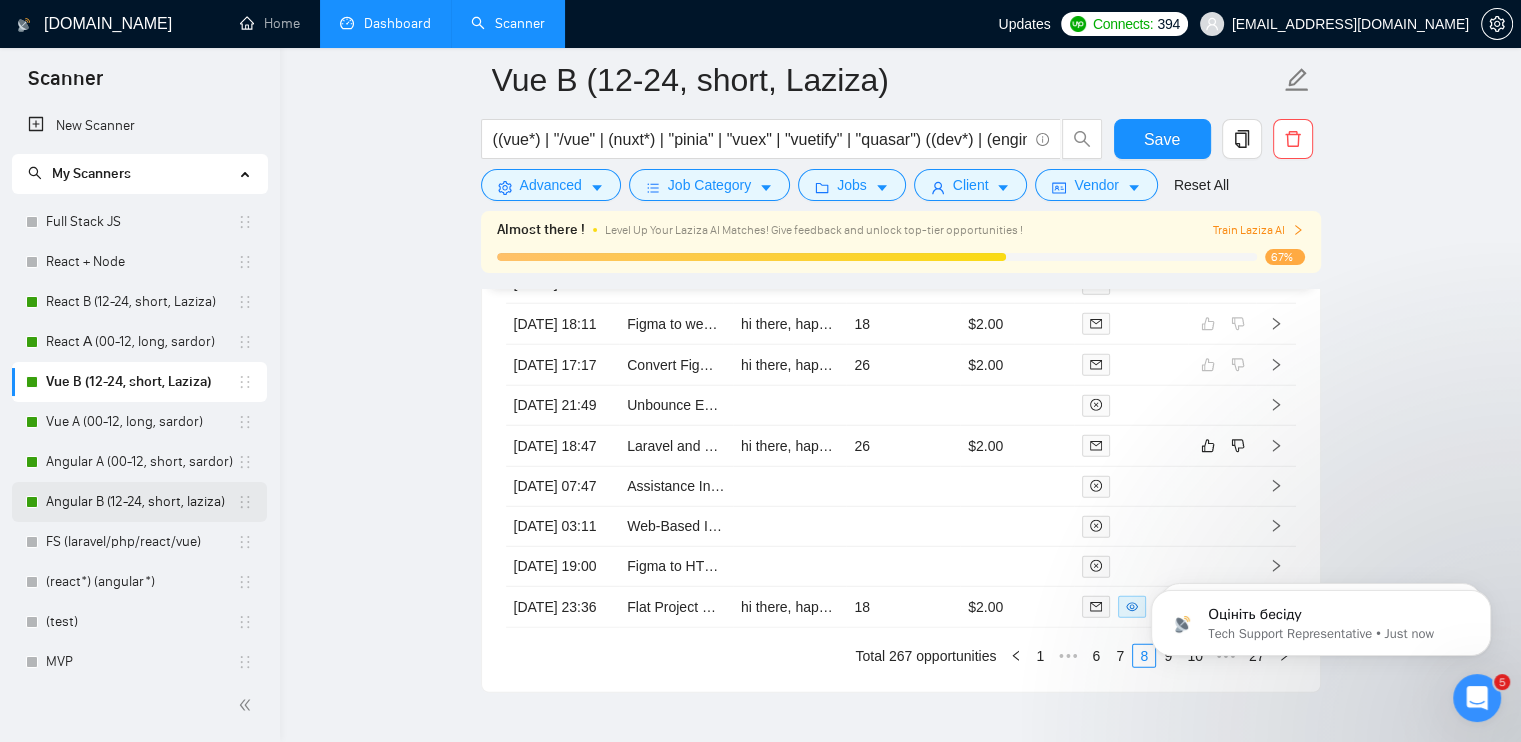click on "Angular B (12-24, short, laziza)" at bounding box center (141, 502) 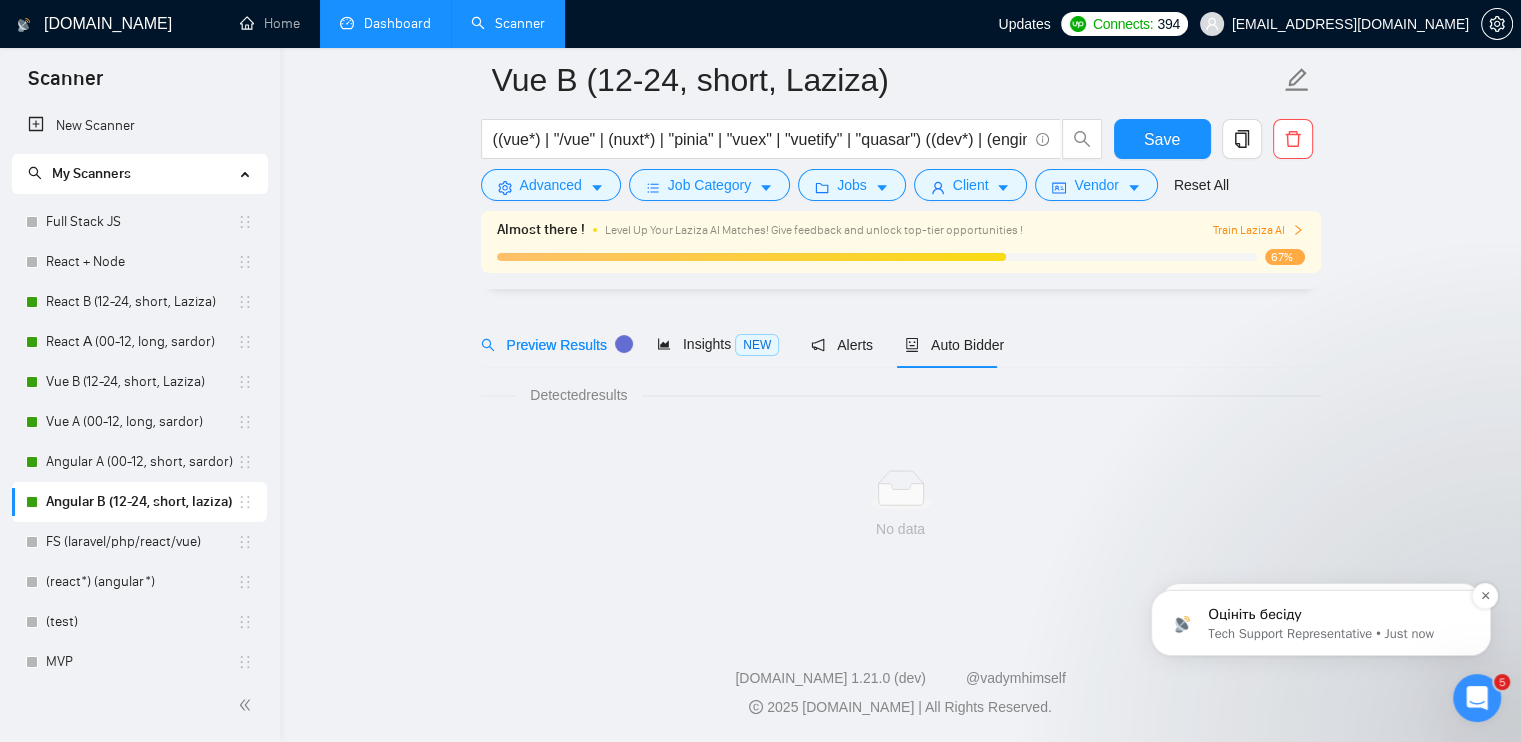 scroll, scrollTop: 50, scrollLeft: 0, axis: vertical 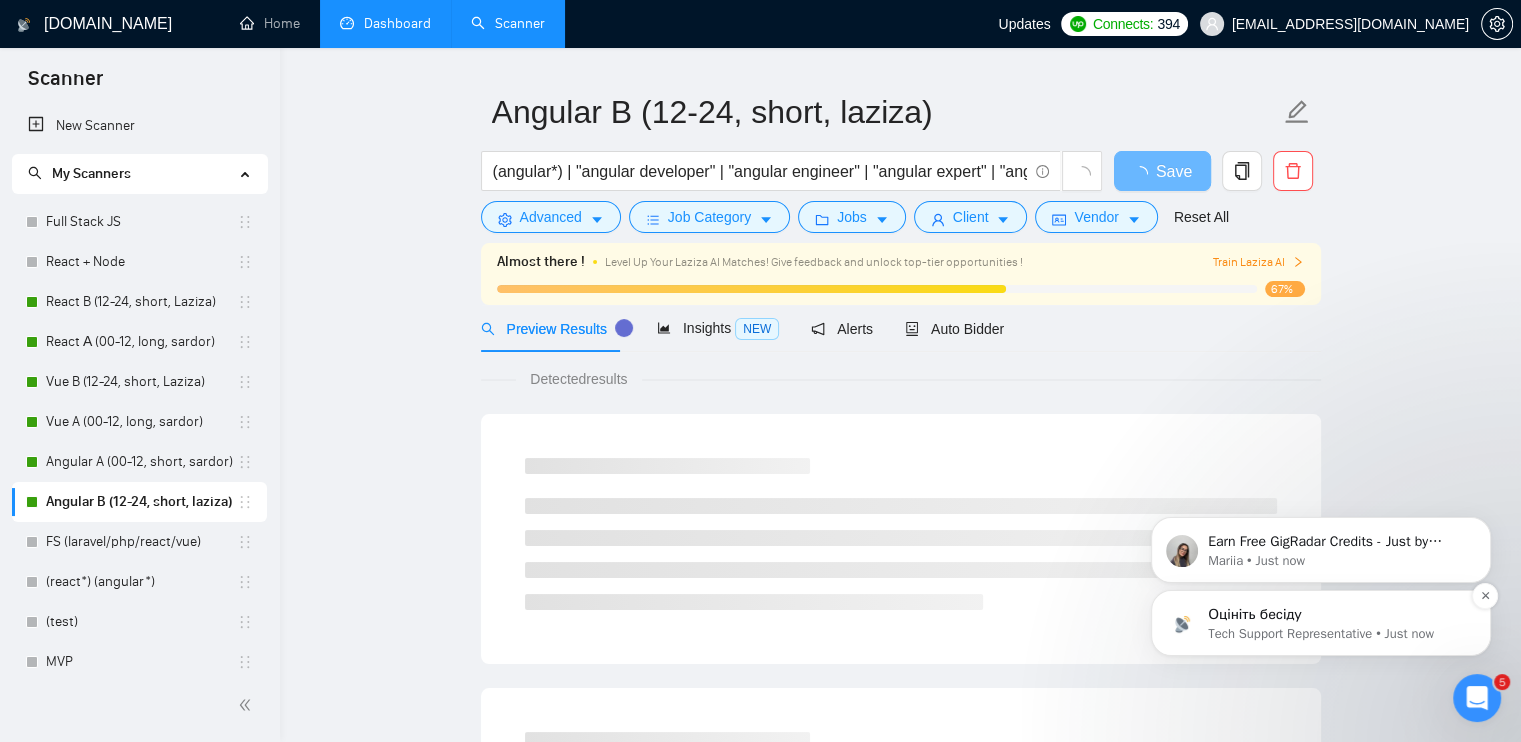click on "Tech Support Representative • Just now" at bounding box center (1337, 634) 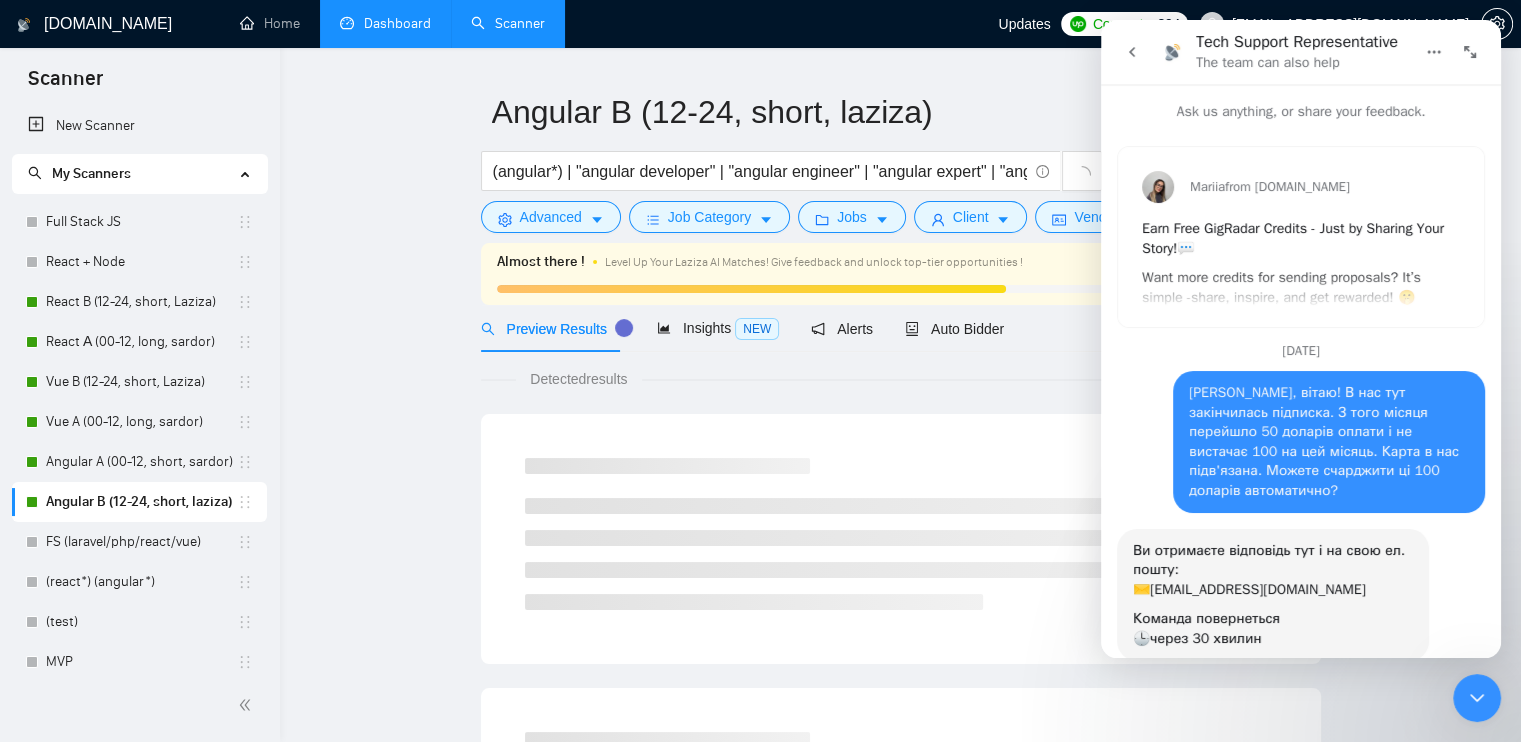 scroll, scrollTop: 3, scrollLeft: 0, axis: vertical 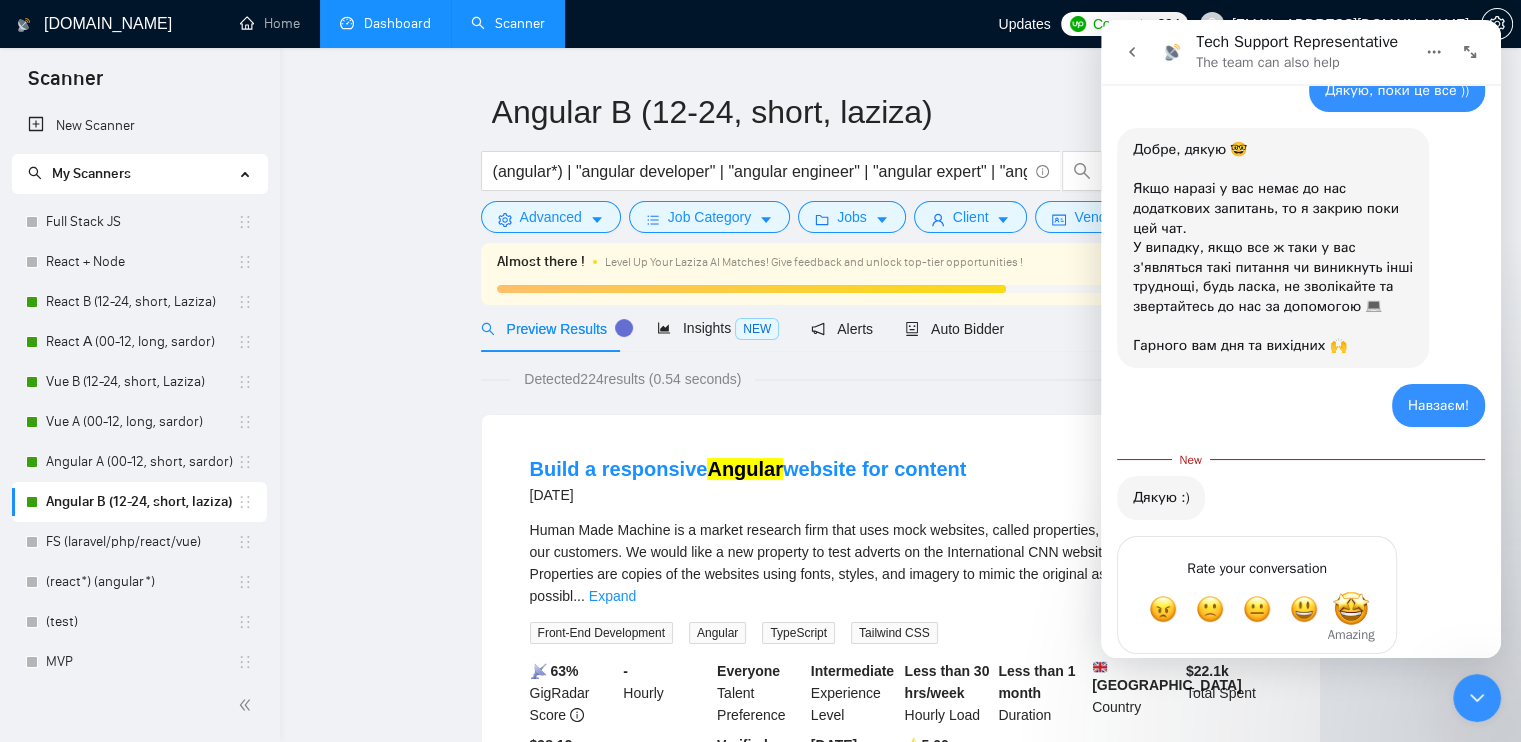click at bounding box center (1351, 609) 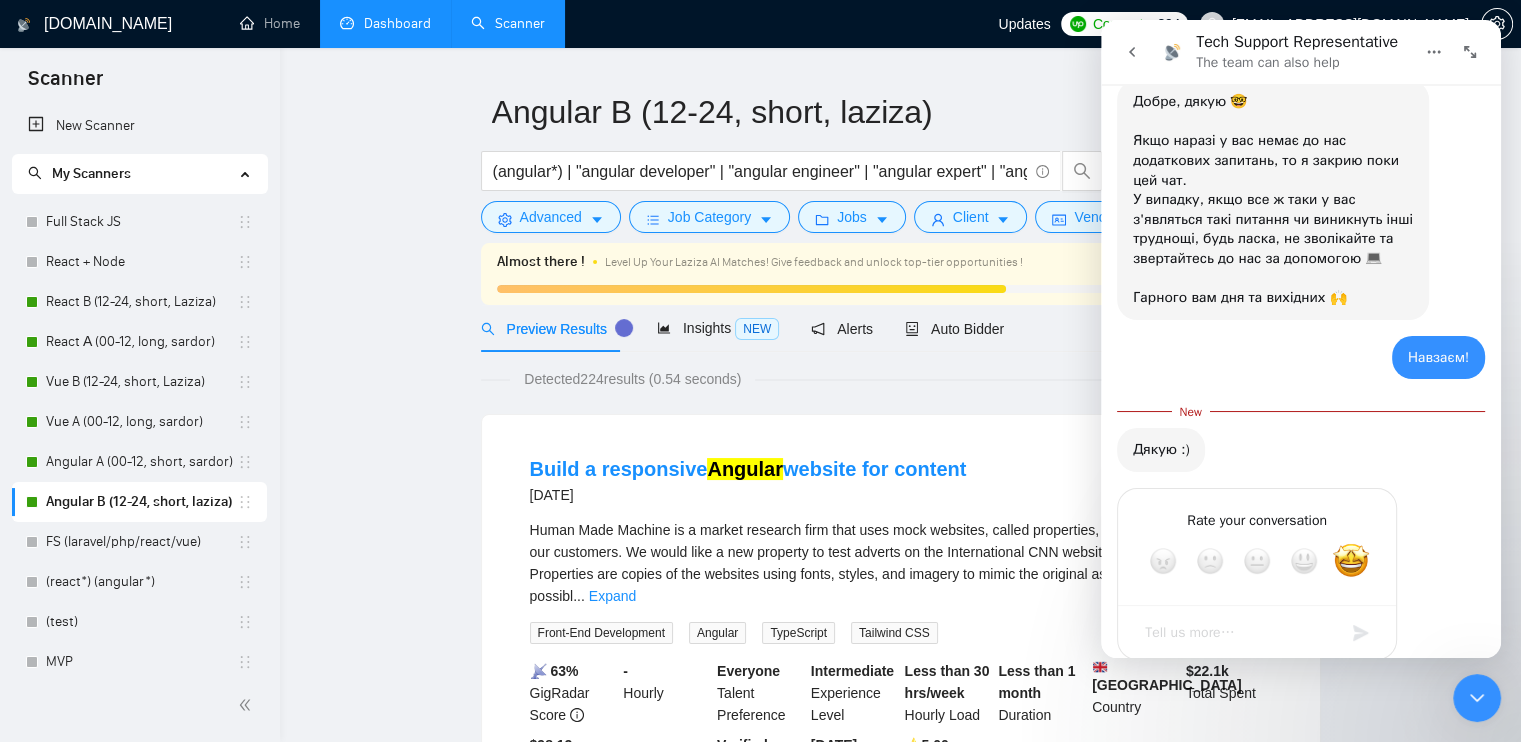 scroll, scrollTop: 1581, scrollLeft: 0, axis: vertical 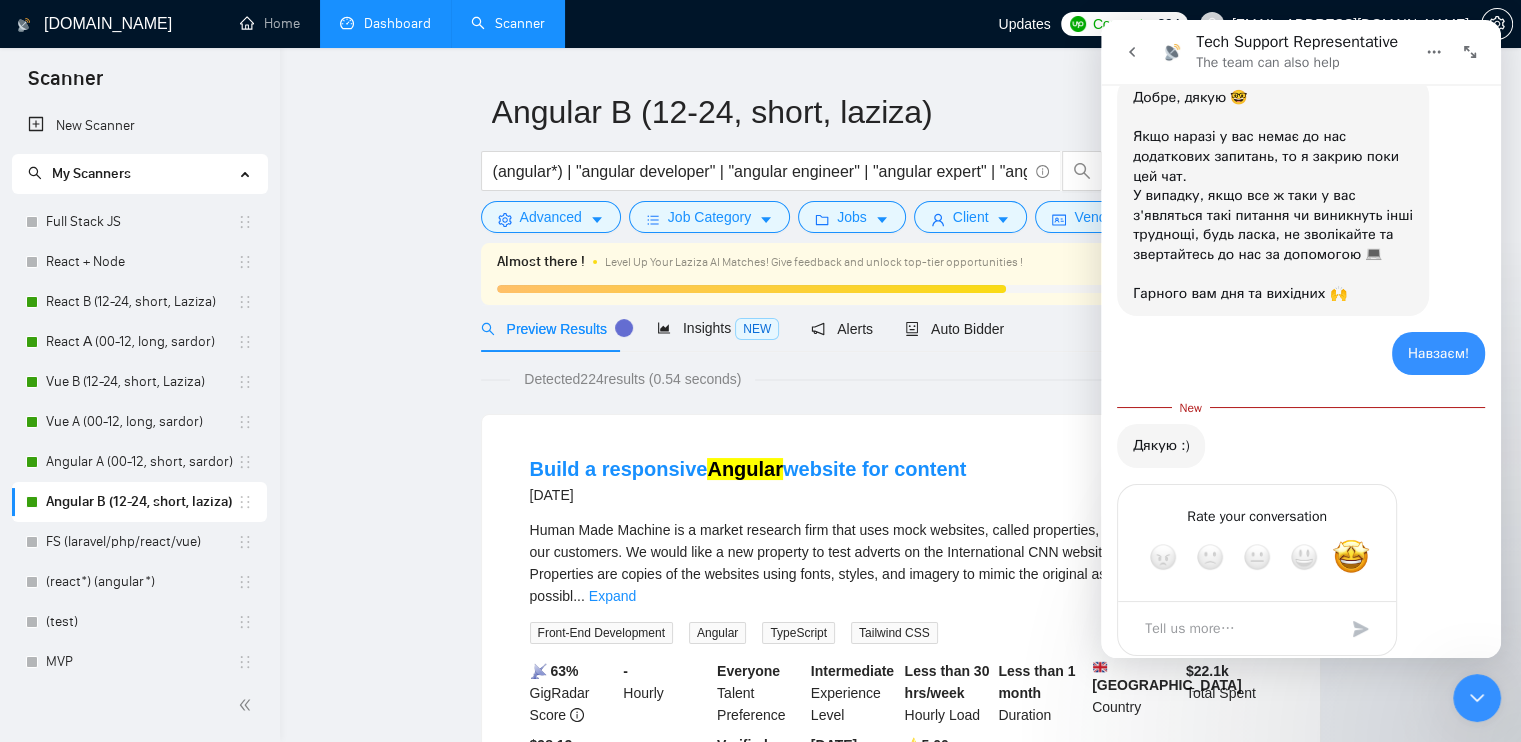 click at bounding box center [1237, 628] 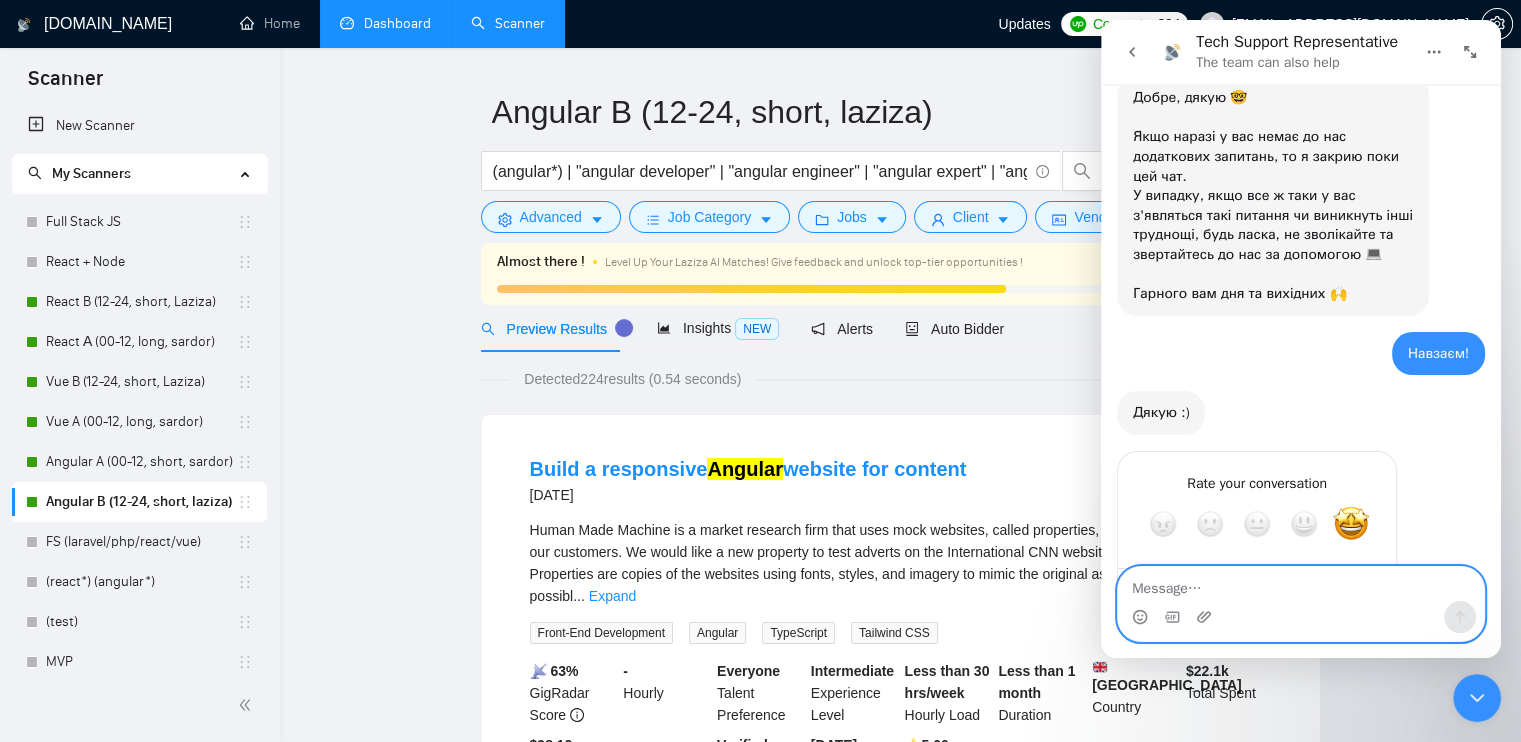 click on "Навзаєм! [EMAIL_ADDRESS][DOMAIN_NAME]    •   Just now" at bounding box center [1301, 362] 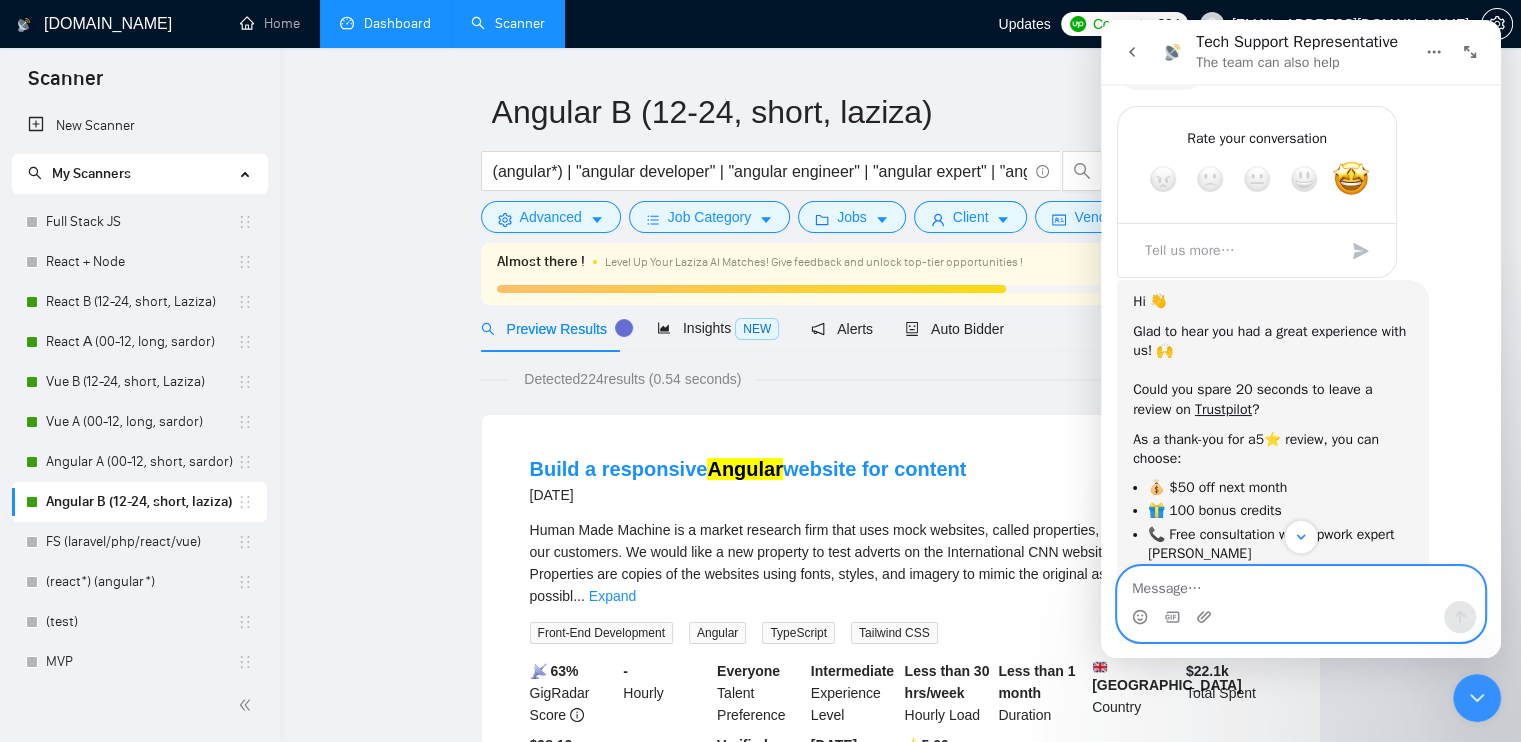 scroll, scrollTop: 1981, scrollLeft: 0, axis: vertical 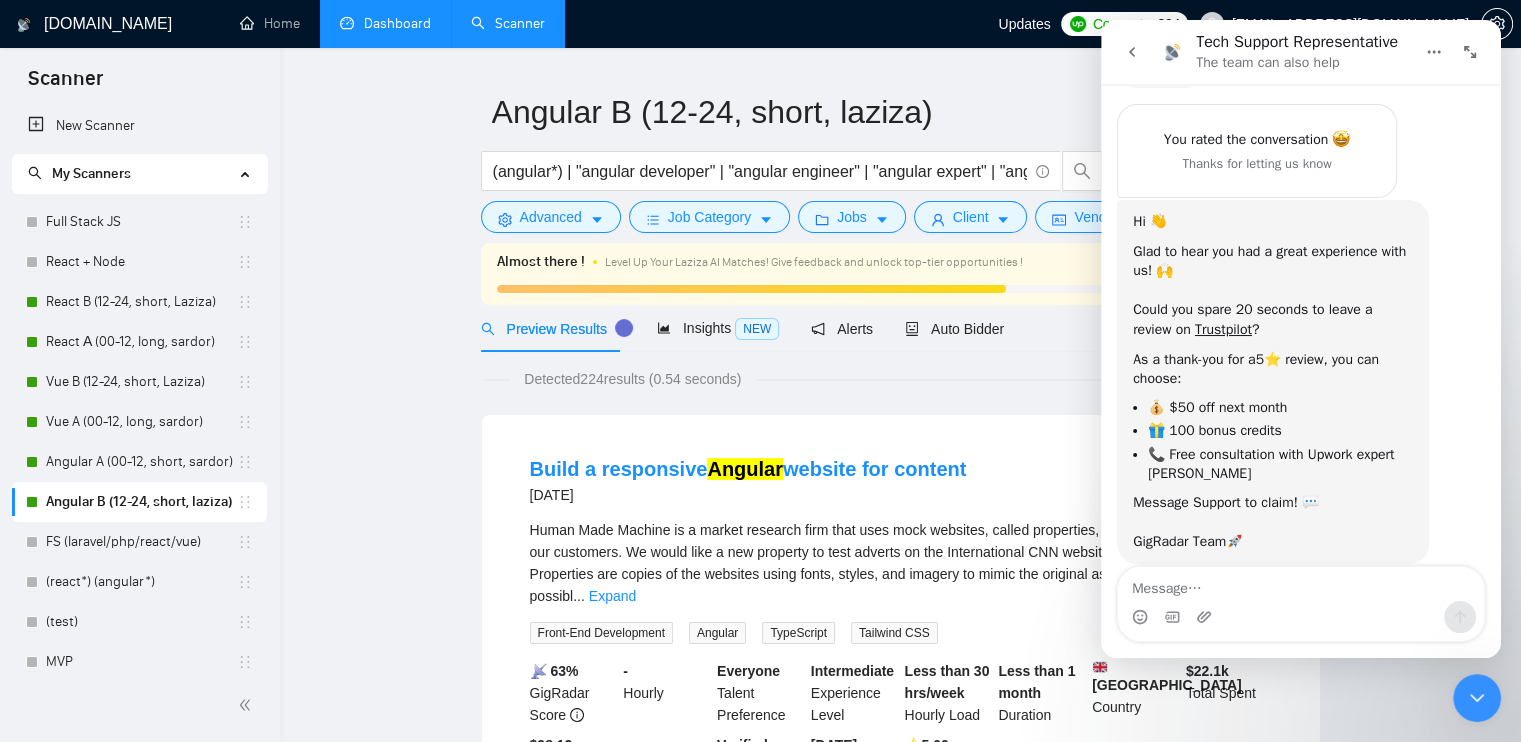 click 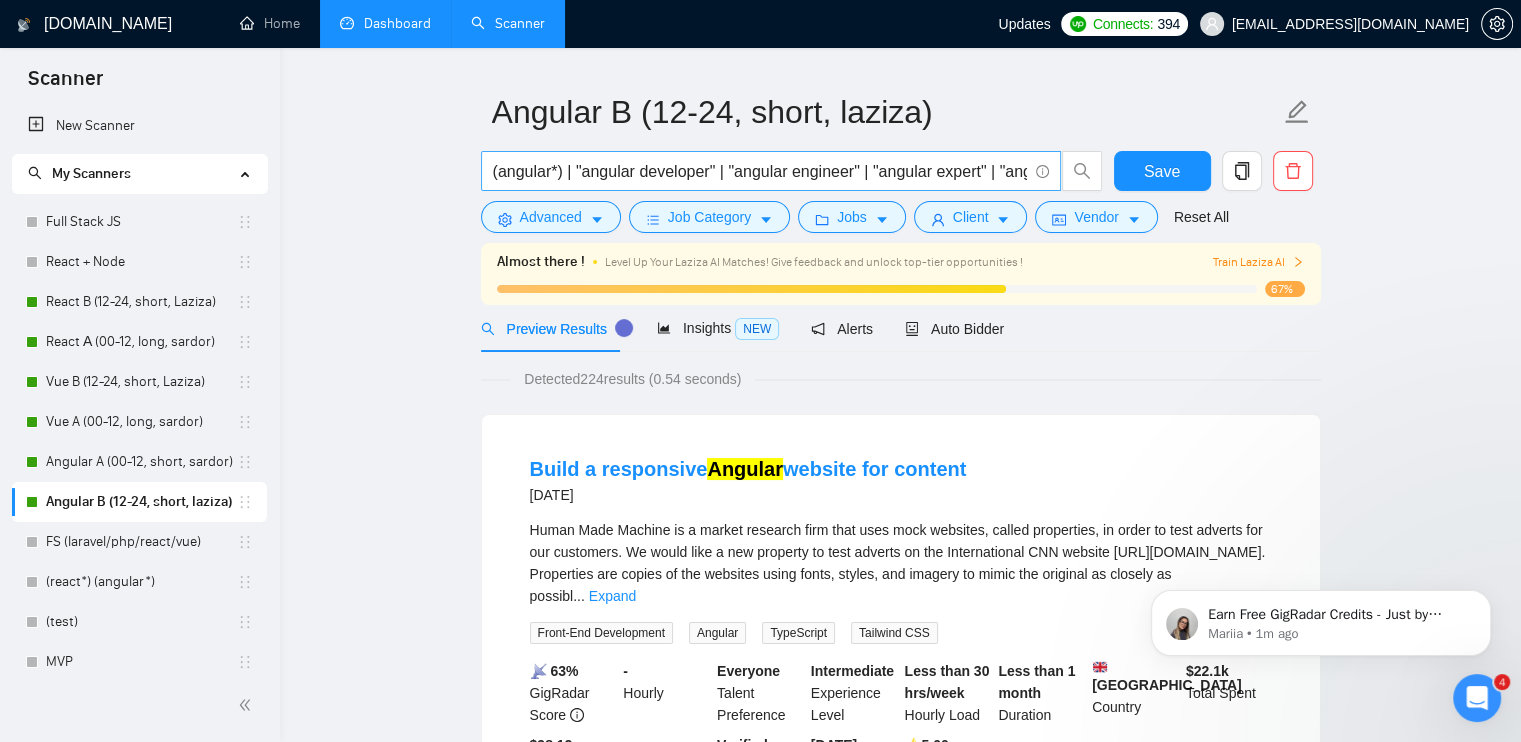 scroll, scrollTop: 0, scrollLeft: 0, axis: both 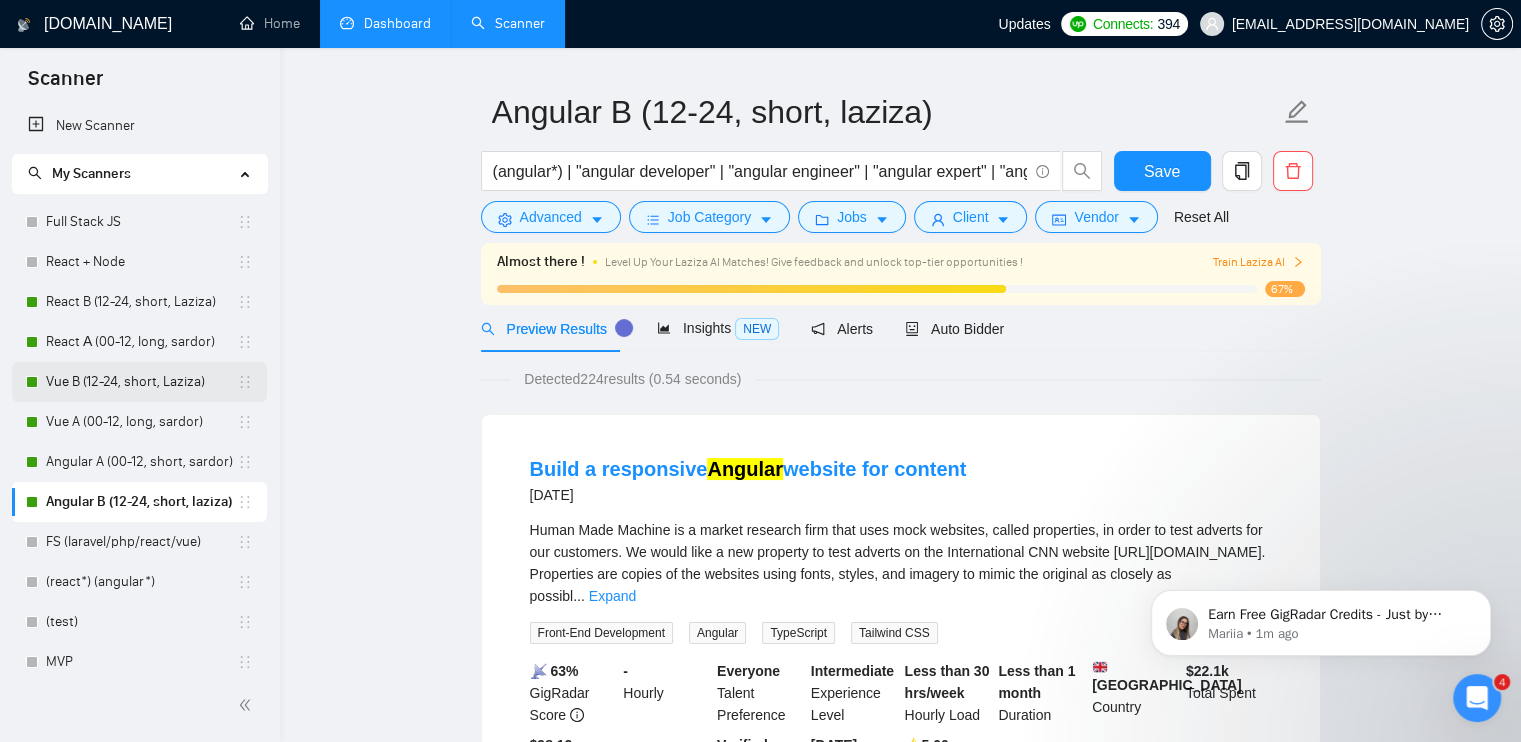 click on "Vue B (12-24, short, Laziza)" at bounding box center [141, 382] 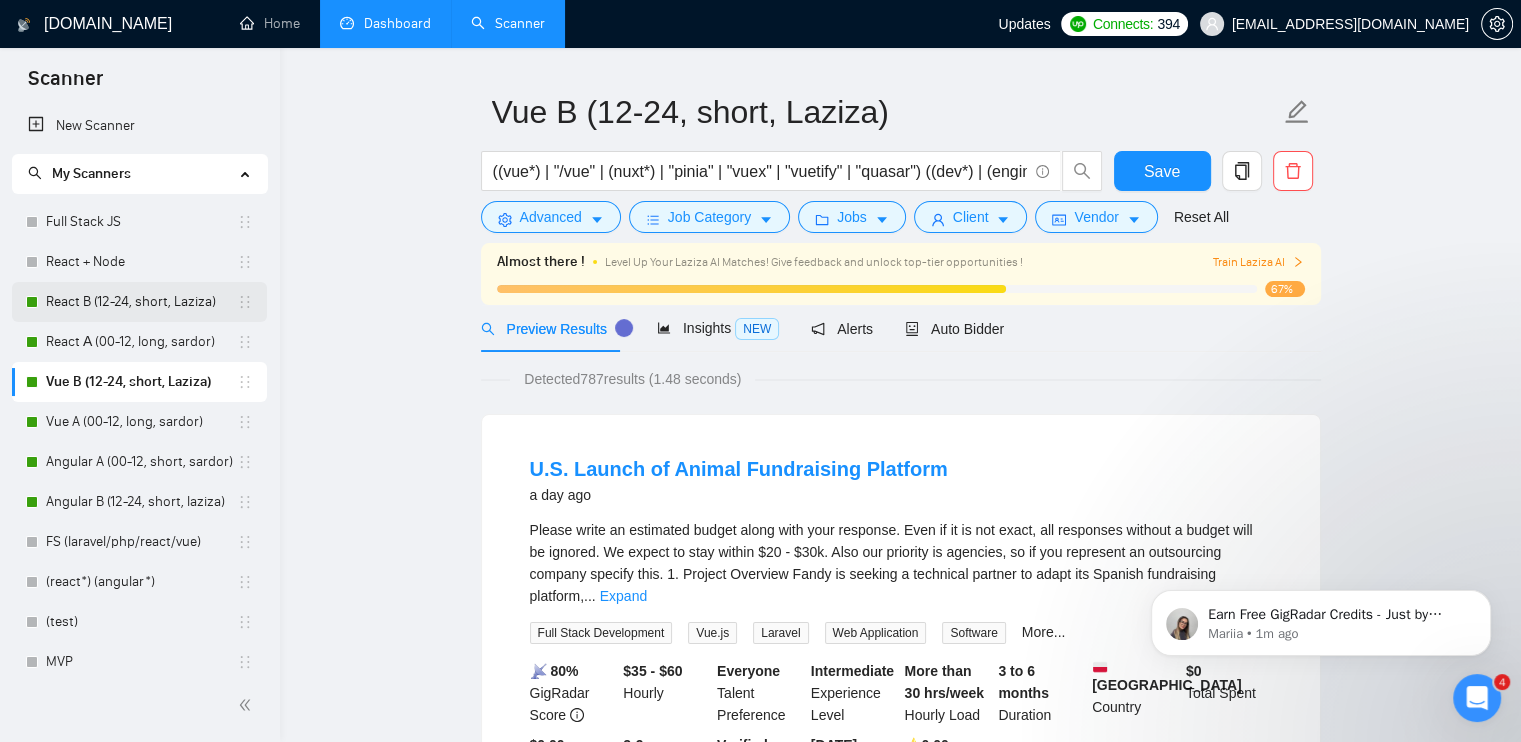click on "React B (12-24, short, Laziza)" at bounding box center (141, 302) 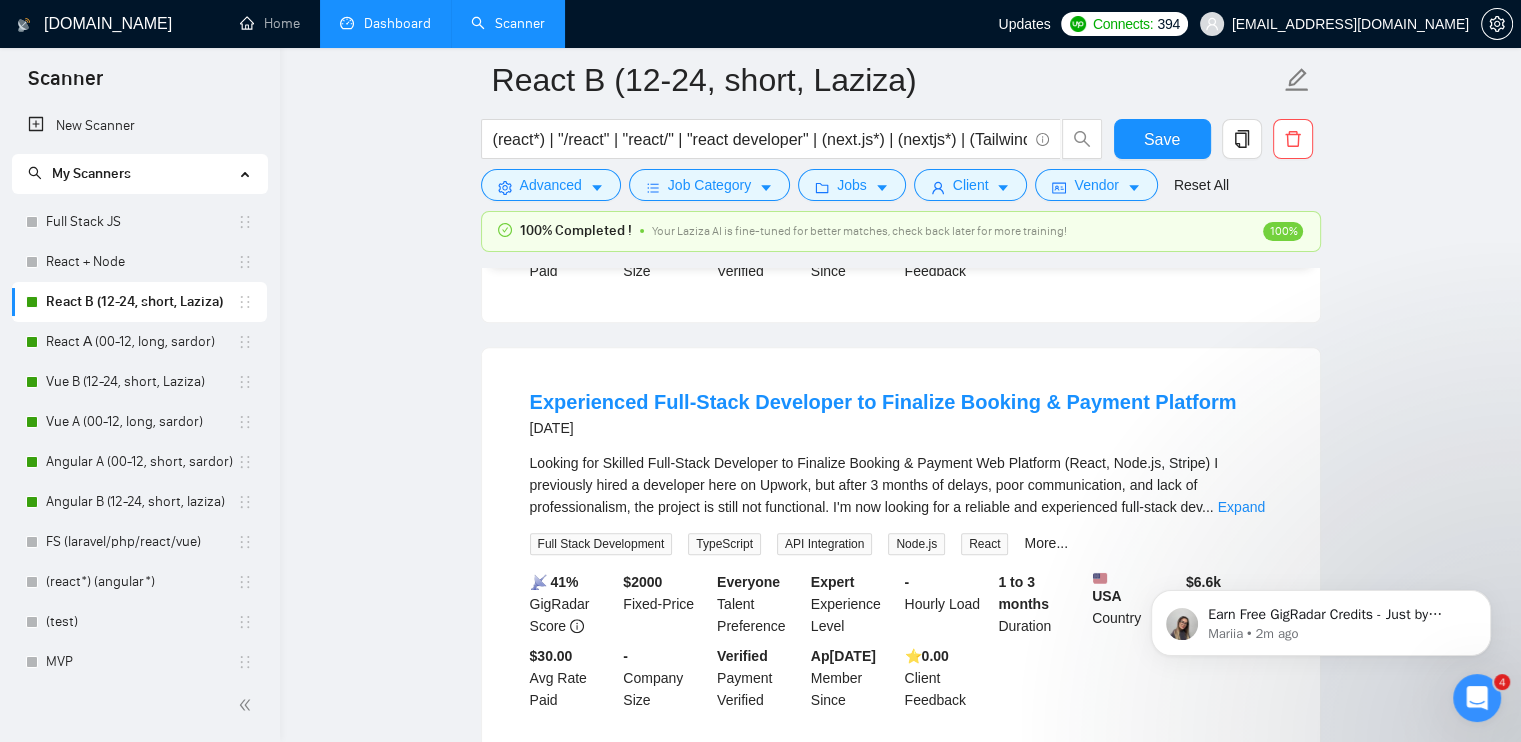 scroll, scrollTop: 1450, scrollLeft: 0, axis: vertical 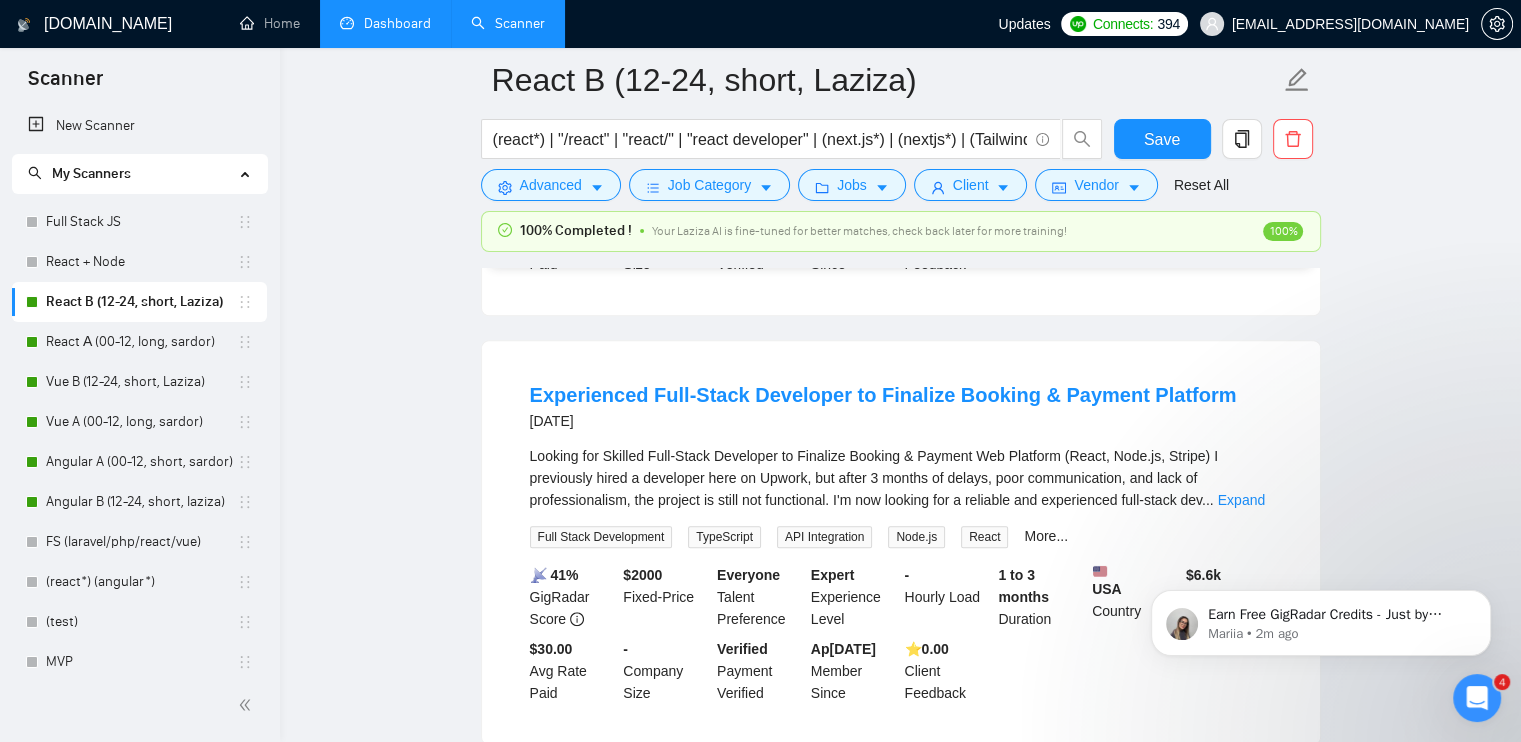 click 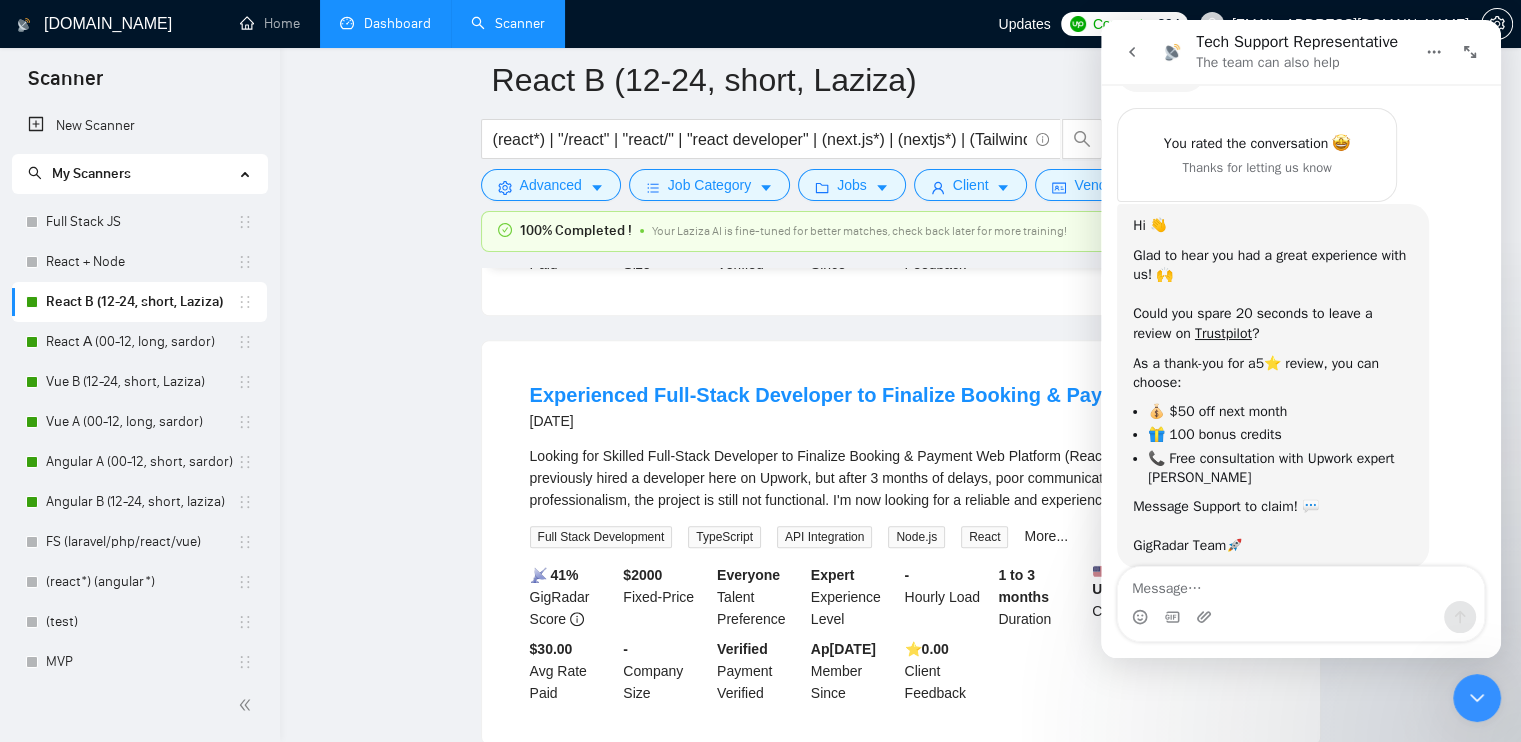 scroll, scrollTop: 1928, scrollLeft: 0, axis: vertical 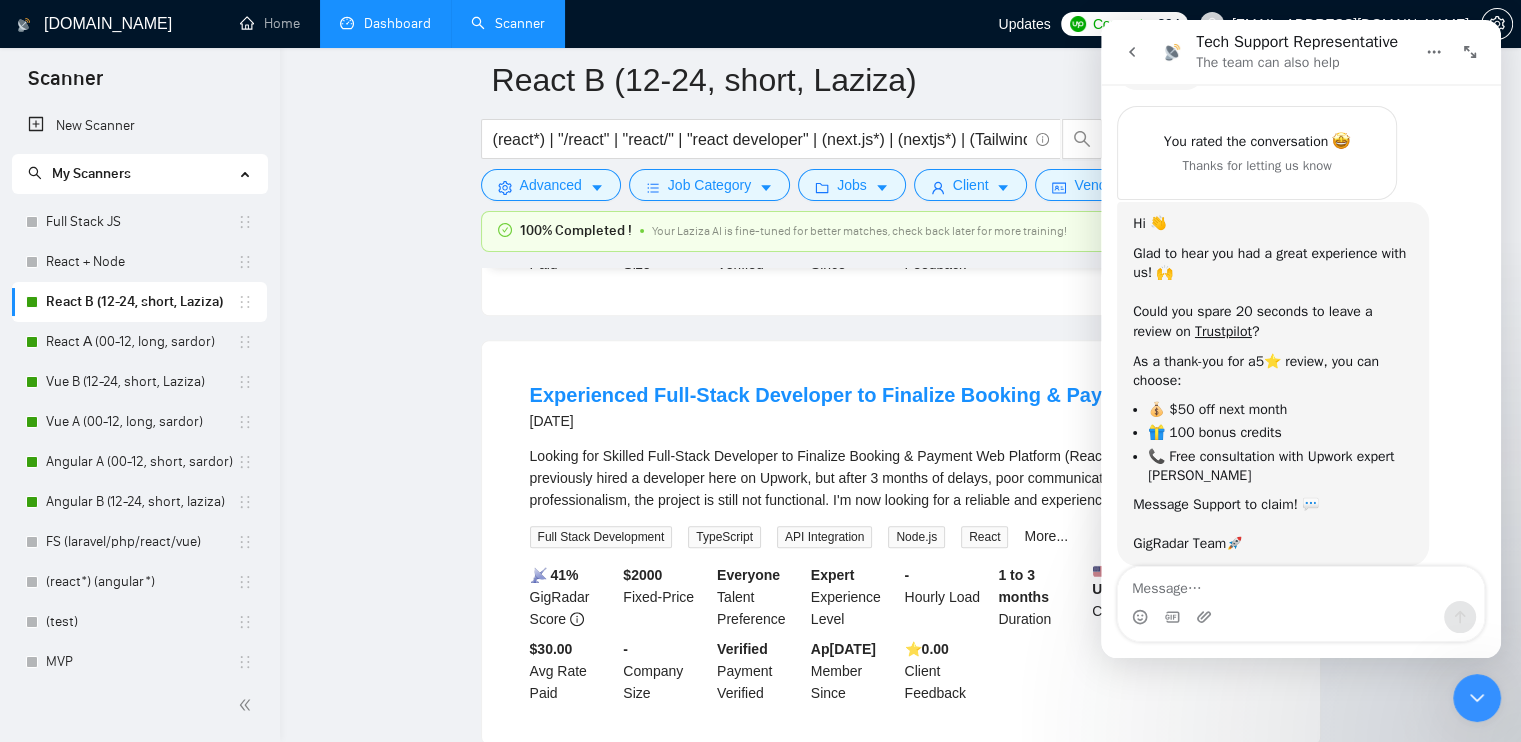 click 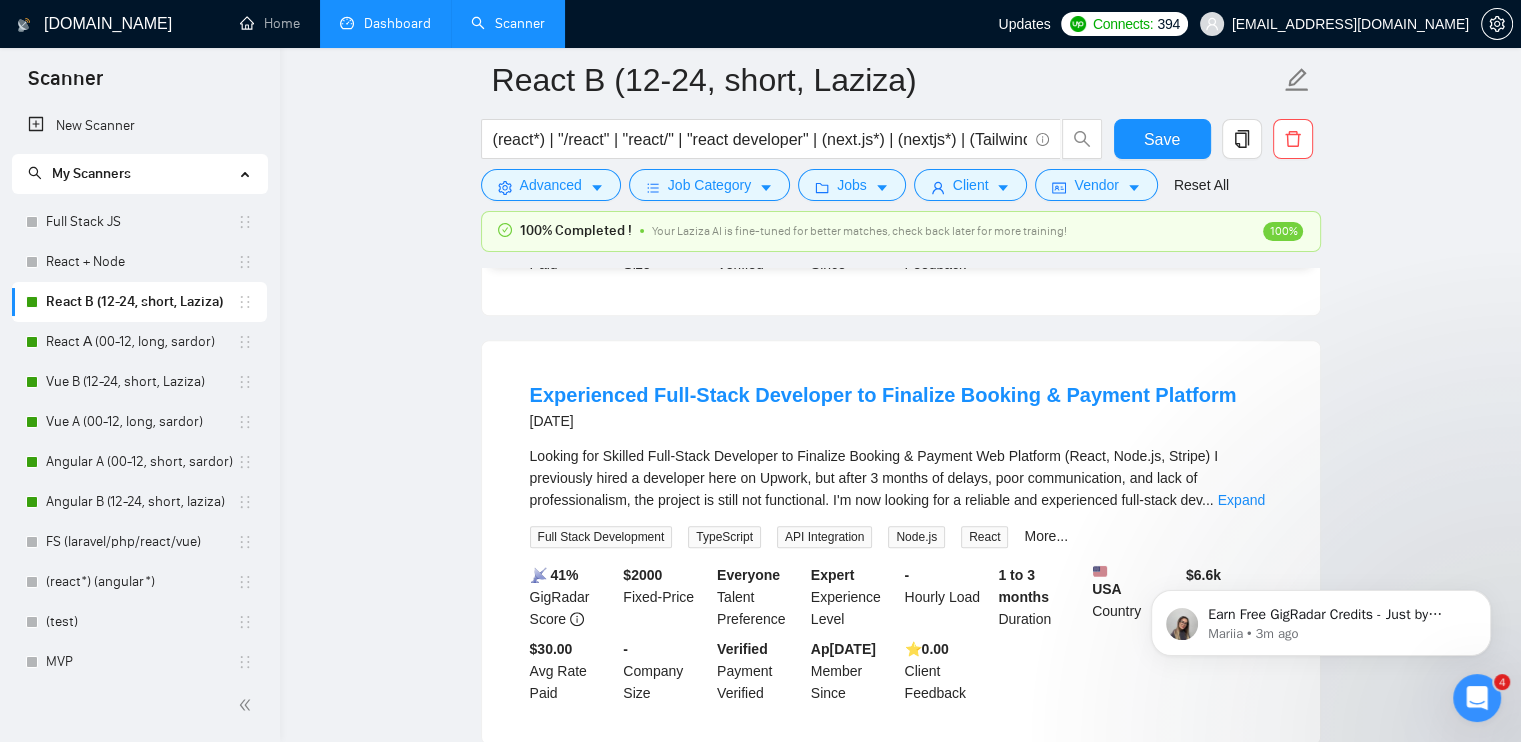 scroll, scrollTop: 0, scrollLeft: 0, axis: both 